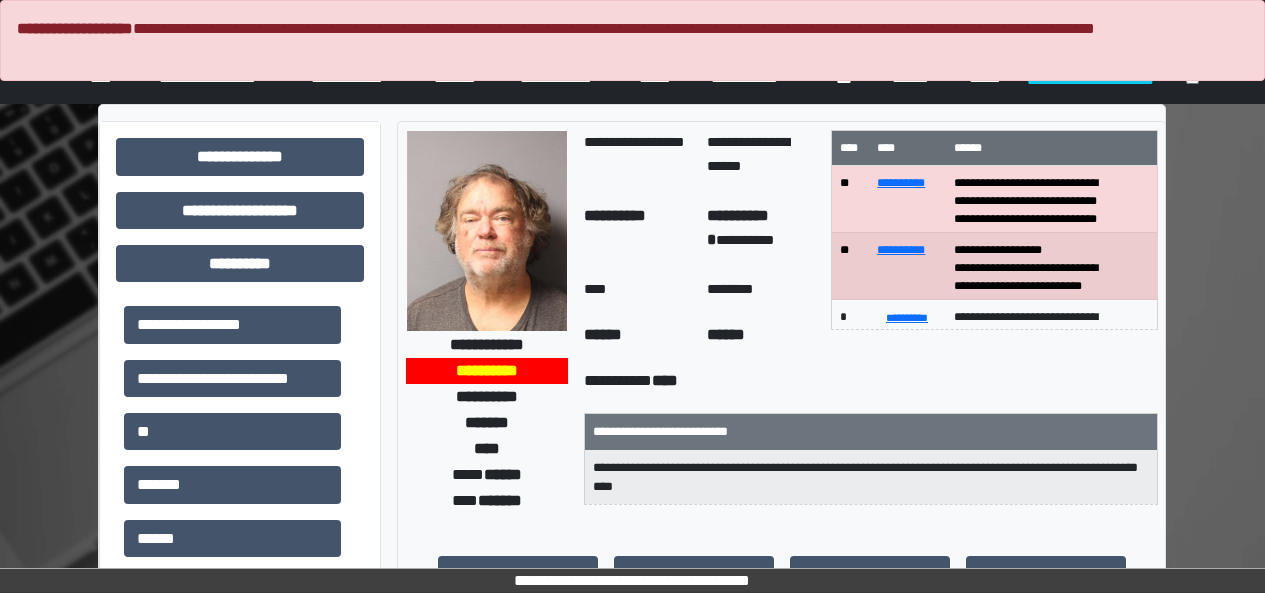 scroll, scrollTop: 297, scrollLeft: 0, axis: vertical 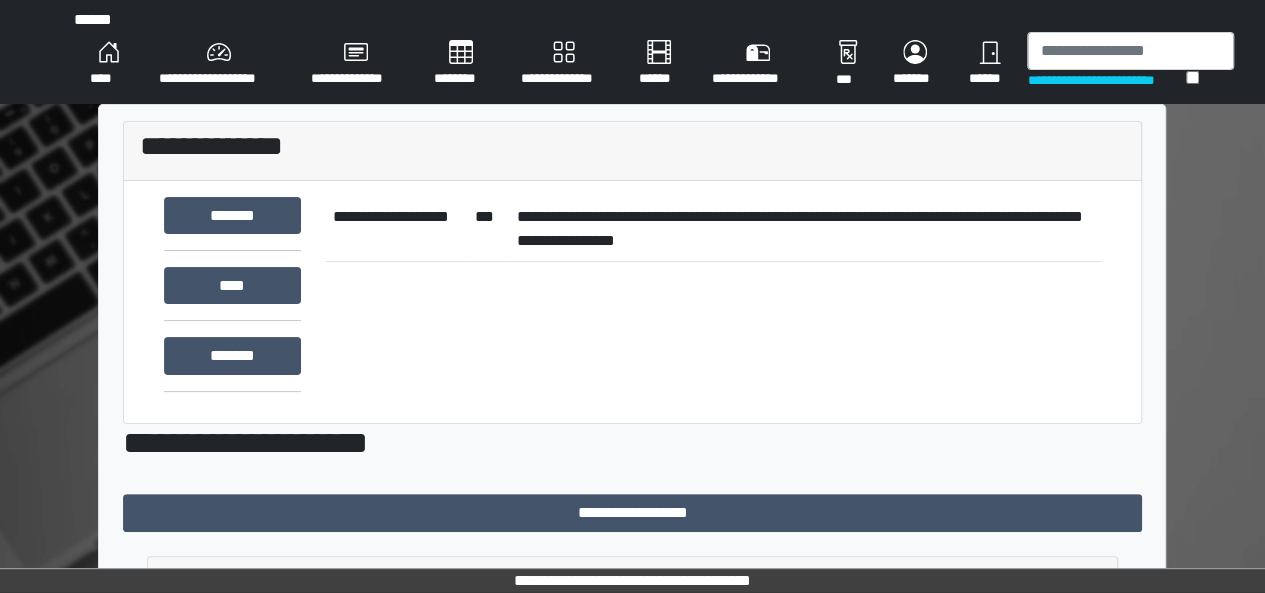 click on "****" at bounding box center [108, 64] 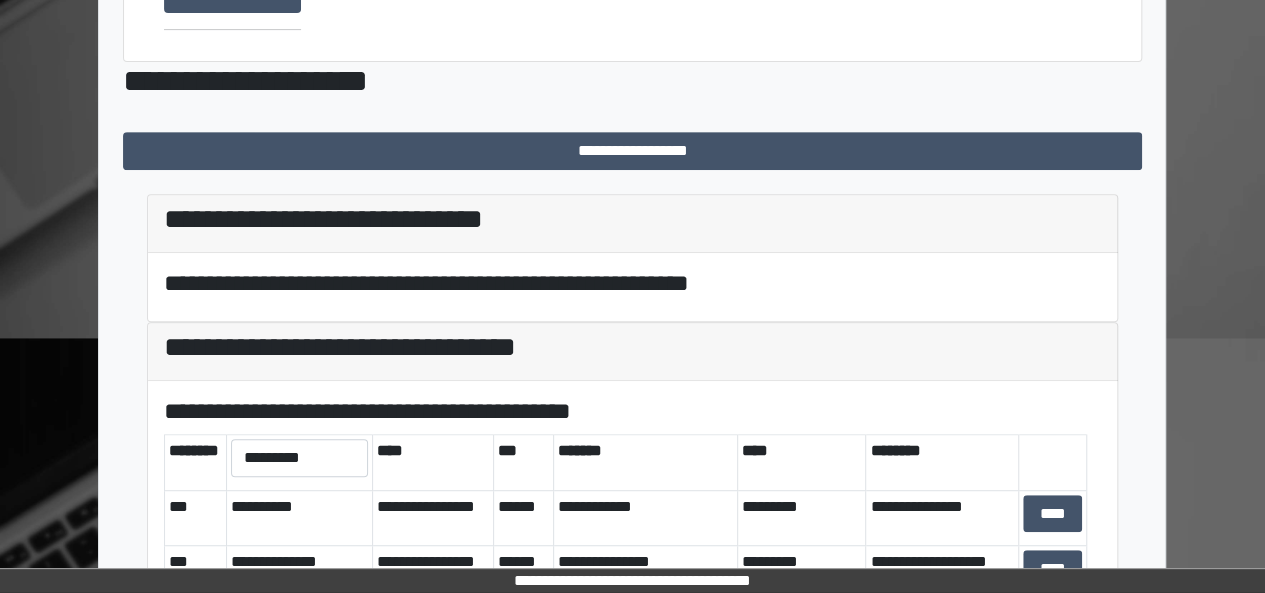 scroll, scrollTop: 499, scrollLeft: 0, axis: vertical 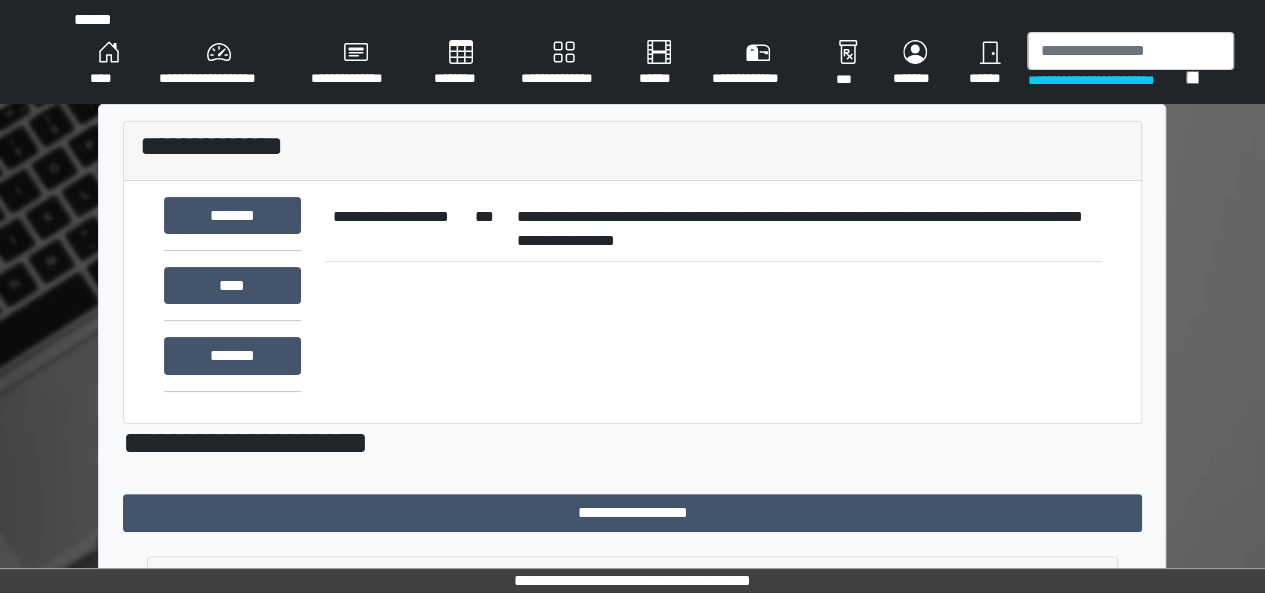 click on "**********" at bounding box center (805, 229) 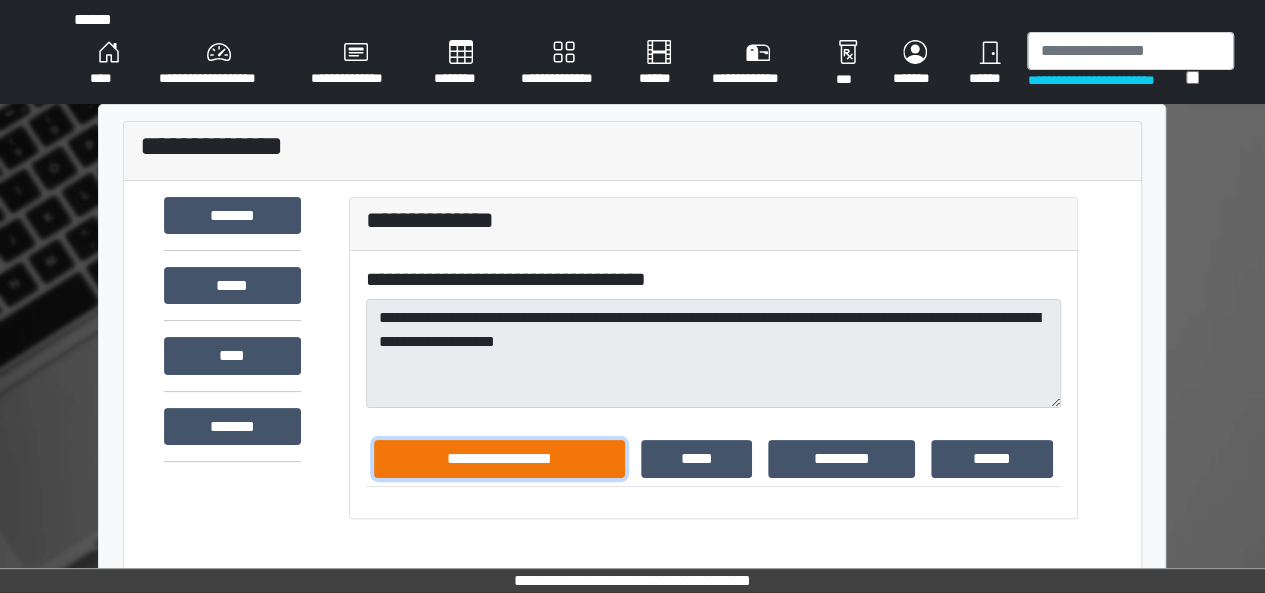click on "**********" at bounding box center (500, 458) 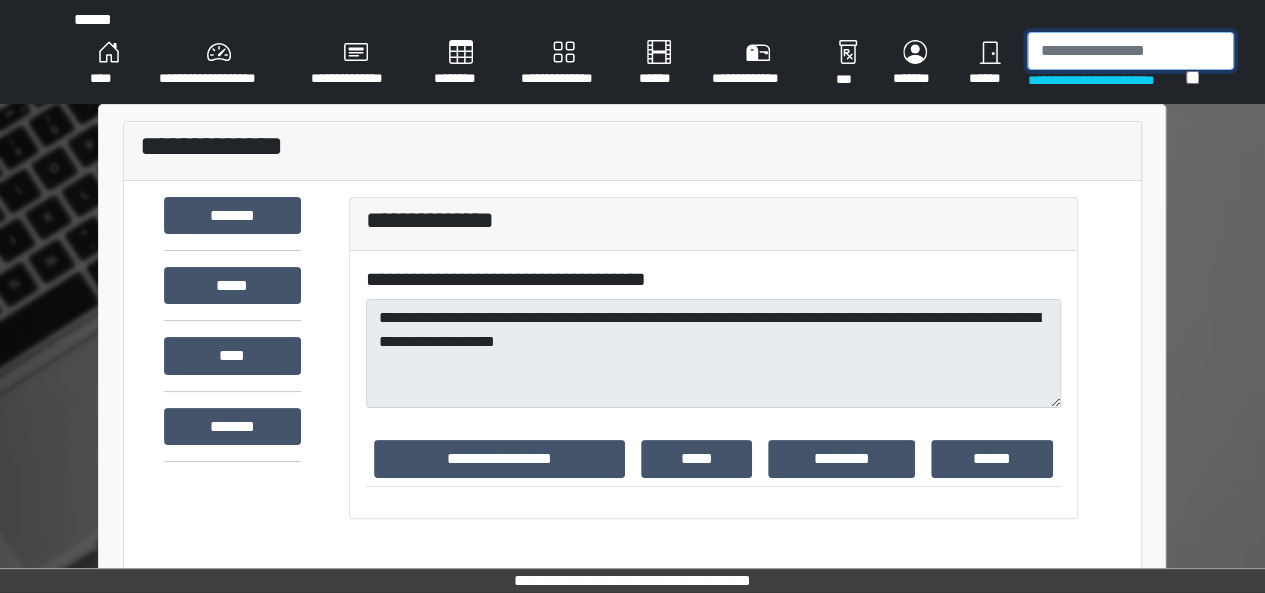 click at bounding box center (1130, 51) 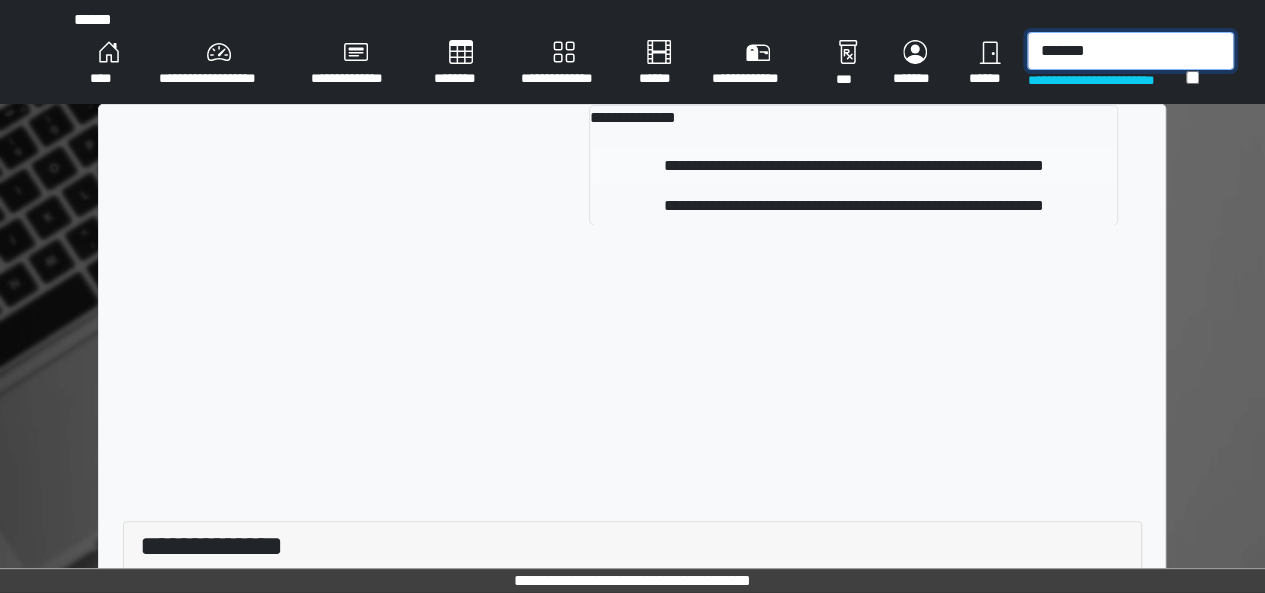 type on "*******" 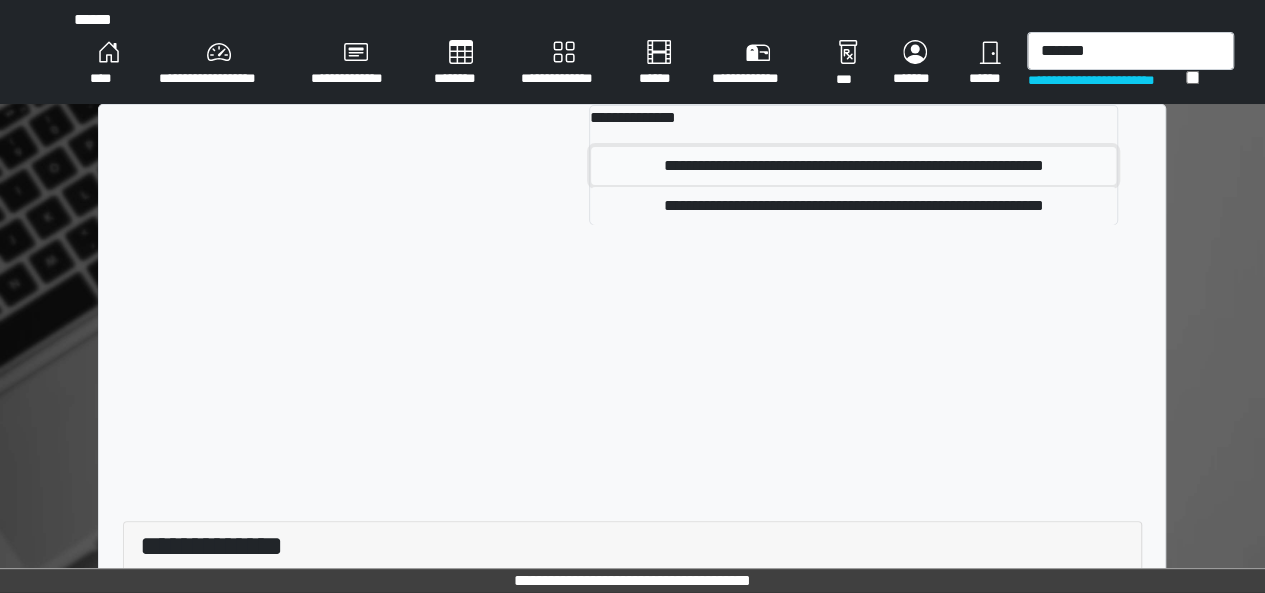 click on "**********" at bounding box center [853, 166] 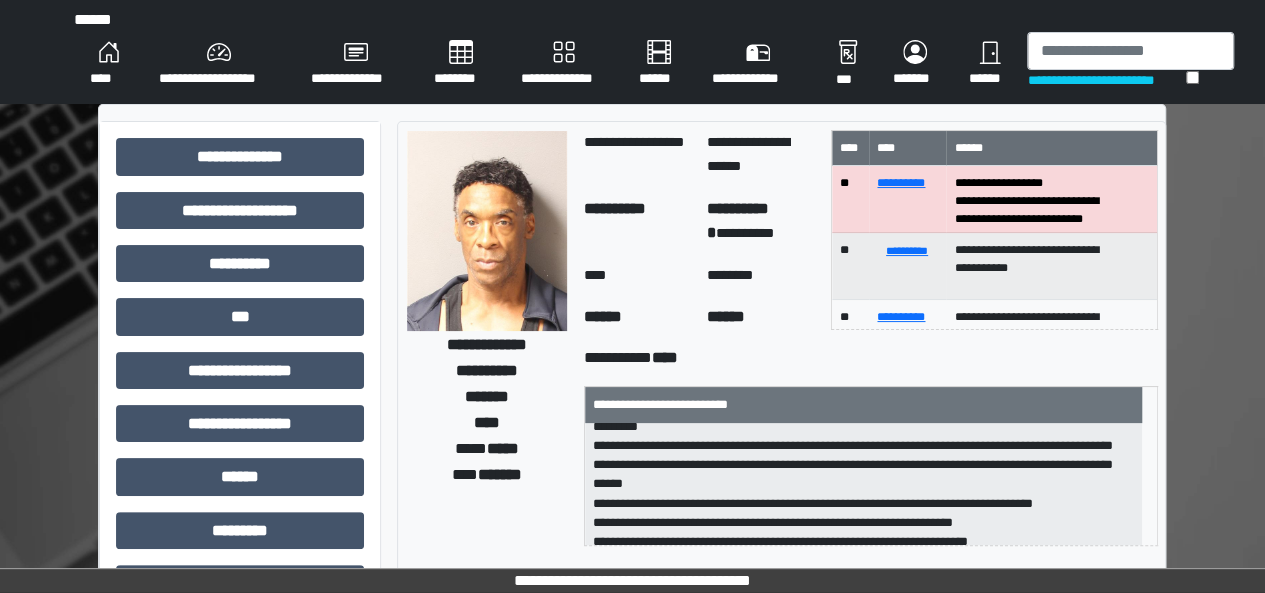 scroll, scrollTop: 63, scrollLeft: 0, axis: vertical 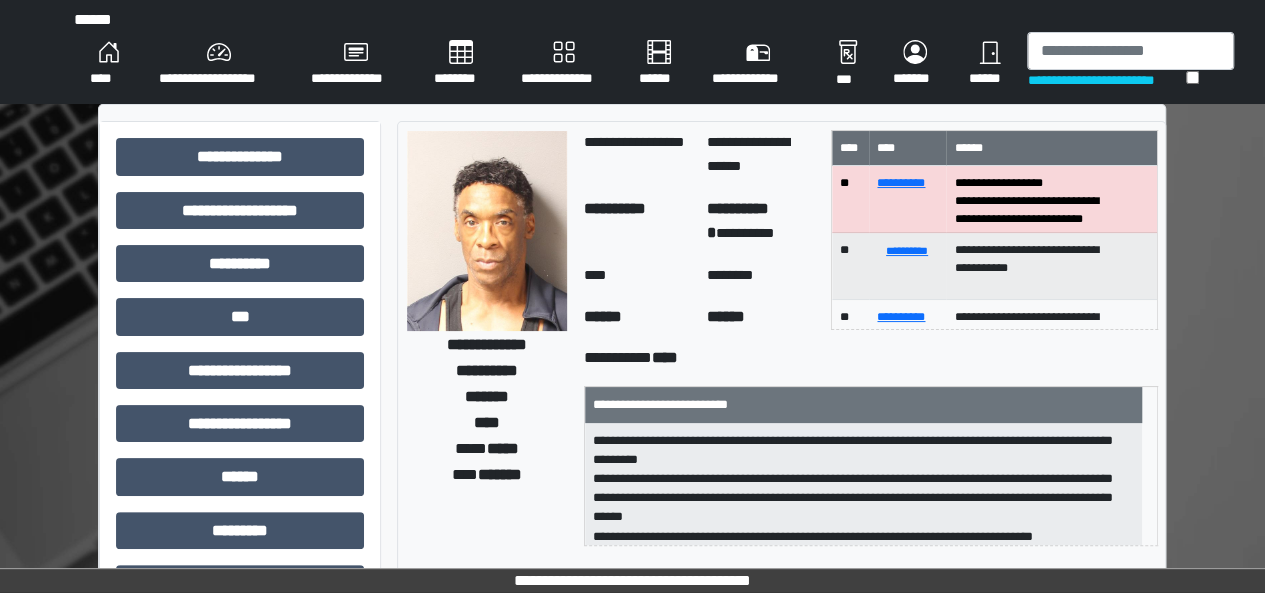 click on "****" at bounding box center (108, 64) 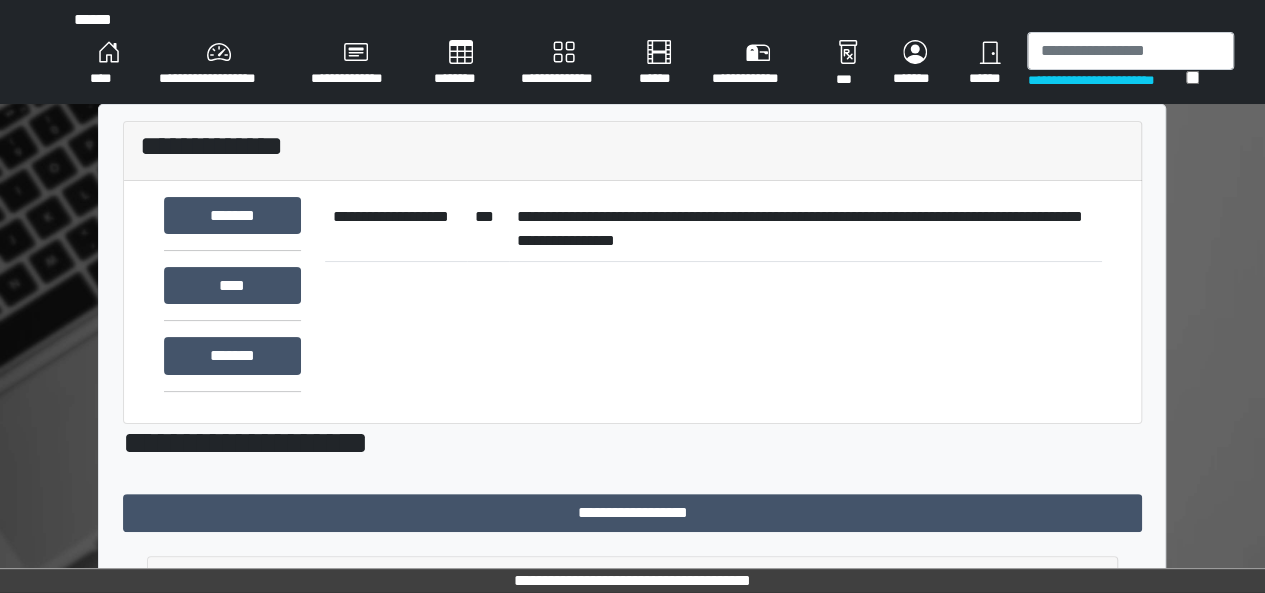 click on "**********" at bounding box center [805, 229] 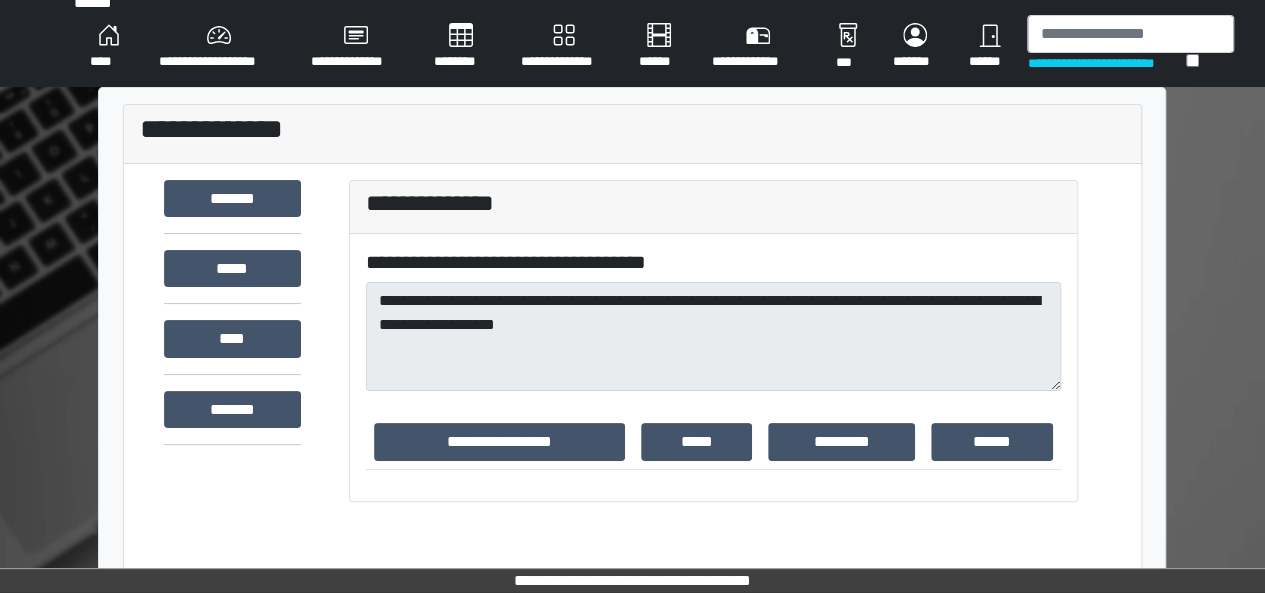 scroll, scrollTop: 20, scrollLeft: 0, axis: vertical 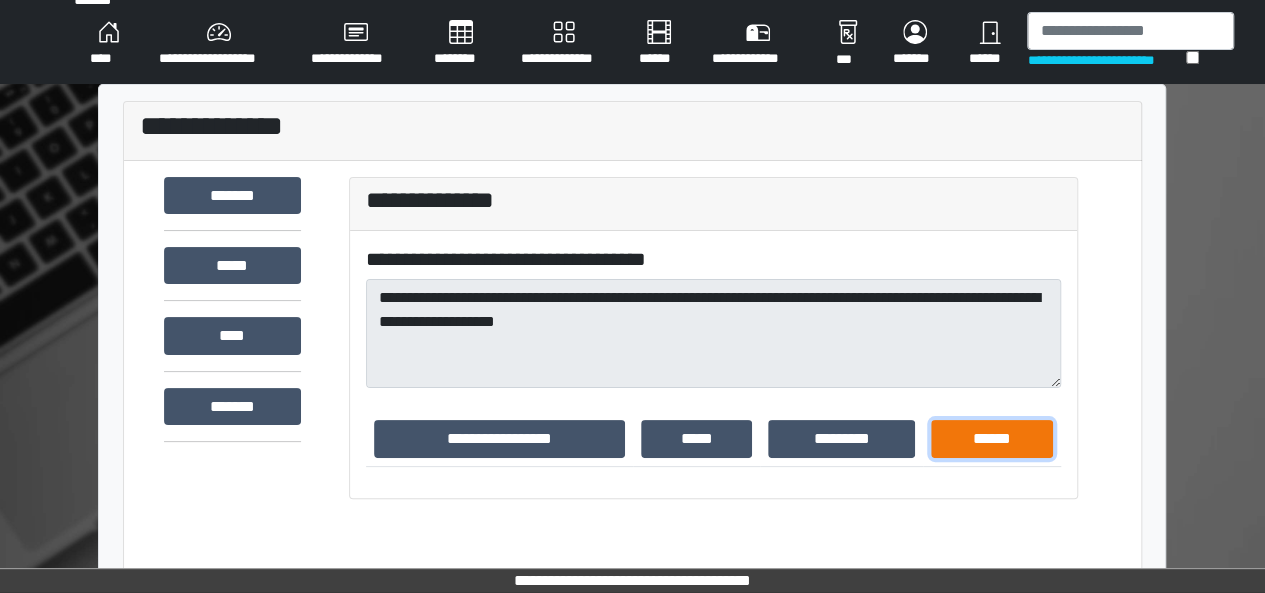 click on "******" at bounding box center (992, 438) 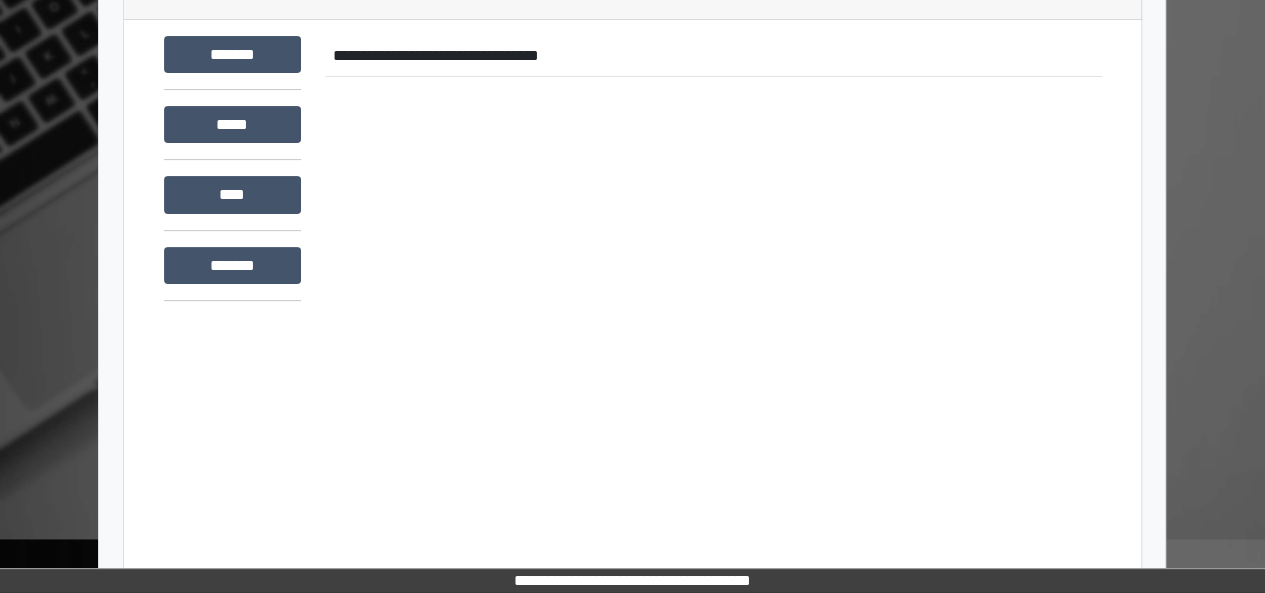 scroll, scrollTop: 0, scrollLeft: 0, axis: both 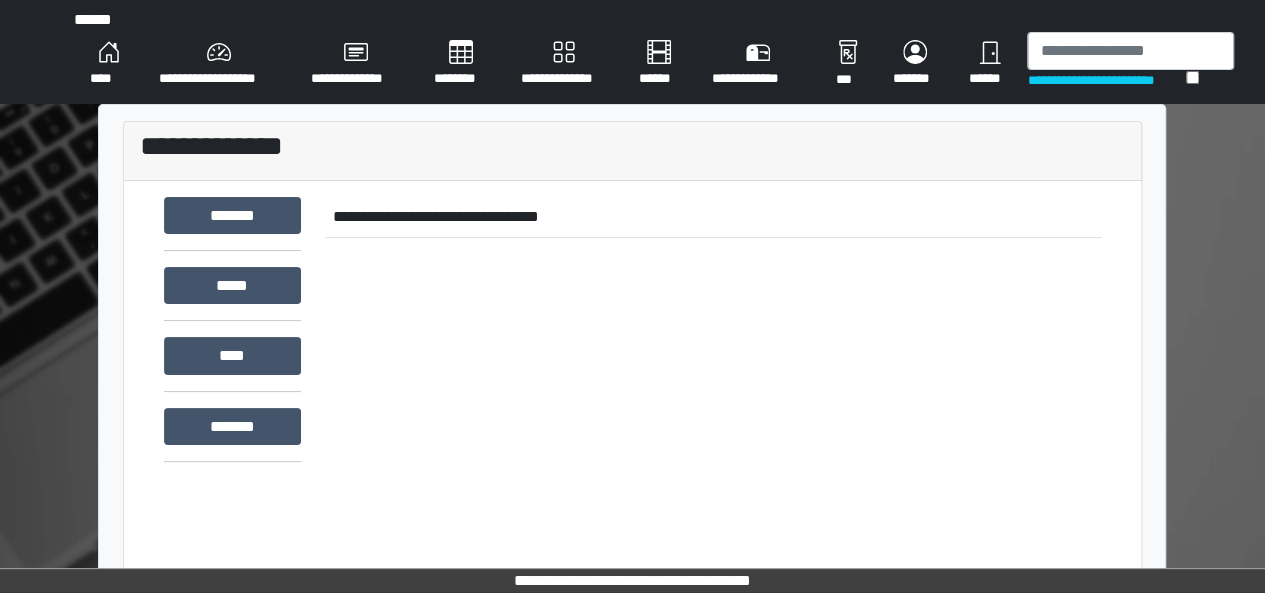 click on "****" at bounding box center (108, 64) 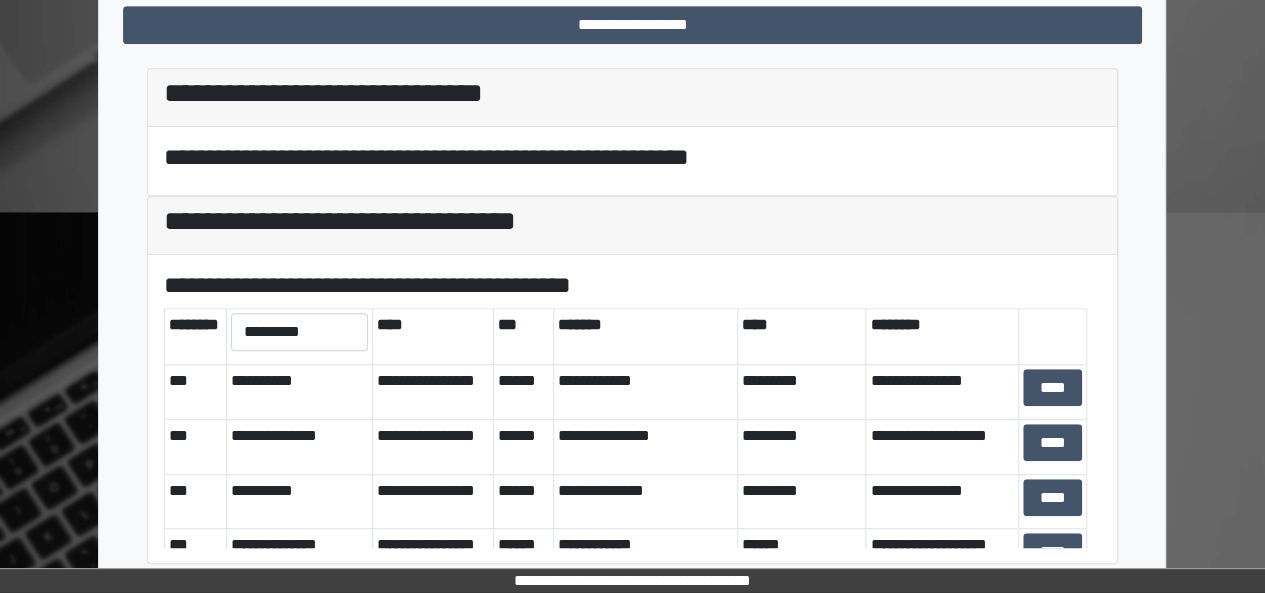 scroll, scrollTop: 499, scrollLeft: 0, axis: vertical 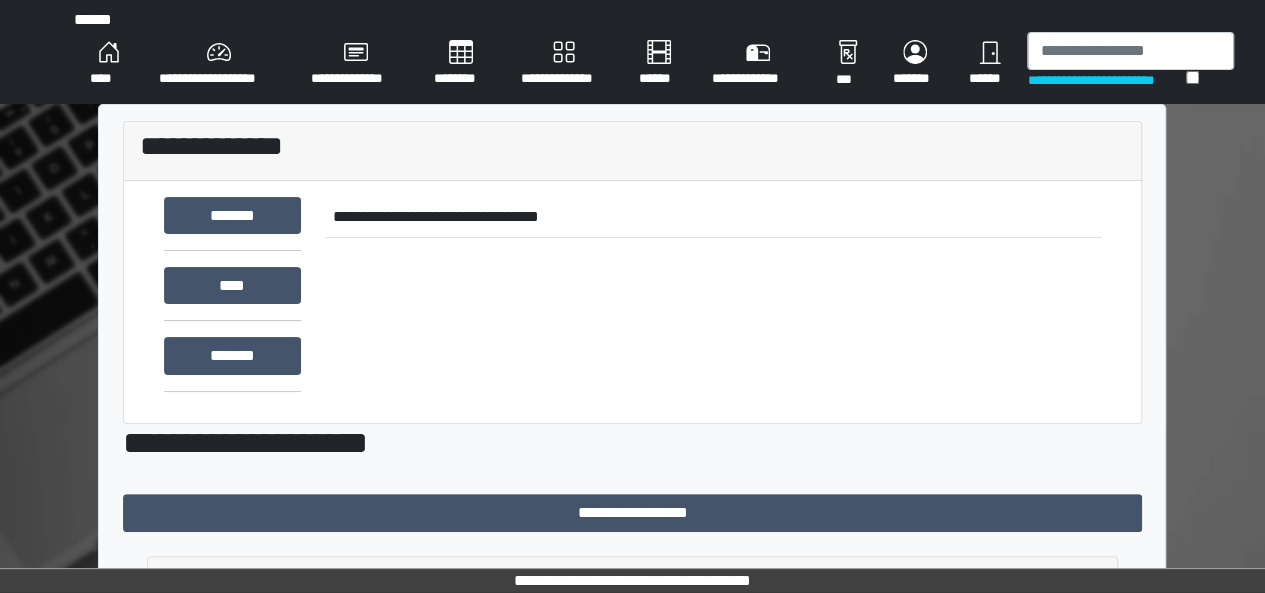 click on "****" at bounding box center [108, 64] 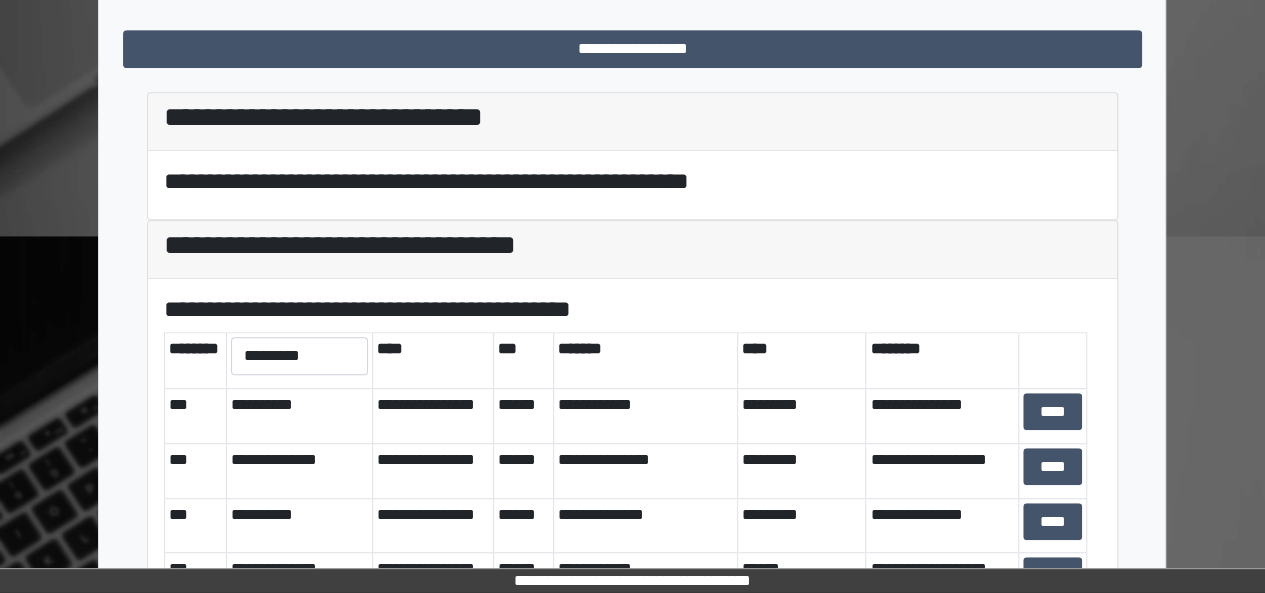 scroll, scrollTop: 499, scrollLeft: 0, axis: vertical 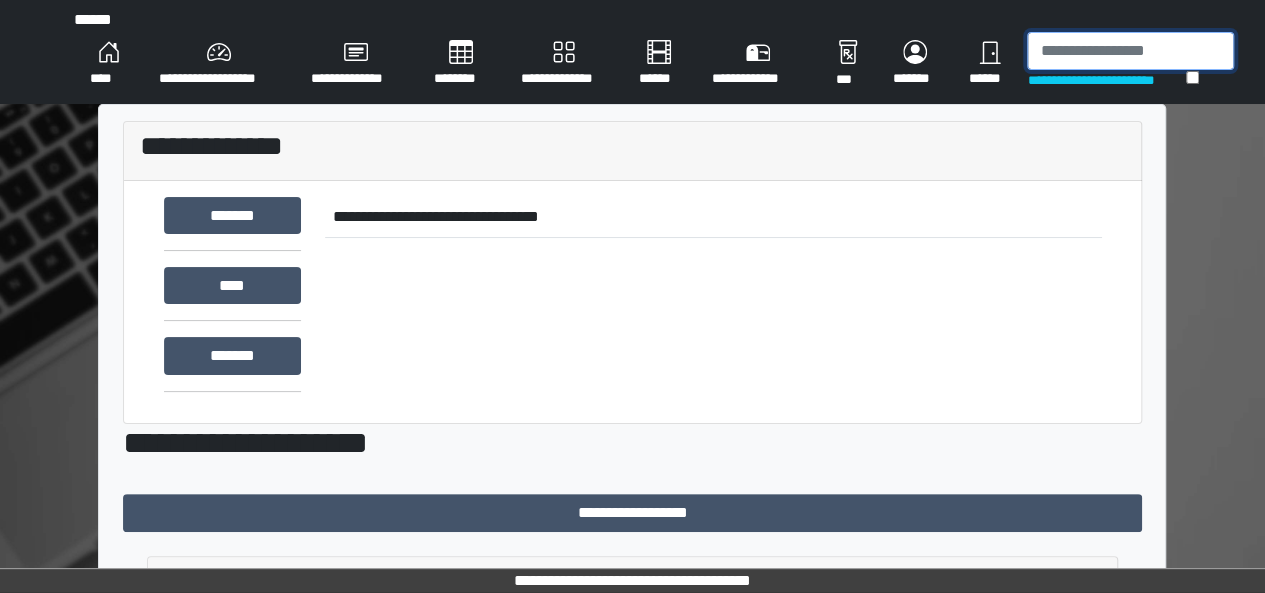 click at bounding box center [1130, 51] 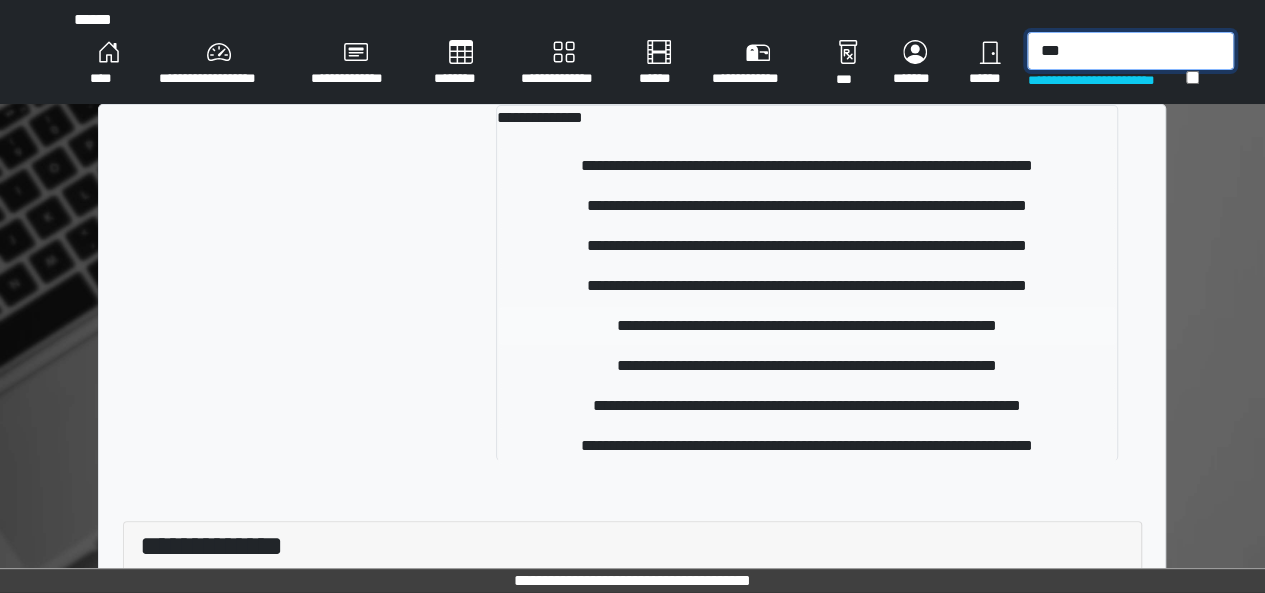 type on "***" 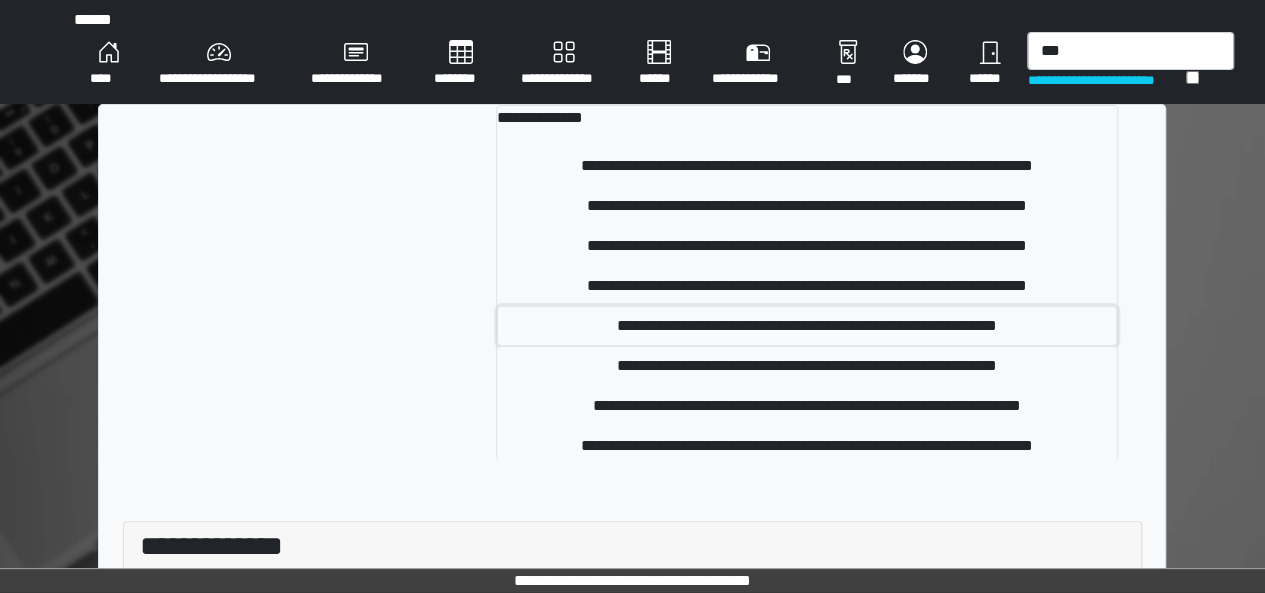 click on "**********" at bounding box center [807, 326] 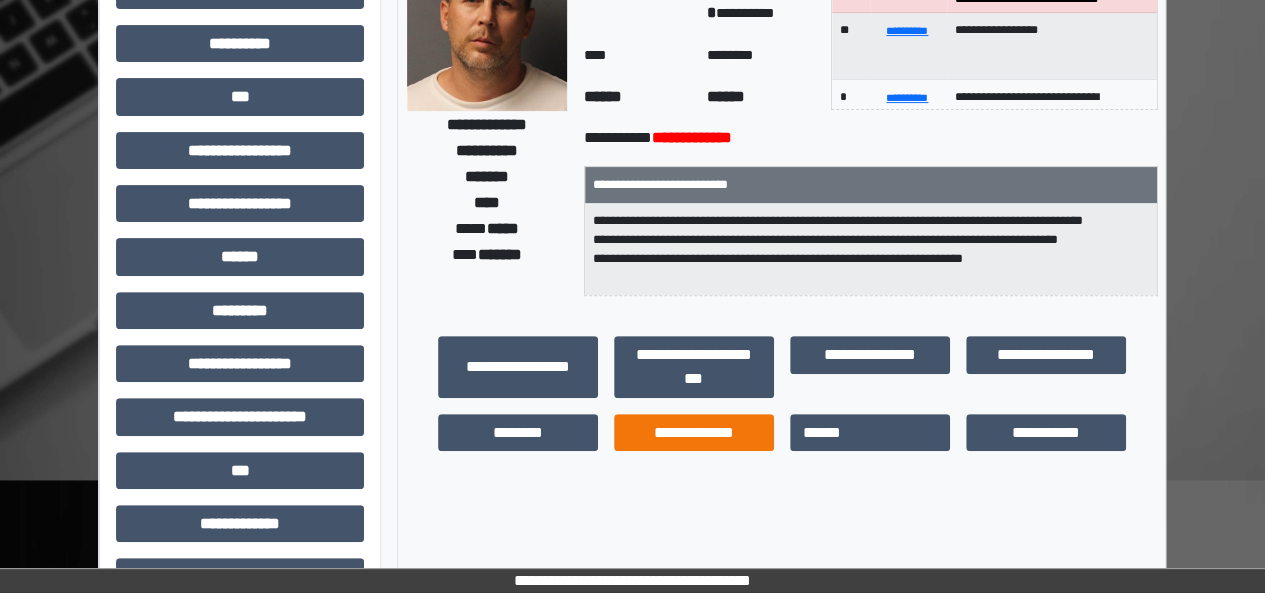 scroll, scrollTop: 224, scrollLeft: 0, axis: vertical 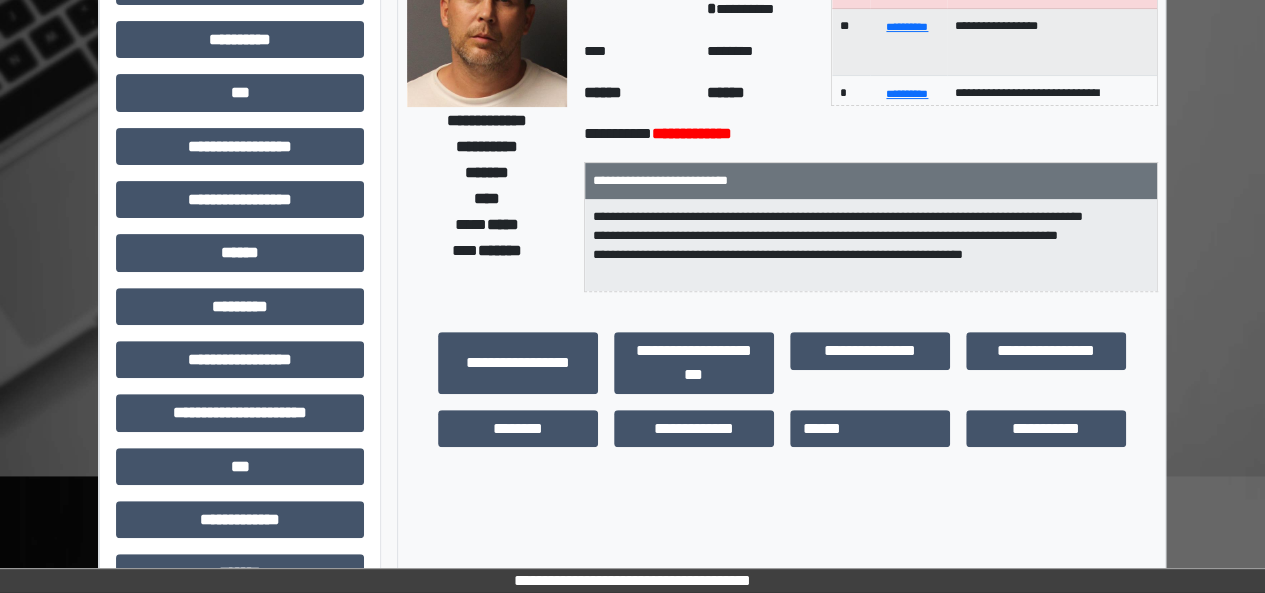 click on "**********" at bounding box center (870, 362) 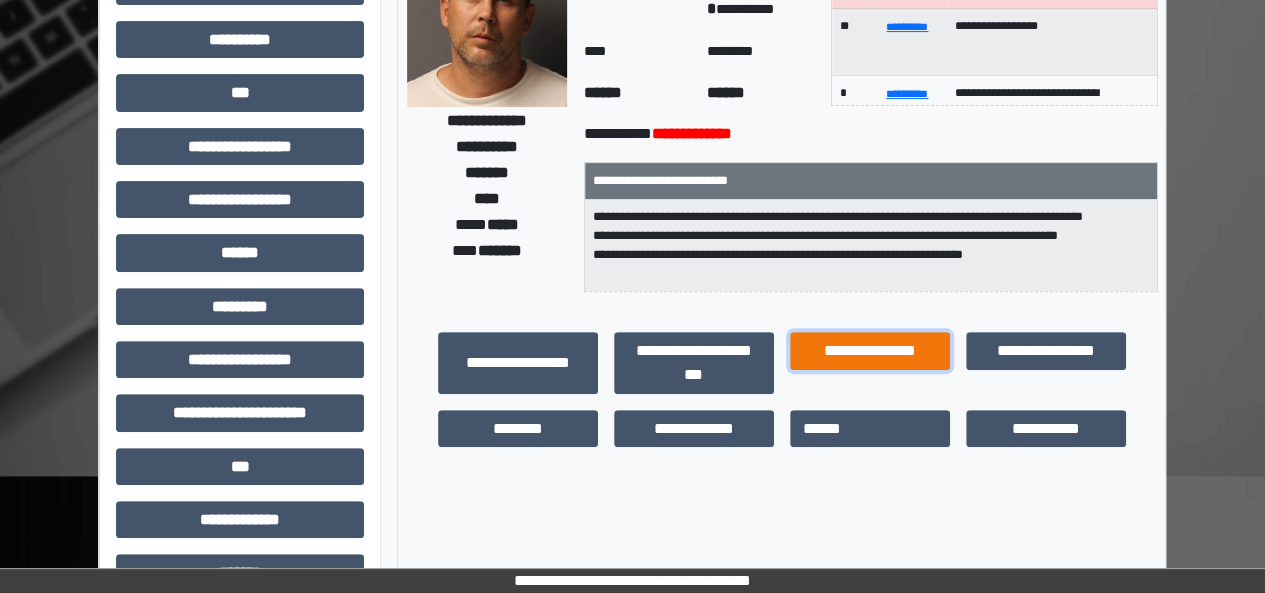 click on "**********" at bounding box center [870, 350] 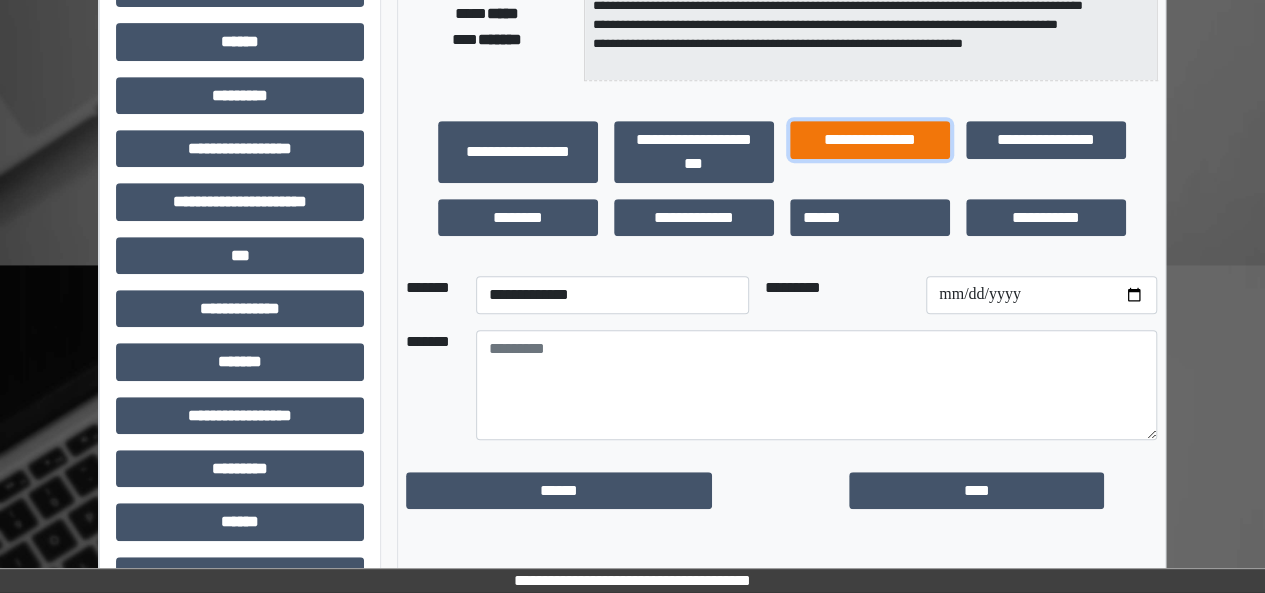scroll, scrollTop: 436, scrollLeft: 0, axis: vertical 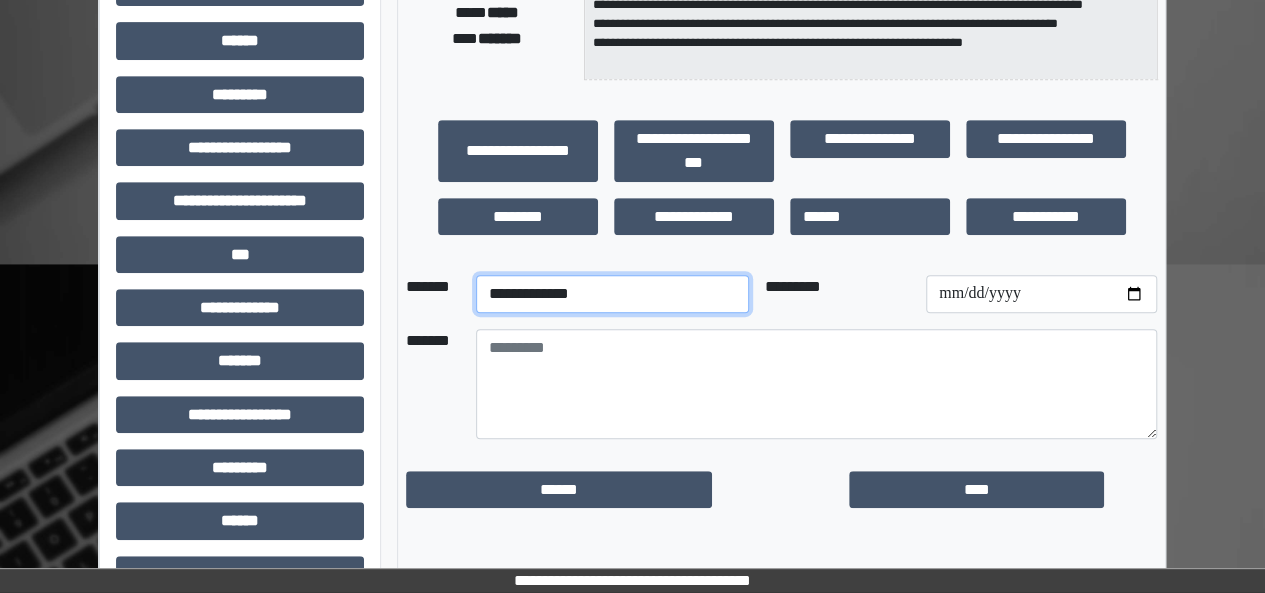 click on "**********" at bounding box center (612, 294) 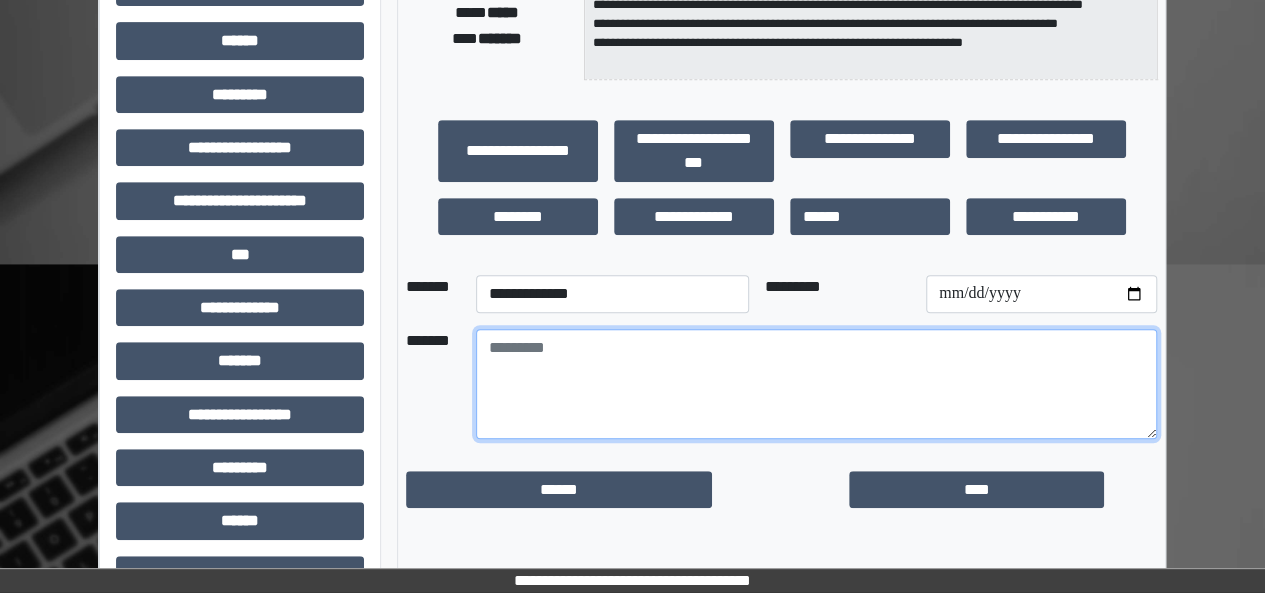 click at bounding box center [816, 384] 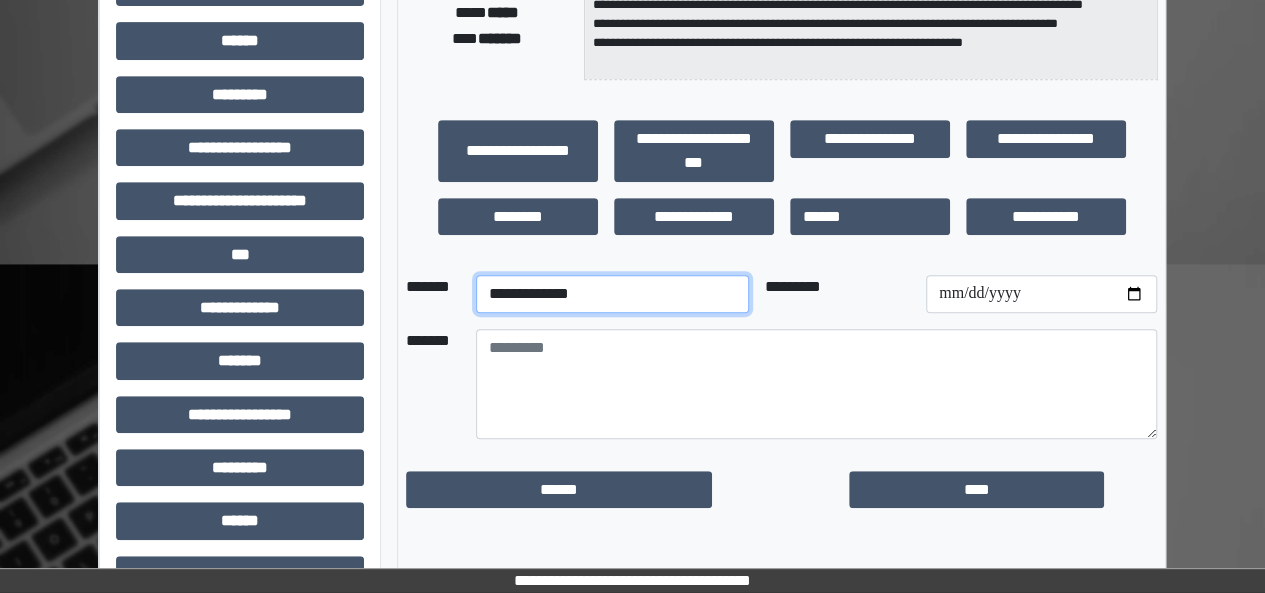 click on "**********" at bounding box center (612, 294) 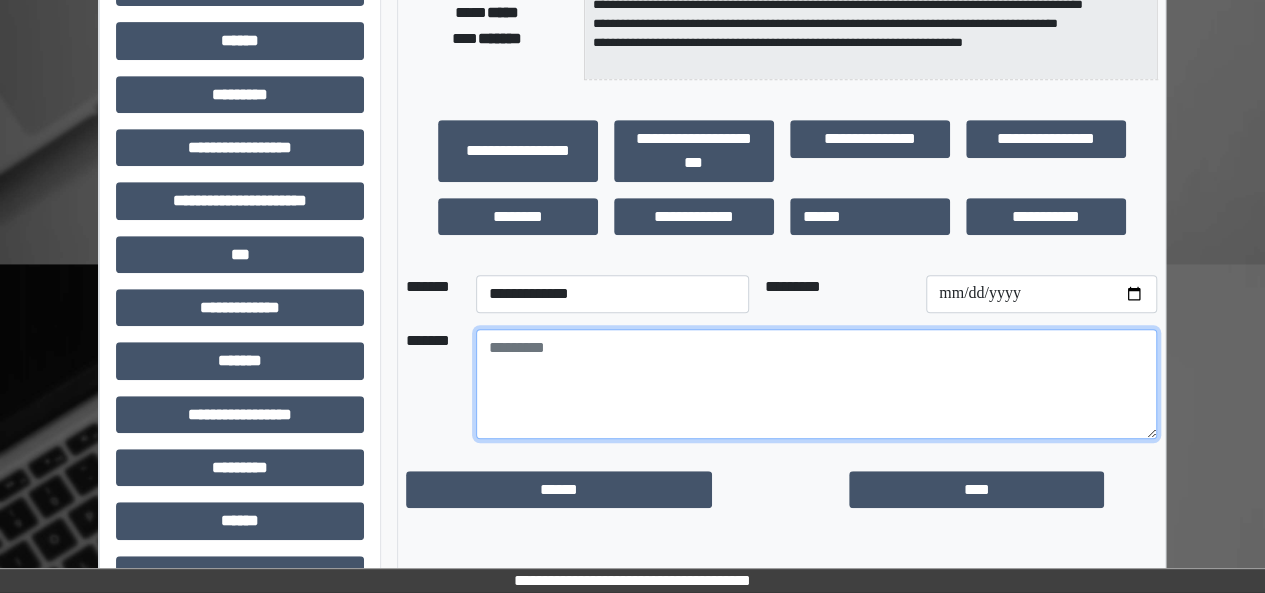click at bounding box center [816, 384] 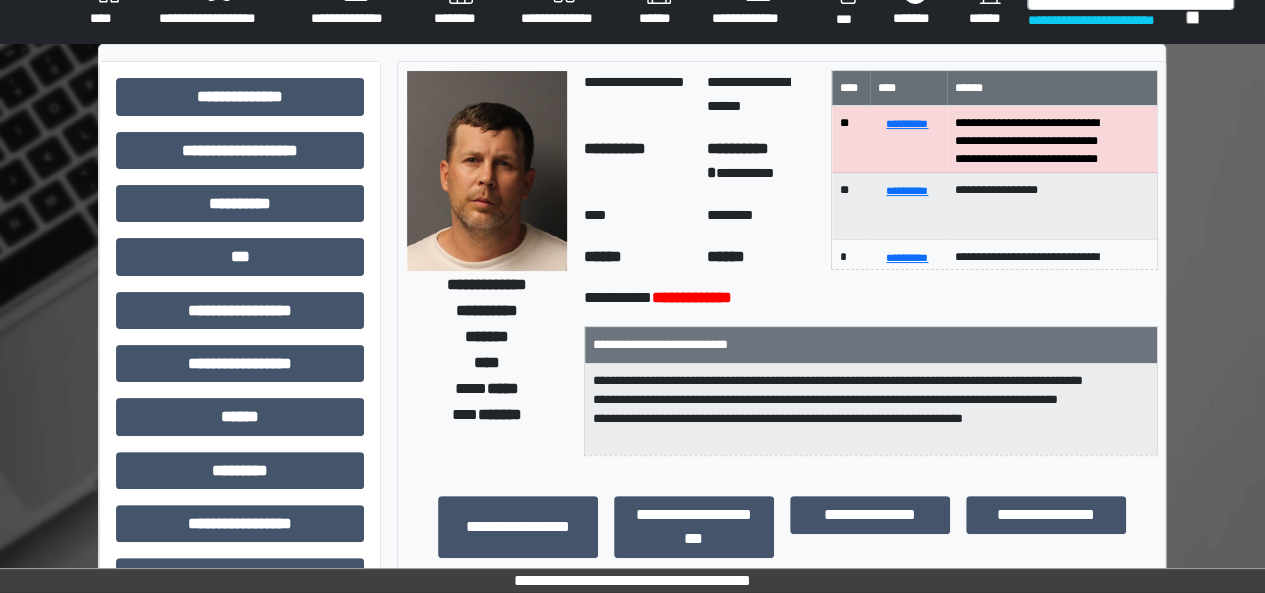 scroll, scrollTop: 0, scrollLeft: 0, axis: both 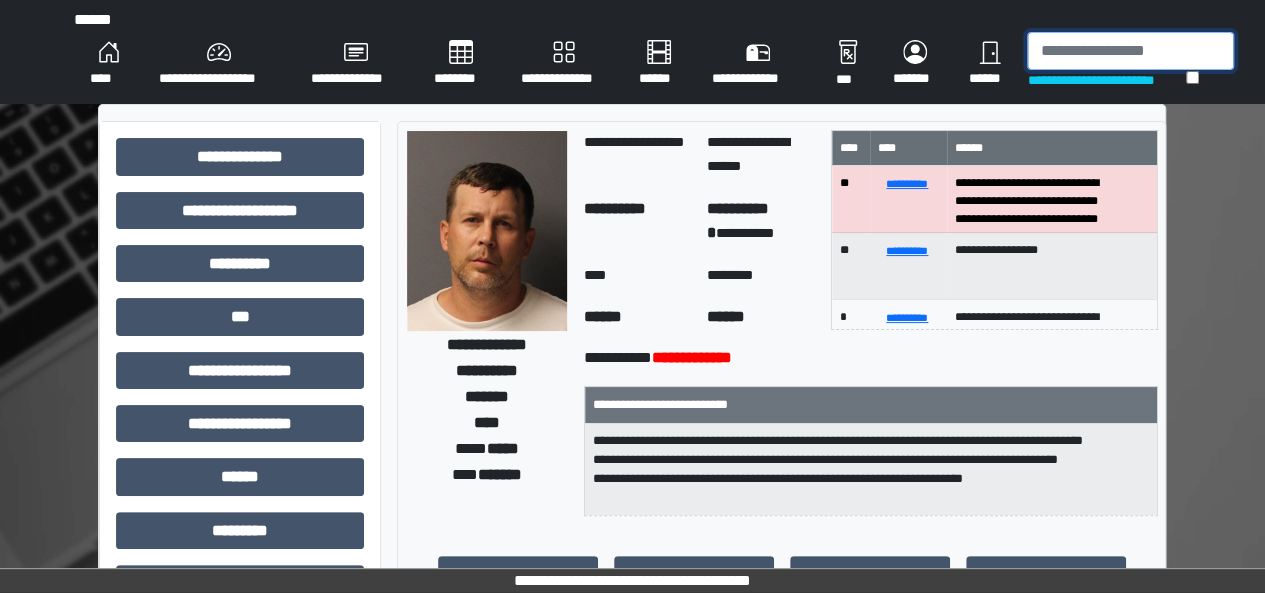 click at bounding box center [1130, 51] 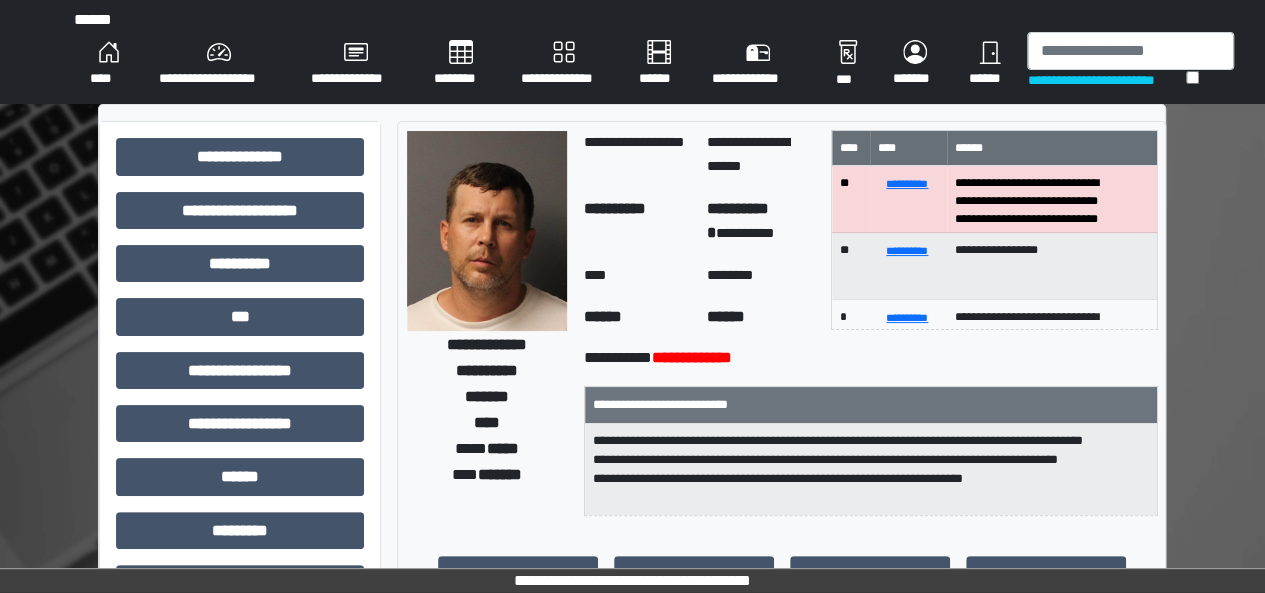 click on "**********" at bounding box center (632, 644) 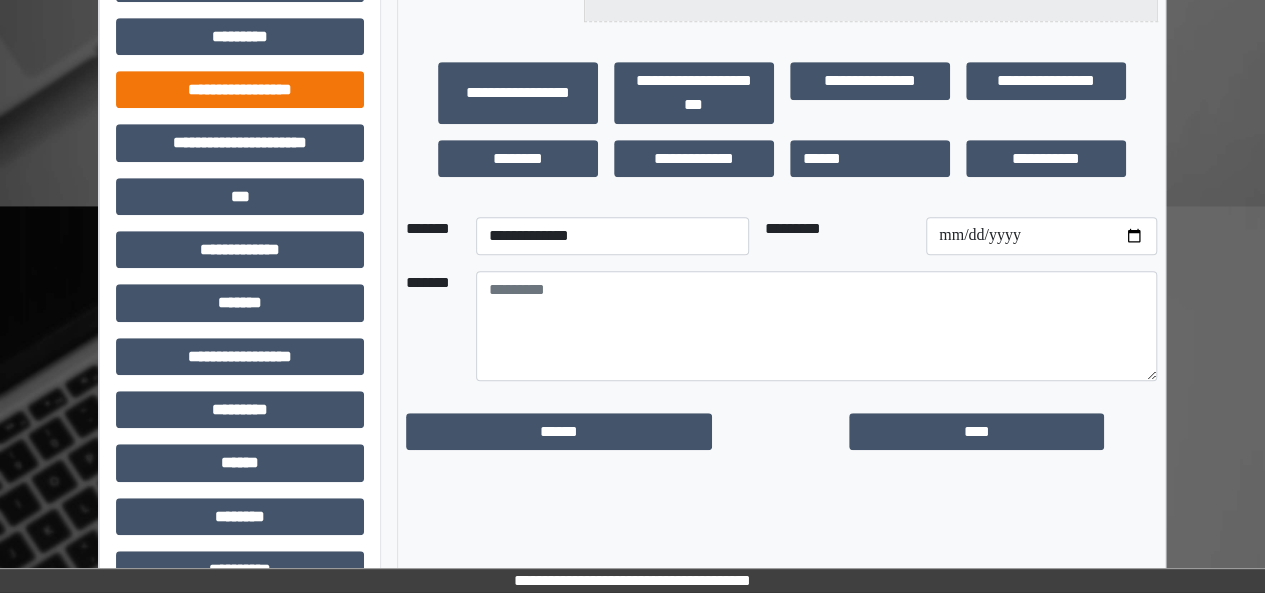 scroll, scrollTop: 500, scrollLeft: 0, axis: vertical 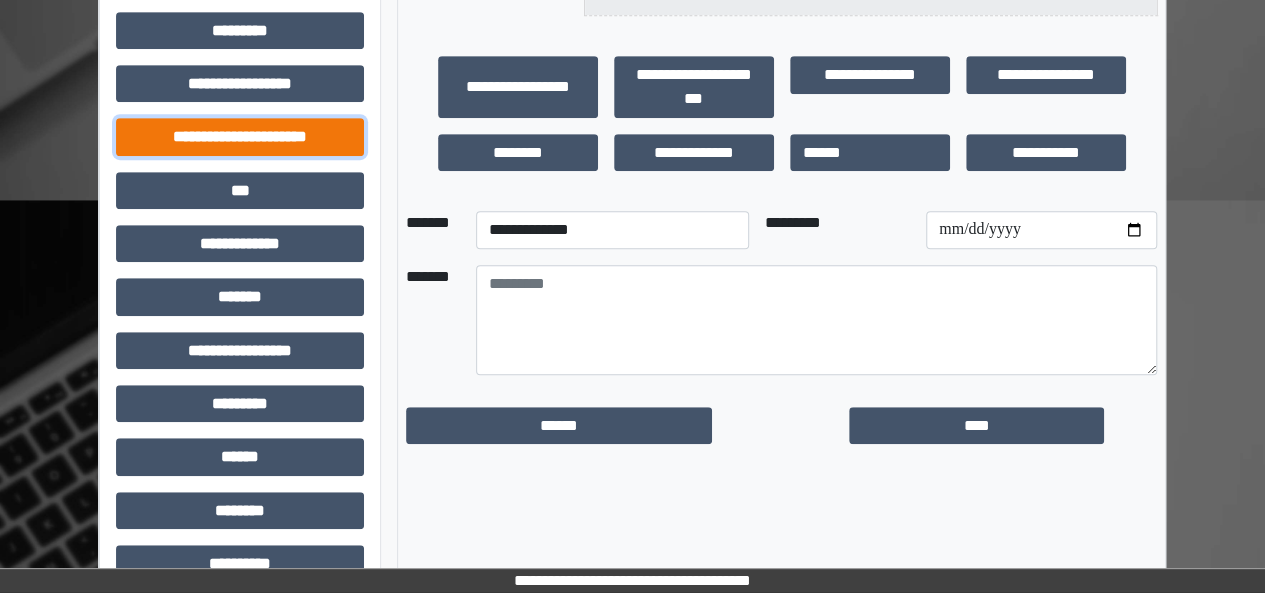 click on "**********" at bounding box center (240, 136) 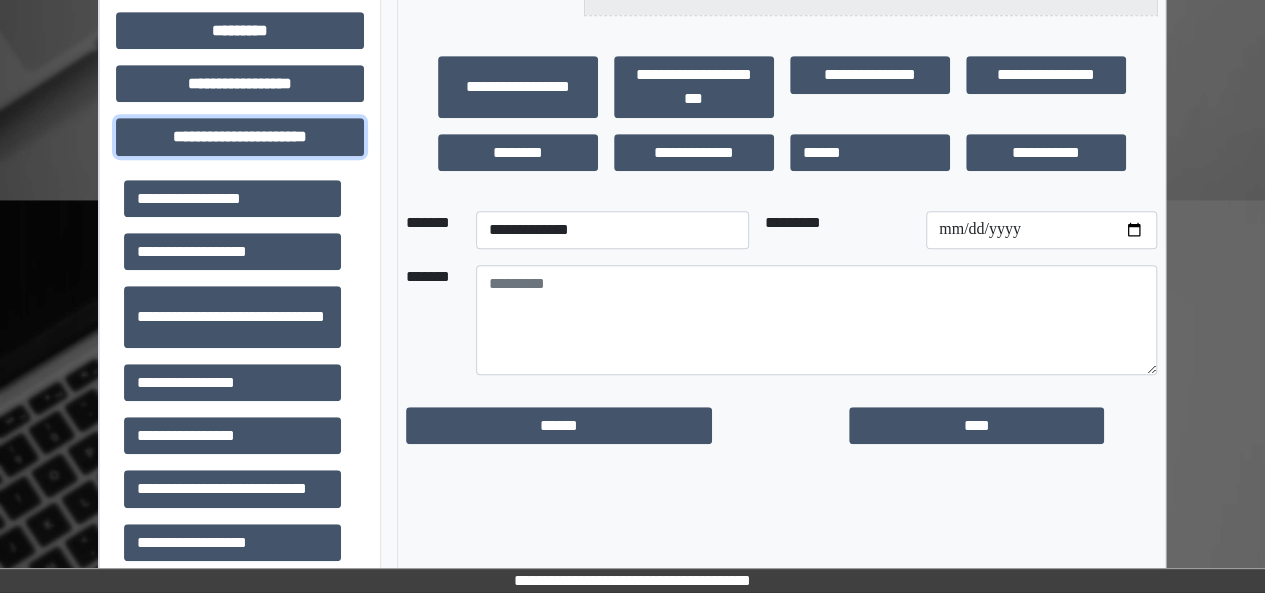scroll, scrollTop: 40, scrollLeft: 0, axis: vertical 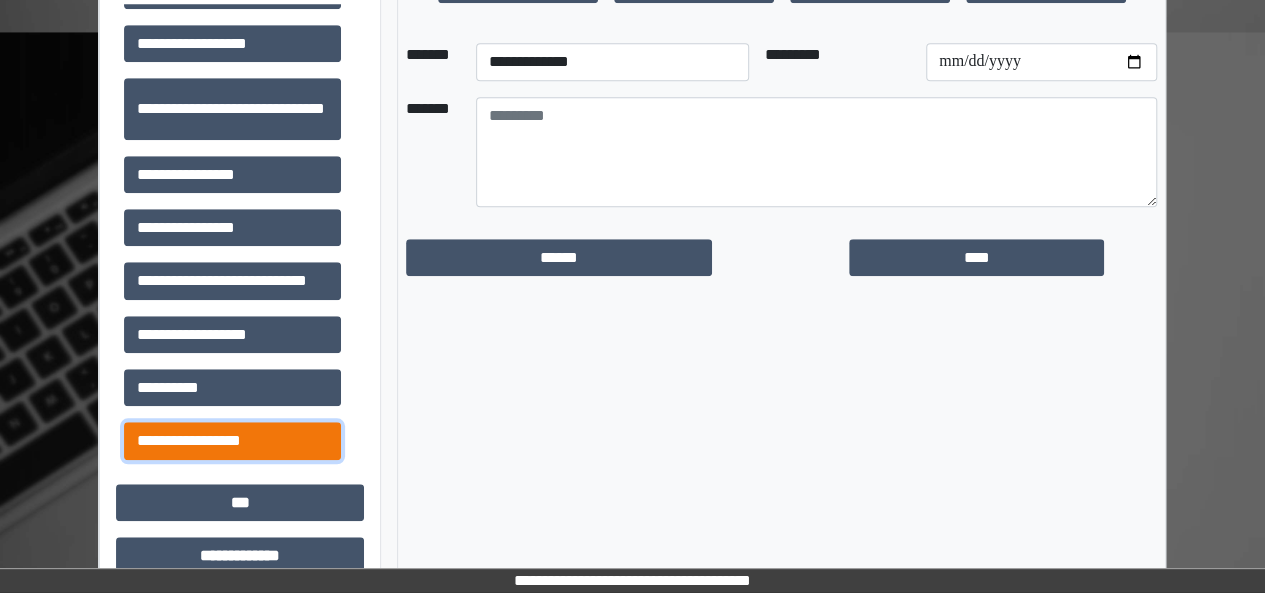 click on "**********" at bounding box center [232, 440] 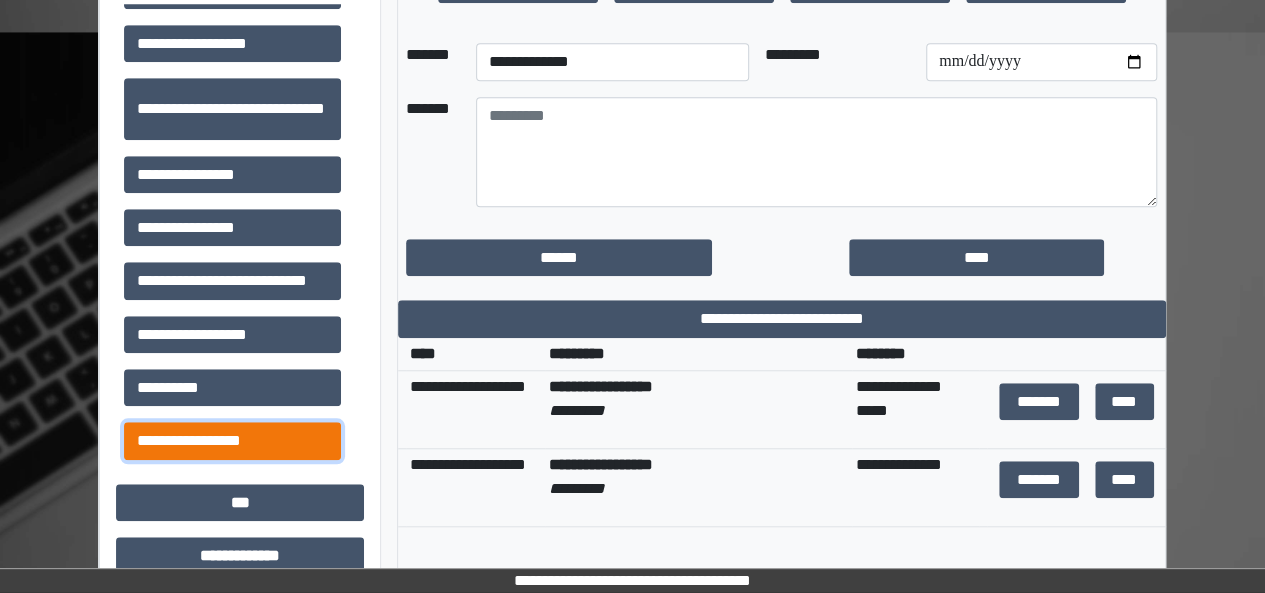 click on "**********" at bounding box center [232, 440] 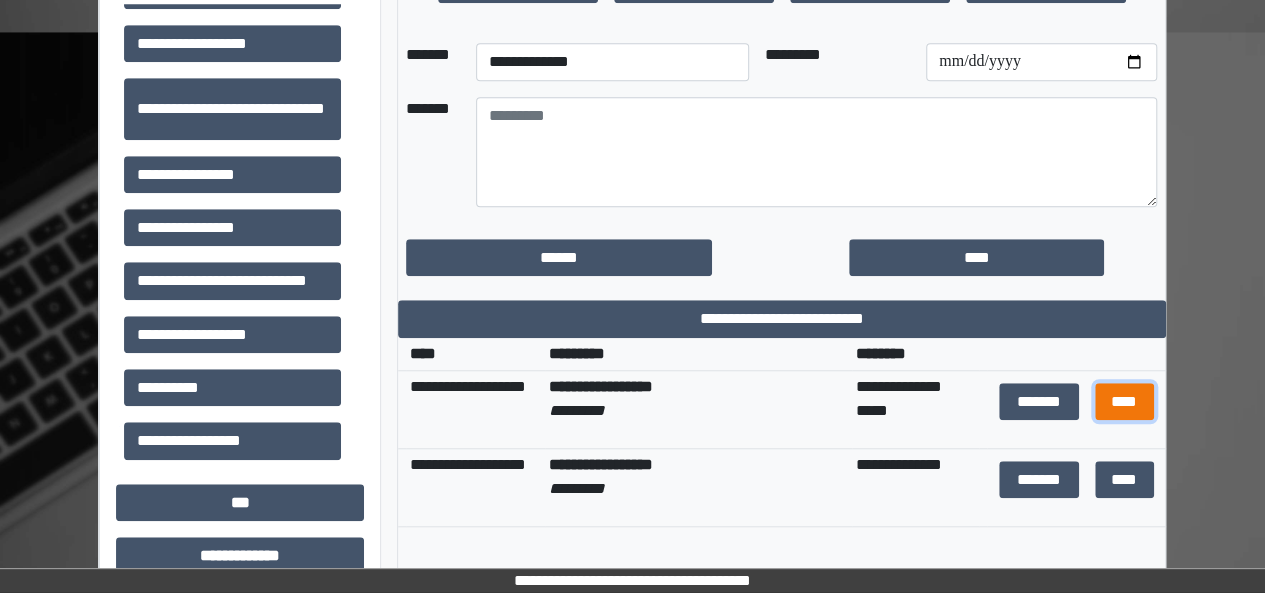 click on "****" at bounding box center (1124, 401) 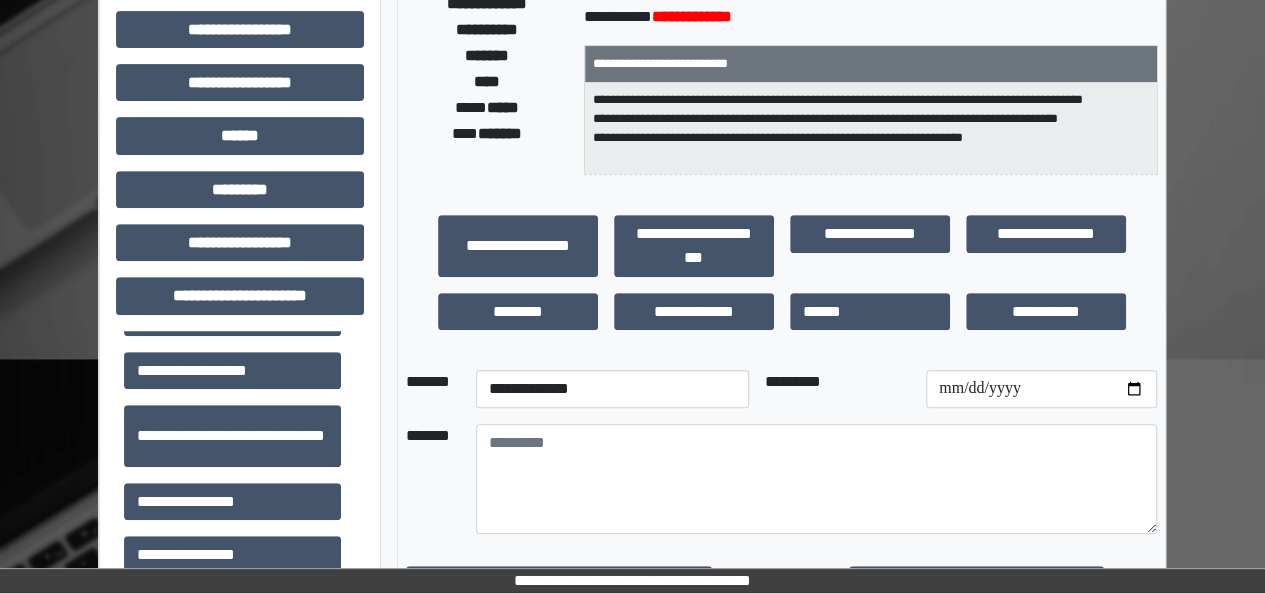 scroll, scrollTop: 0, scrollLeft: 0, axis: both 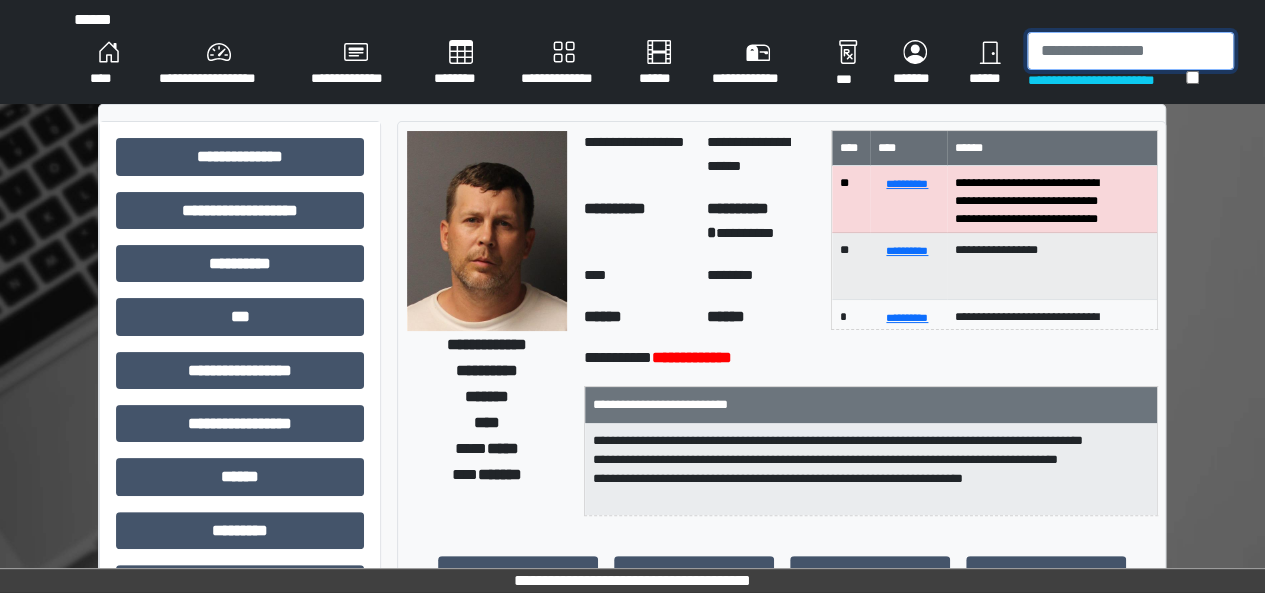 click at bounding box center (1130, 51) 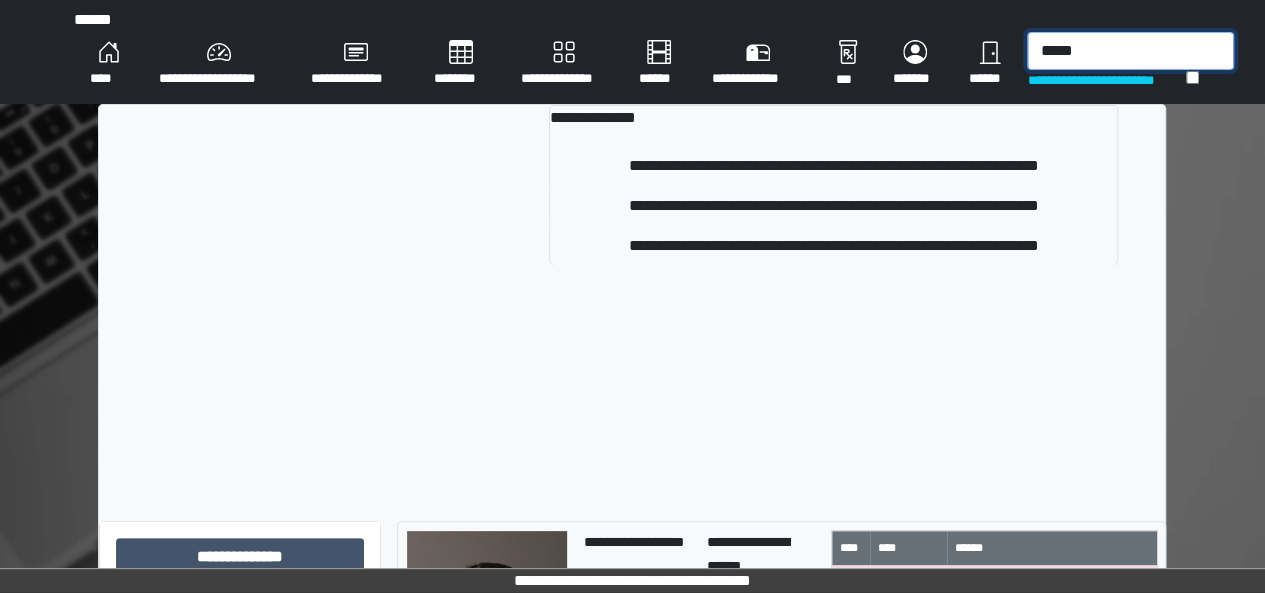 type on "*****" 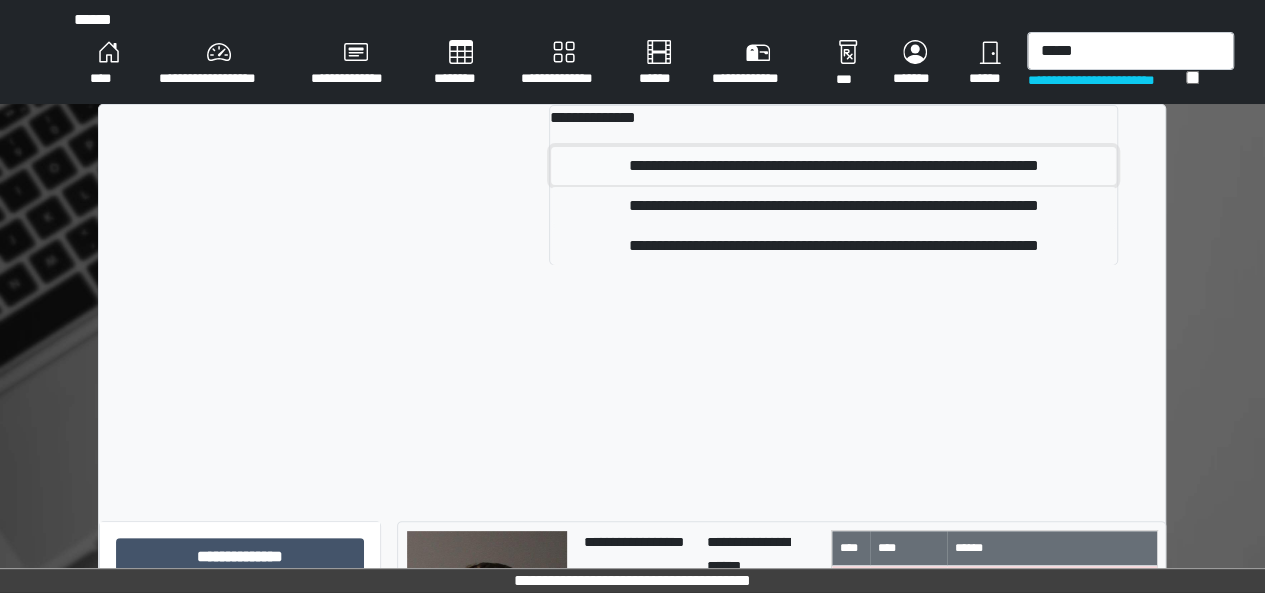 click on "**********" at bounding box center (833, 166) 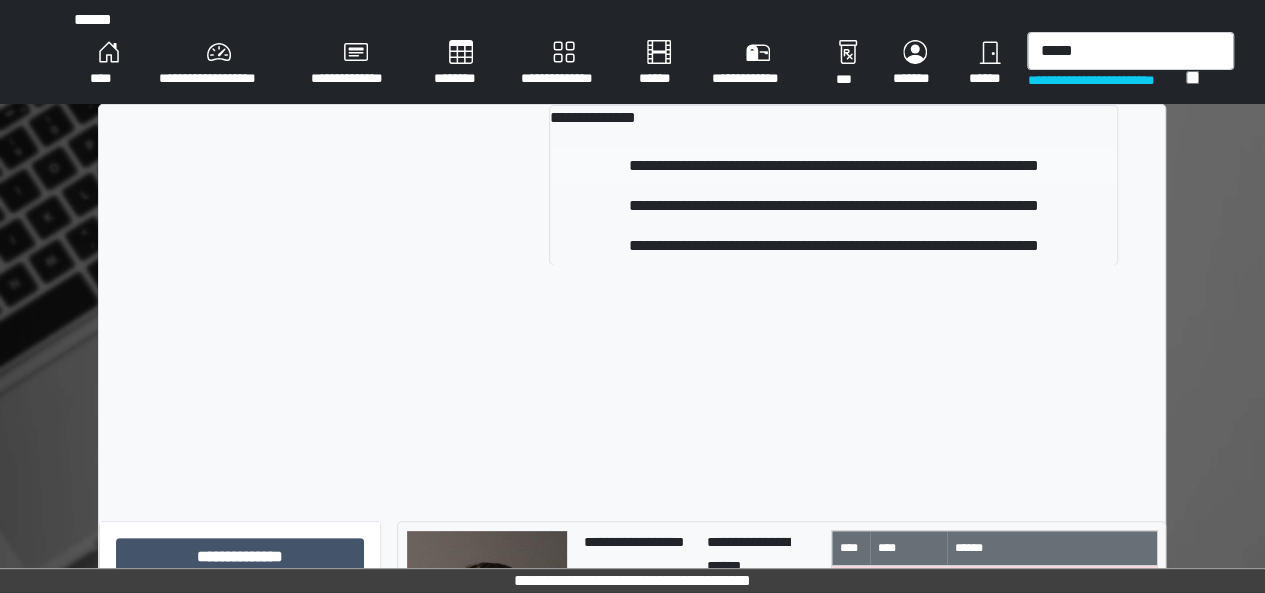 type 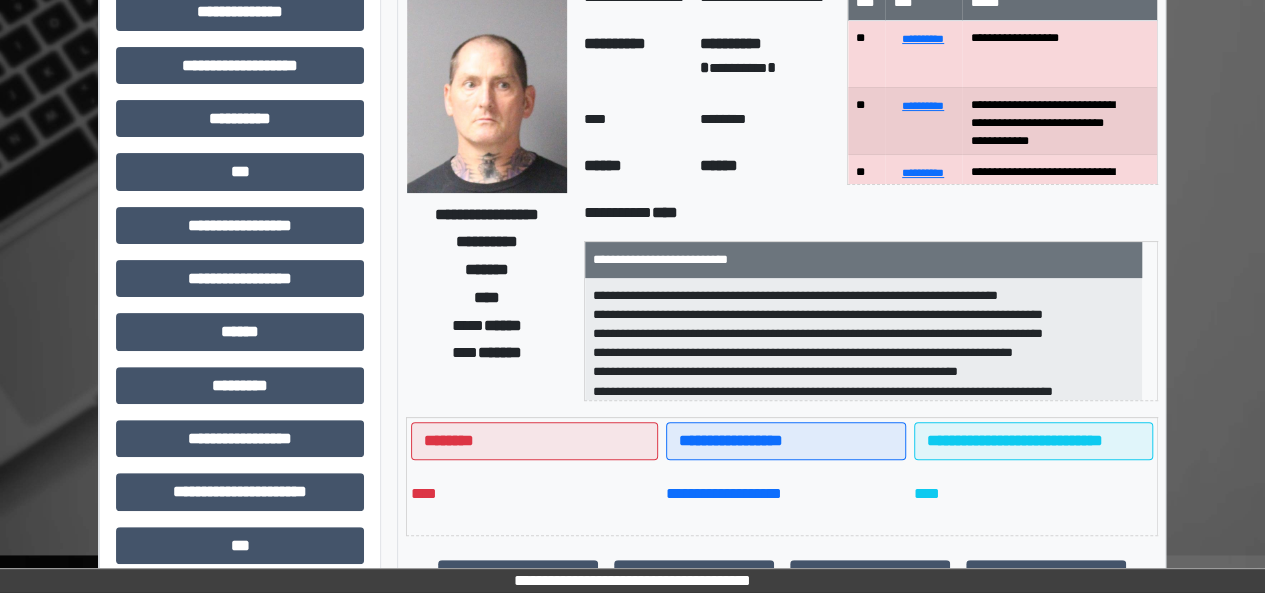 scroll, scrollTop: 0, scrollLeft: 0, axis: both 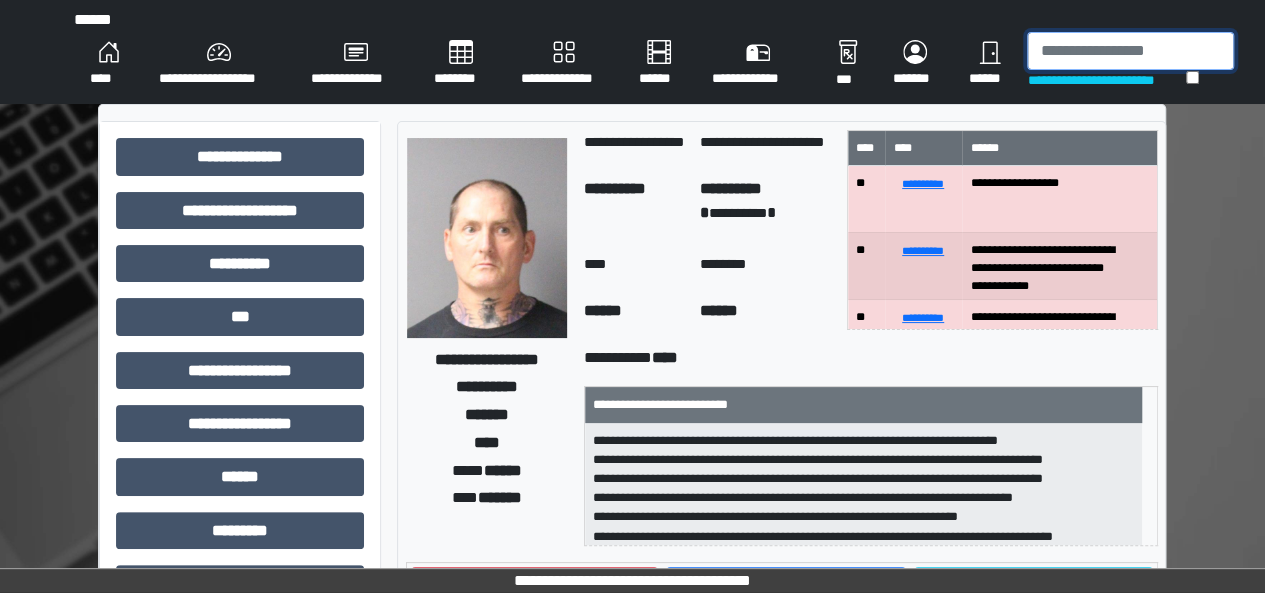 click at bounding box center (1130, 51) 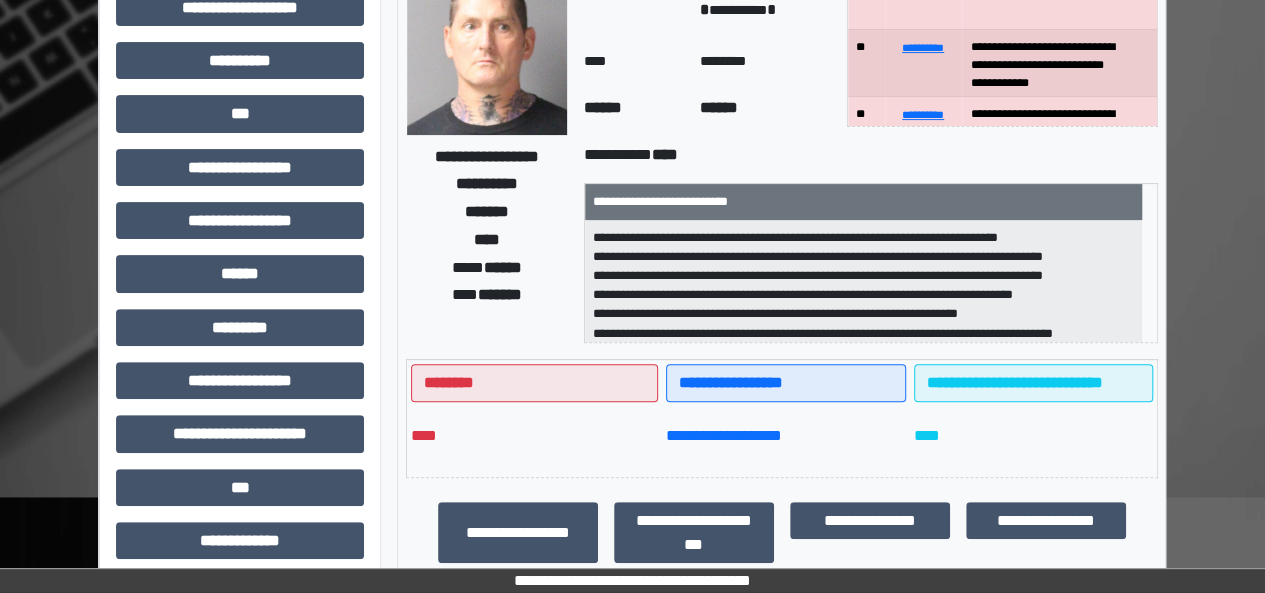 scroll, scrollTop: 247, scrollLeft: 0, axis: vertical 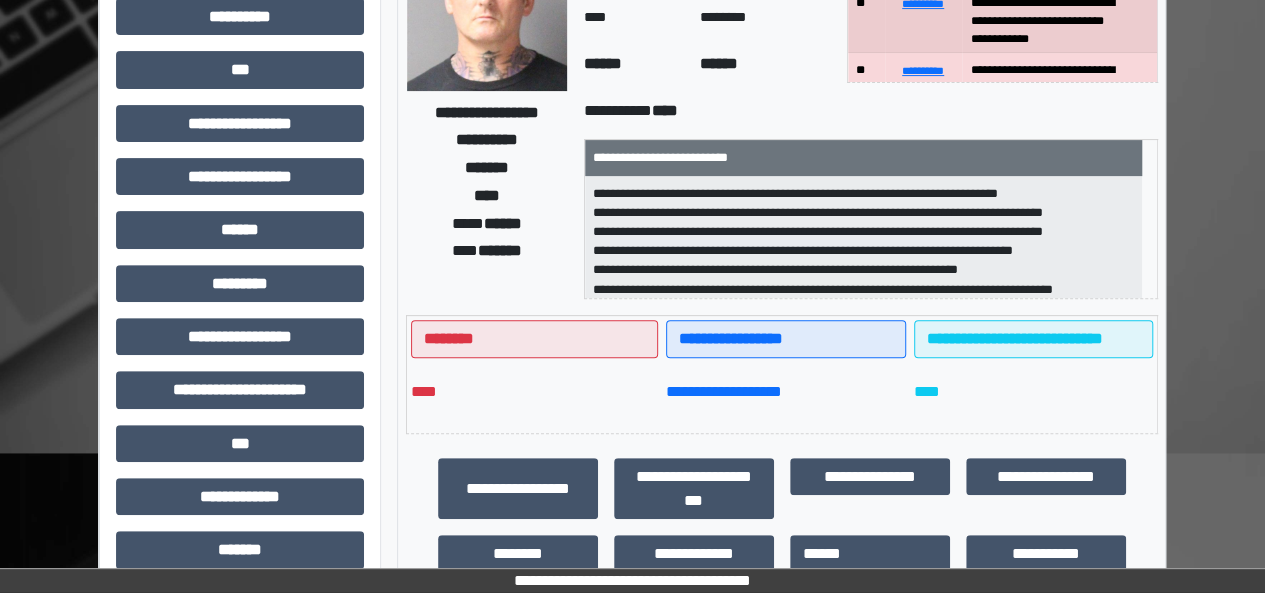 click on "**********" at bounding box center [518, 488] 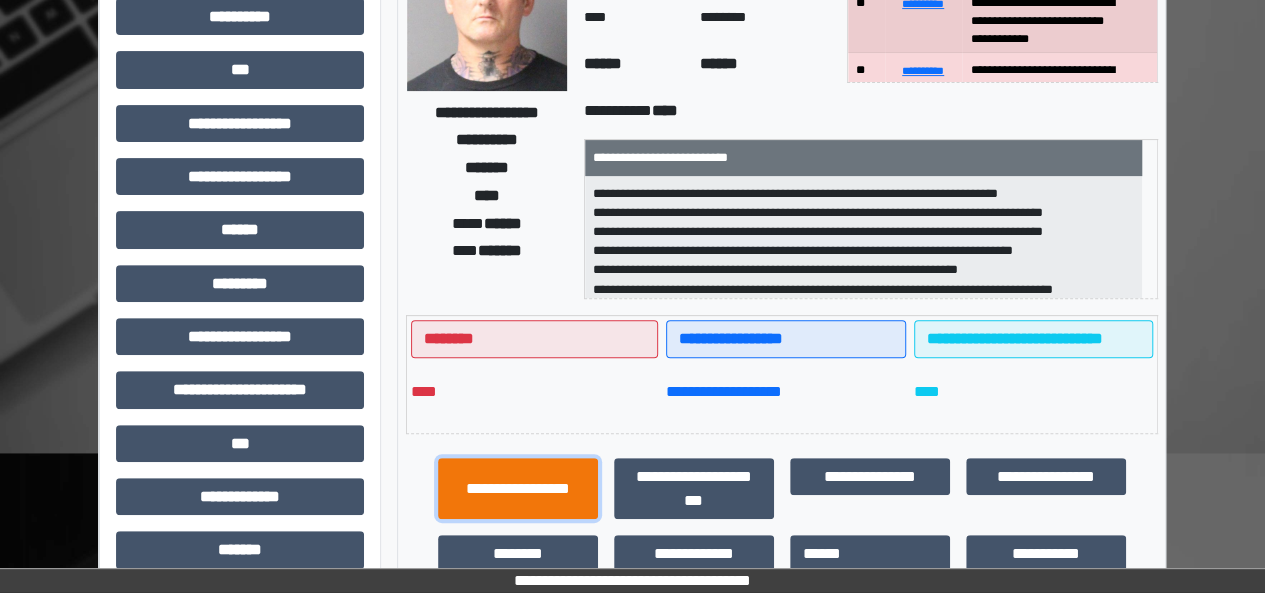 click on "**********" at bounding box center [518, 488] 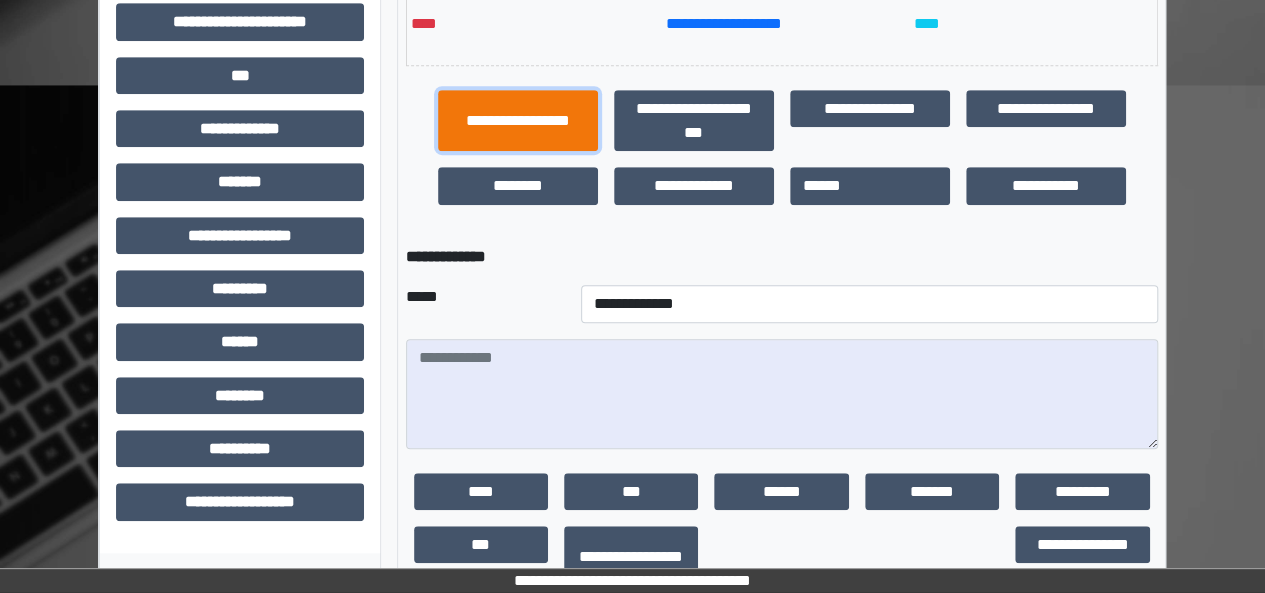 scroll, scrollTop: 625, scrollLeft: 0, axis: vertical 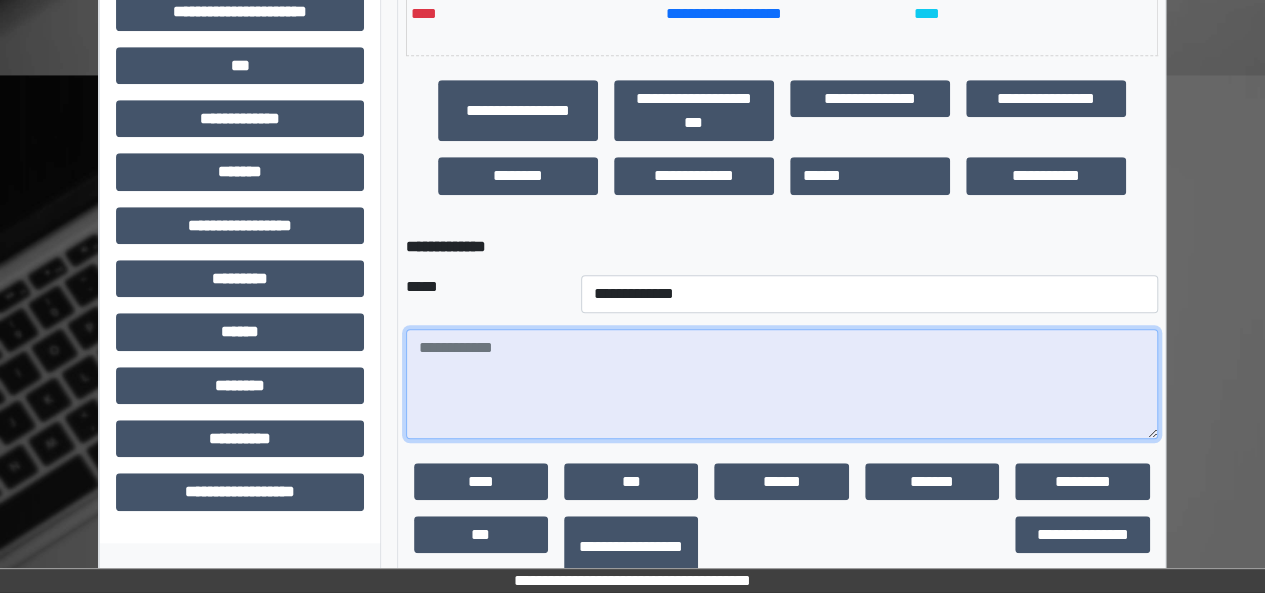 click at bounding box center (782, 384) 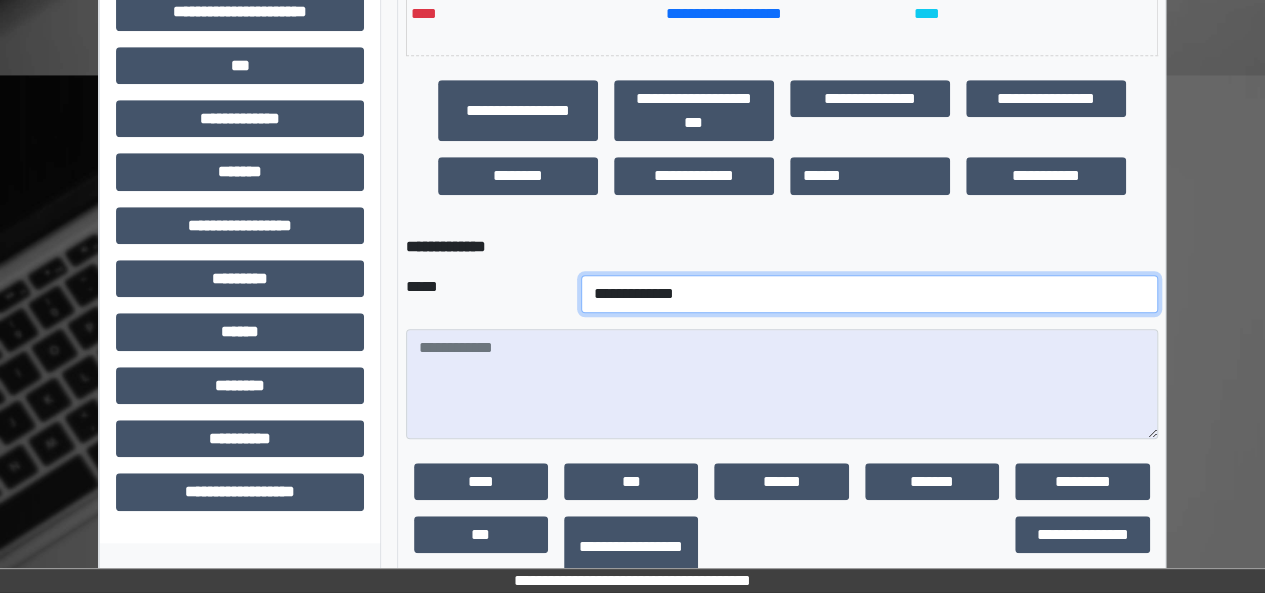click on "**********" at bounding box center [869, 294] 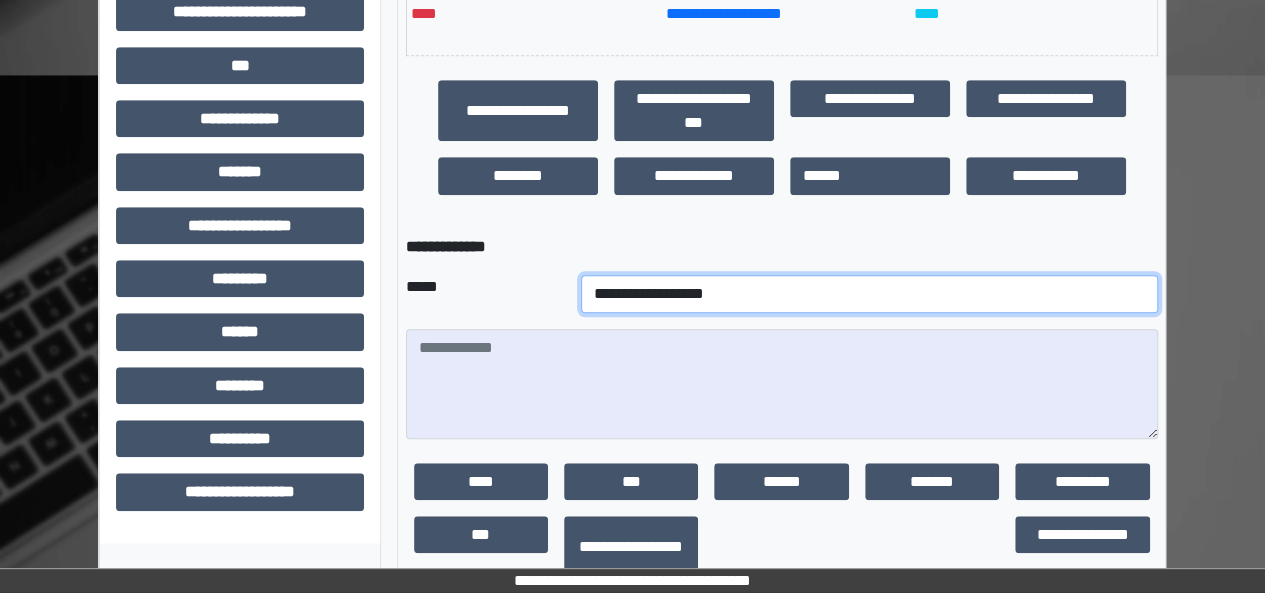 click on "**********" at bounding box center (869, 294) 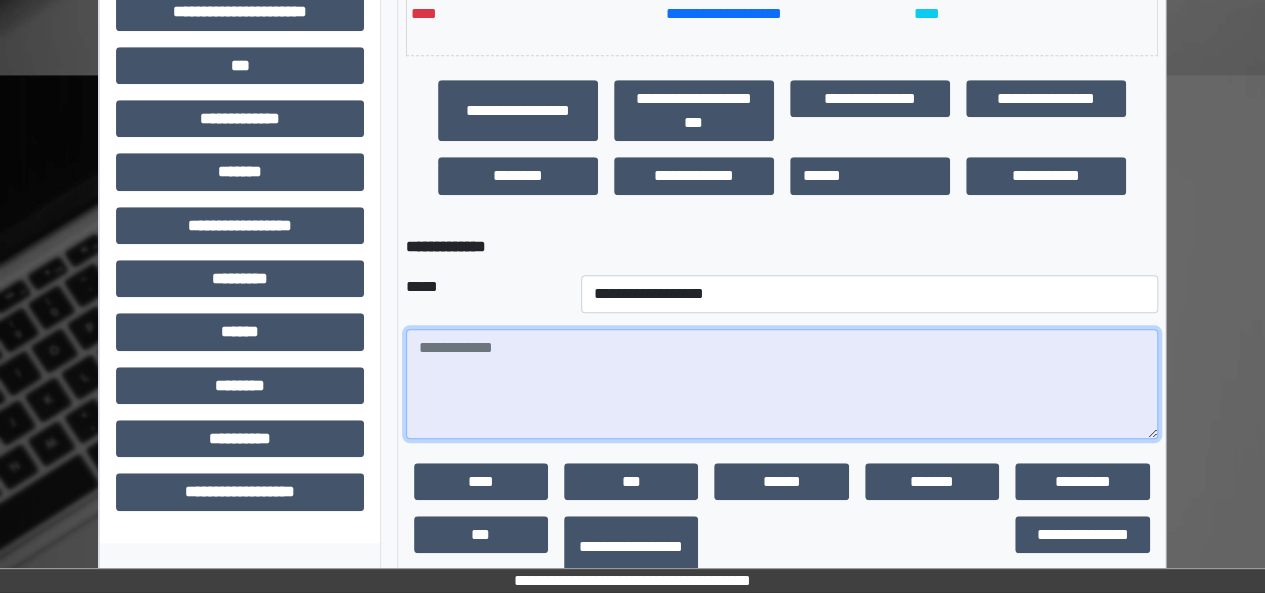 click at bounding box center (782, 384) 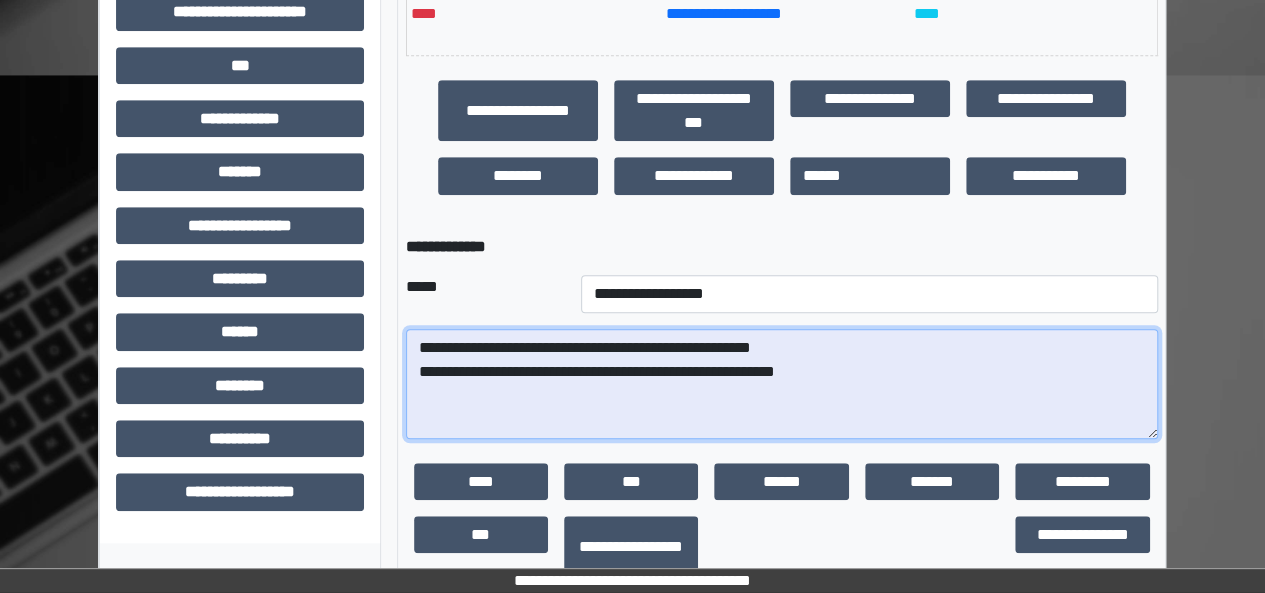 drag, startPoint x: 676, startPoint y: 436, endPoint x: 637, endPoint y: 280, distance: 160.80112 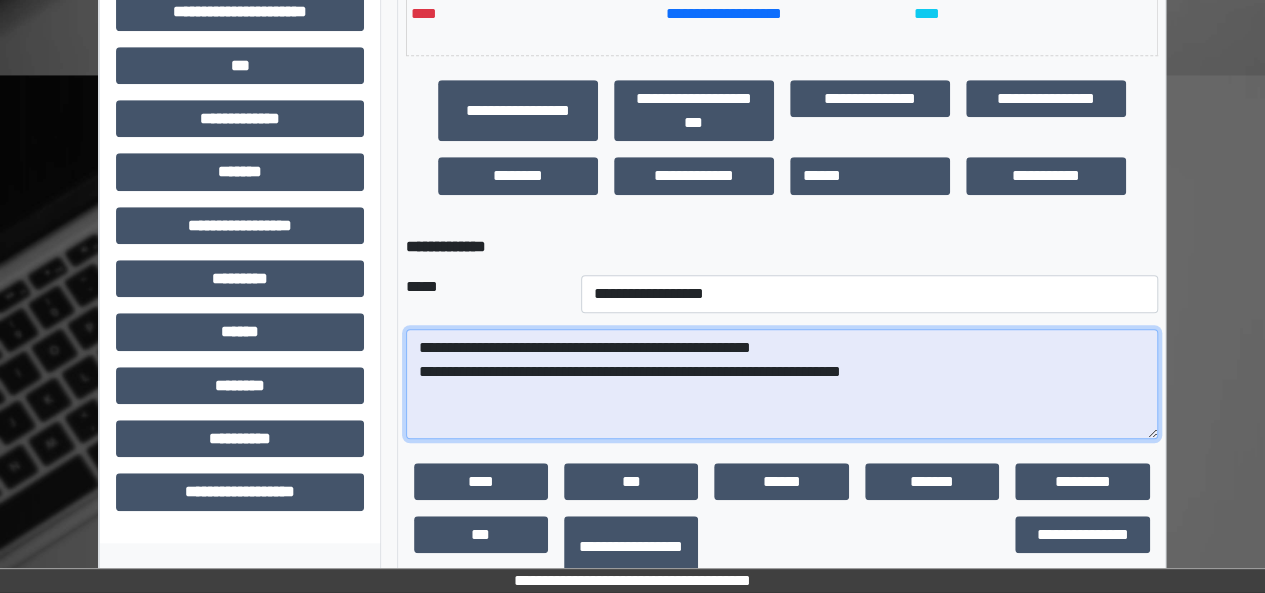 click on "**********" at bounding box center (782, 384) 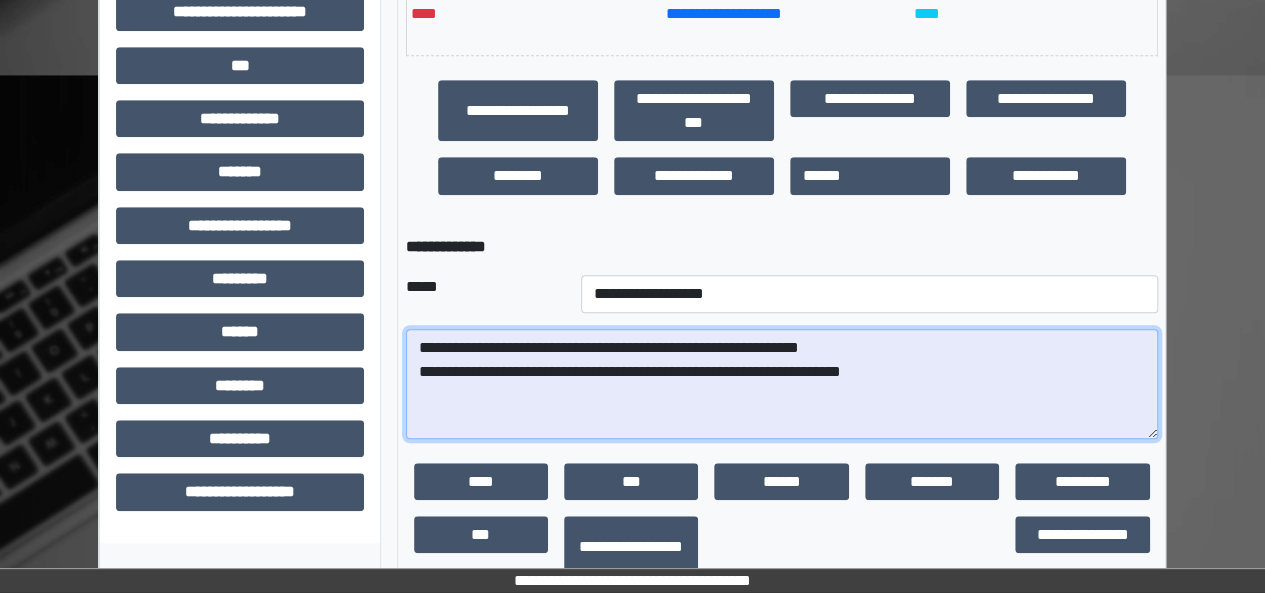click on "**********" at bounding box center [782, 384] 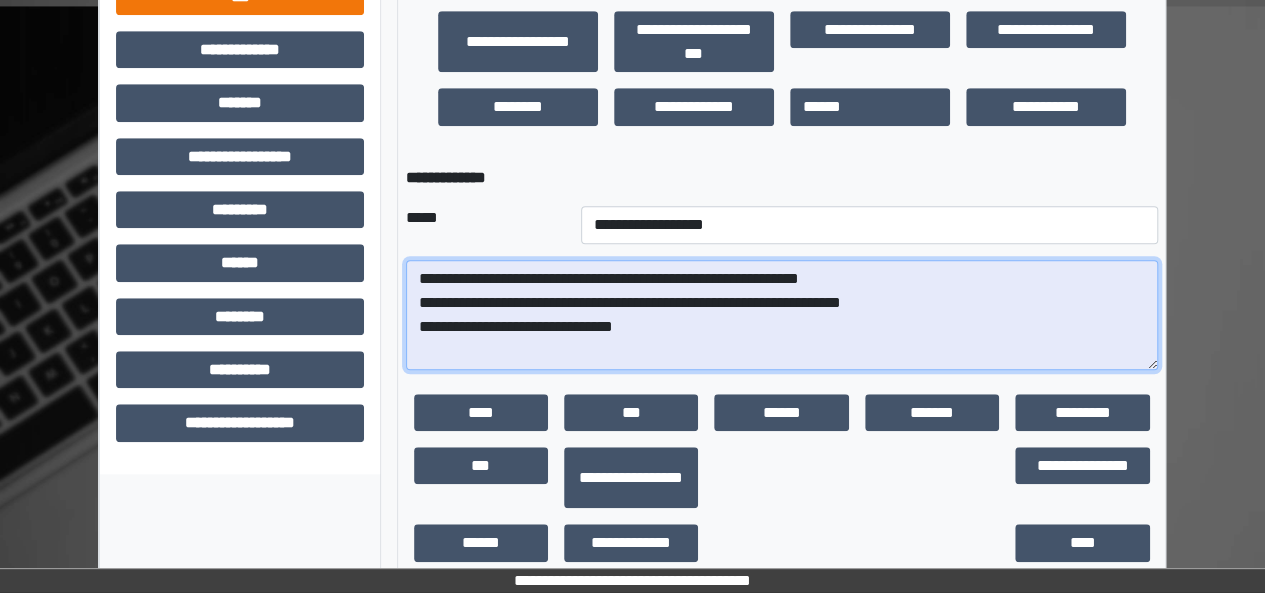 scroll, scrollTop: 695, scrollLeft: 0, axis: vertical 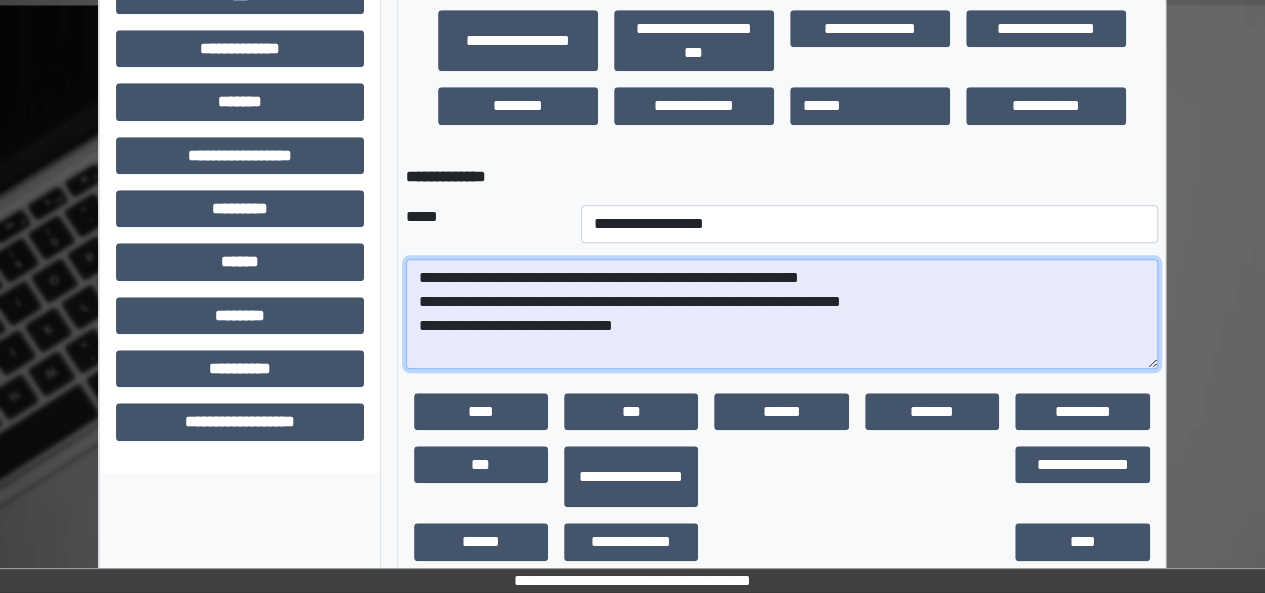 drag, startPoint x: 640, startPoint y: 329, endPoint x: 407, endPoint y: 315, distance: 233.42023 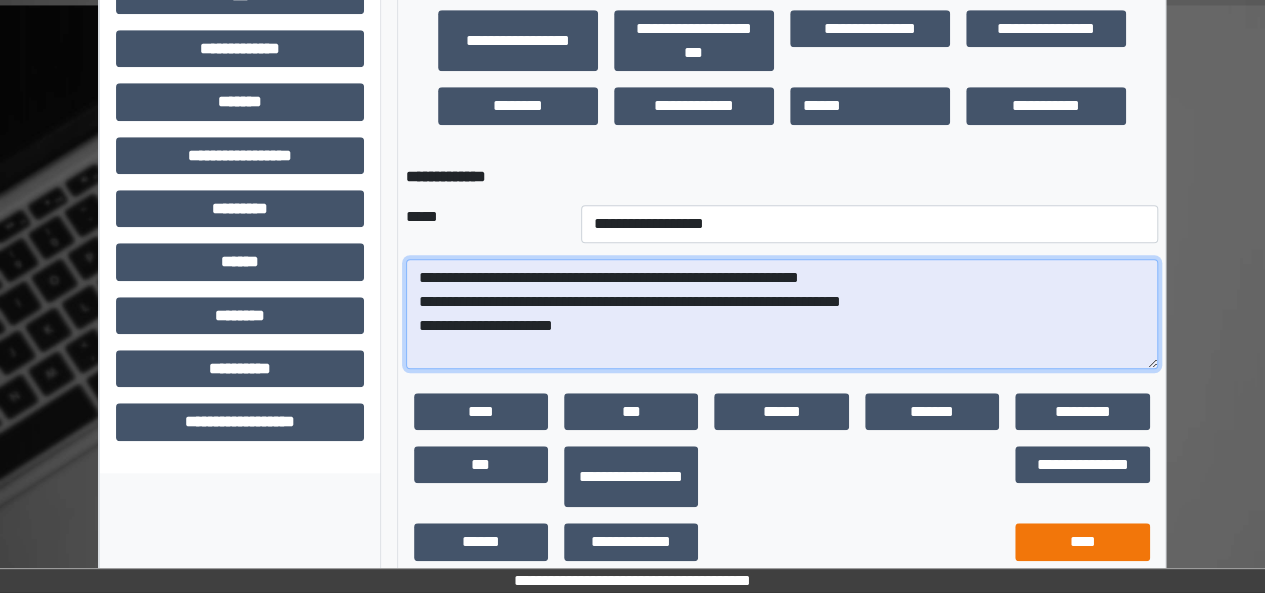 type on "**********" 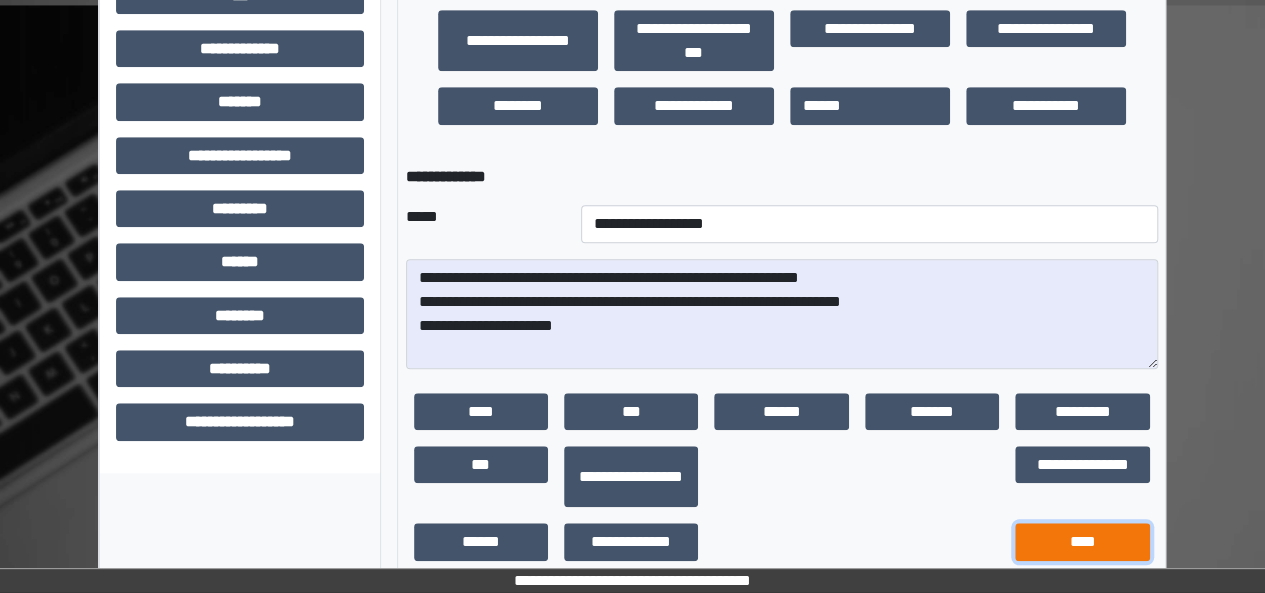 click on "****" at bounding box center [1082, 542] 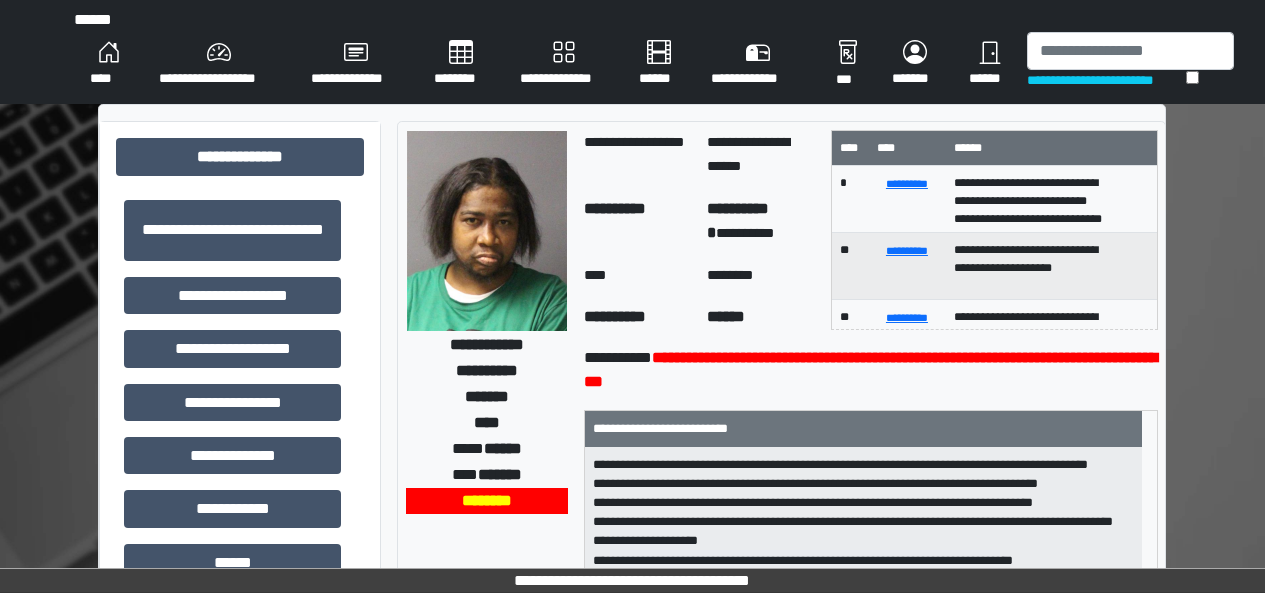 scroll, scrollTop: 0, scrollLeft: 0, axis: both 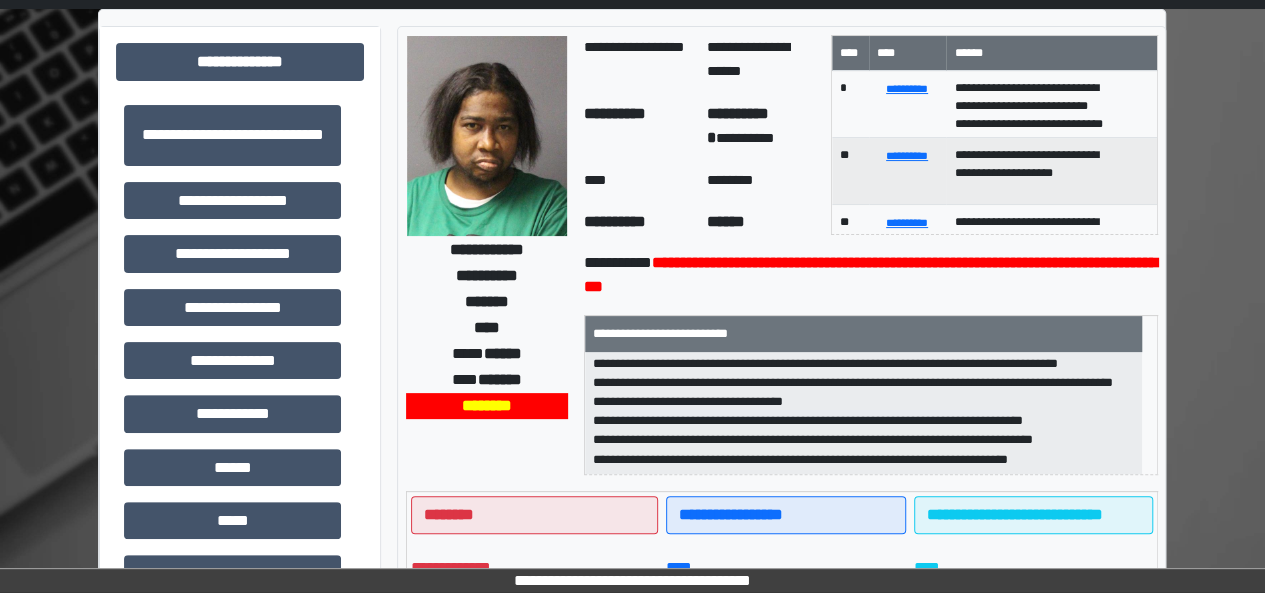 click on "**********" at bounding box center (870, 274) 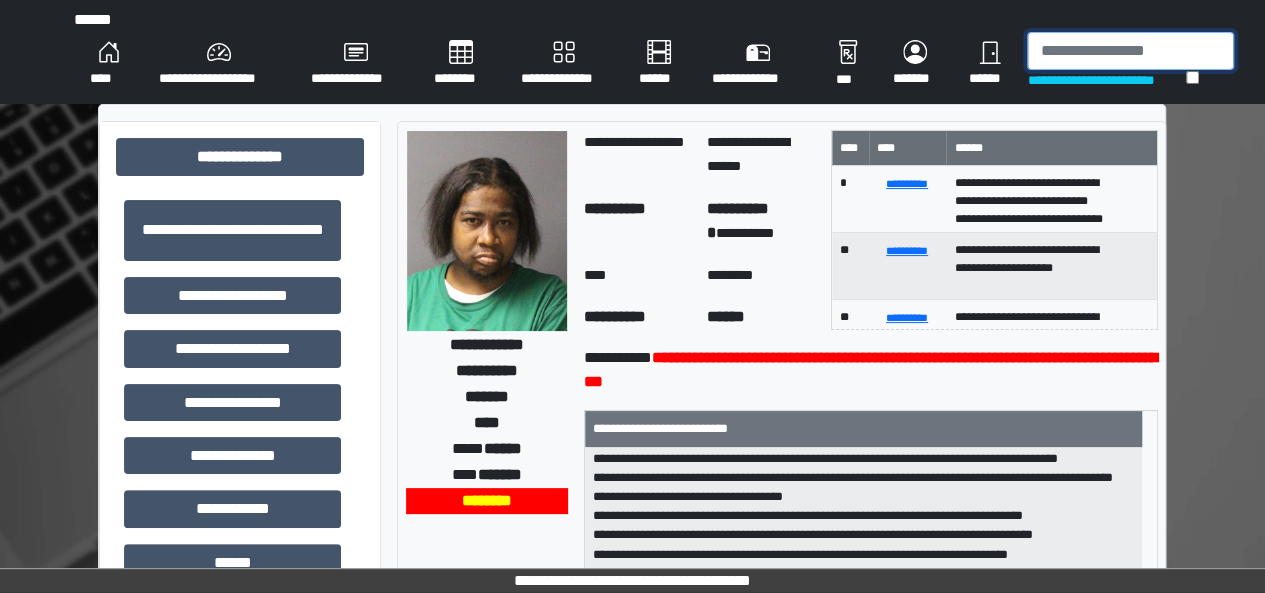 click at bounding box center [1130, 51] 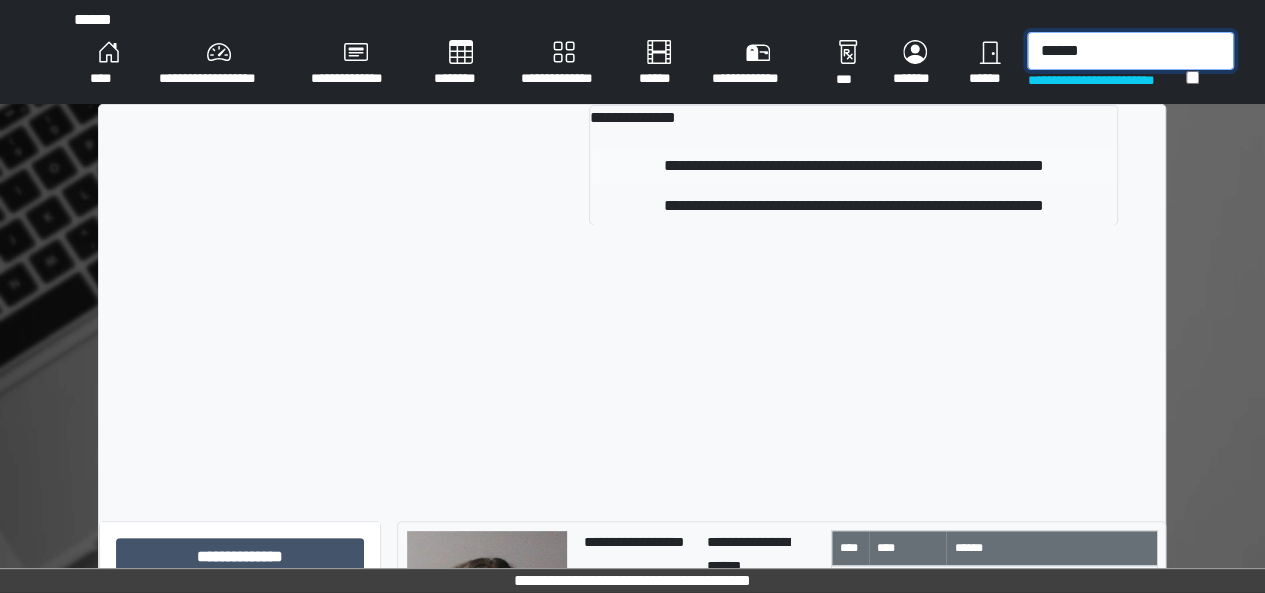 type on "******" 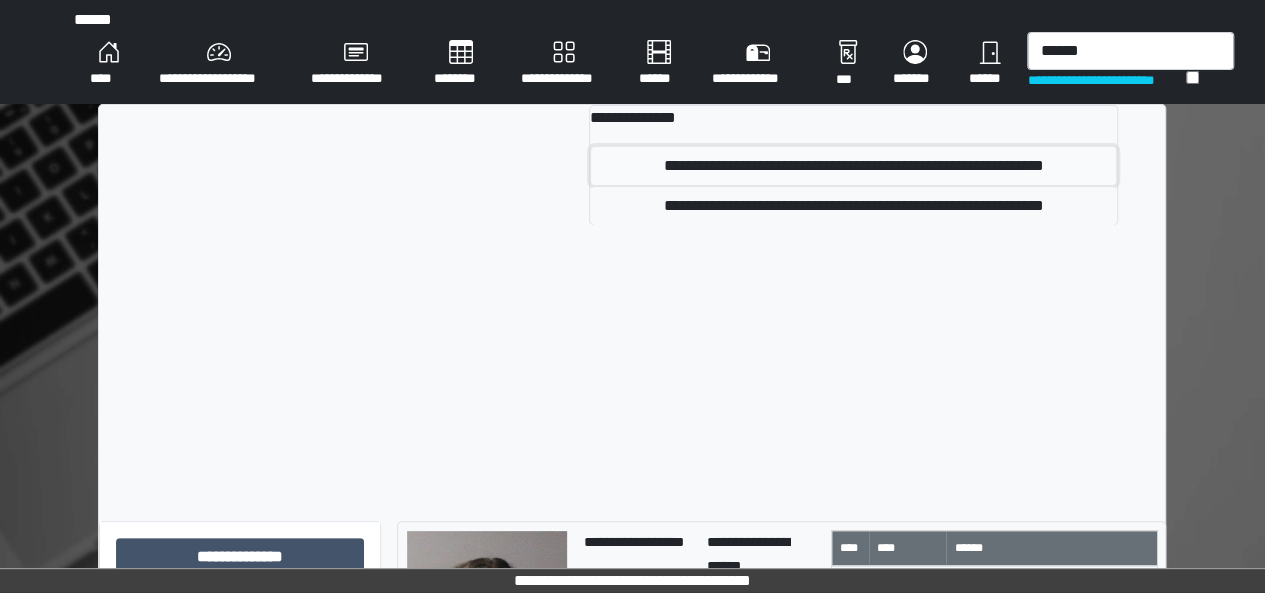 click on "**********" at bounding box center (853, 166) 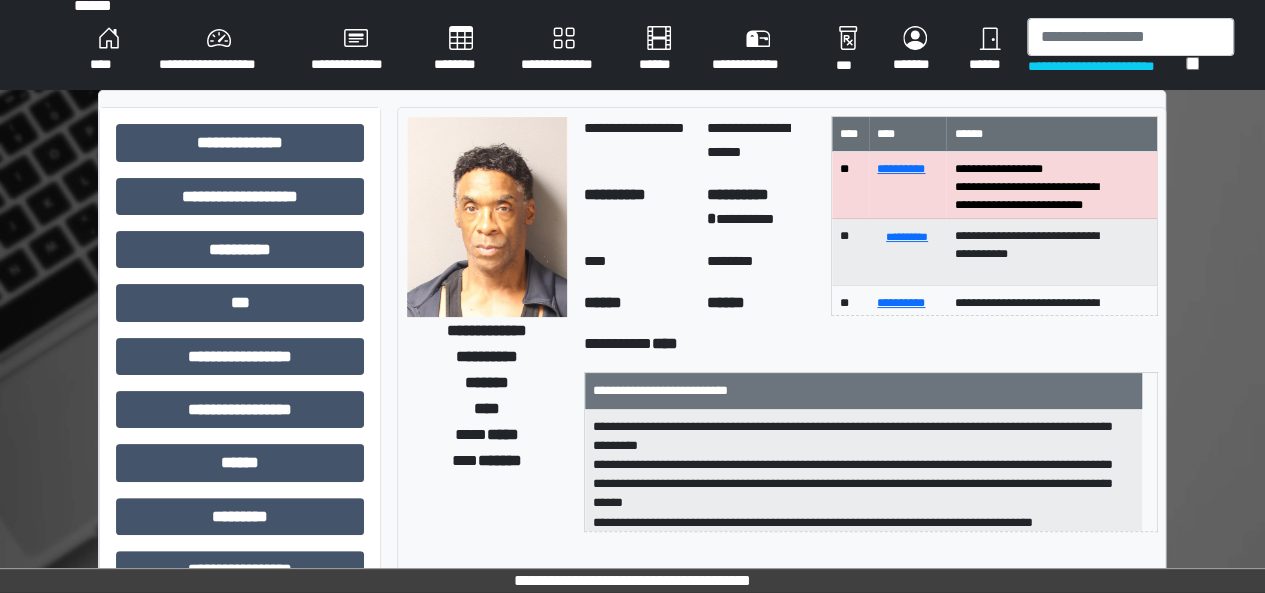 scroll, scrollTop: 0, scrollLeft: 0, axis: both 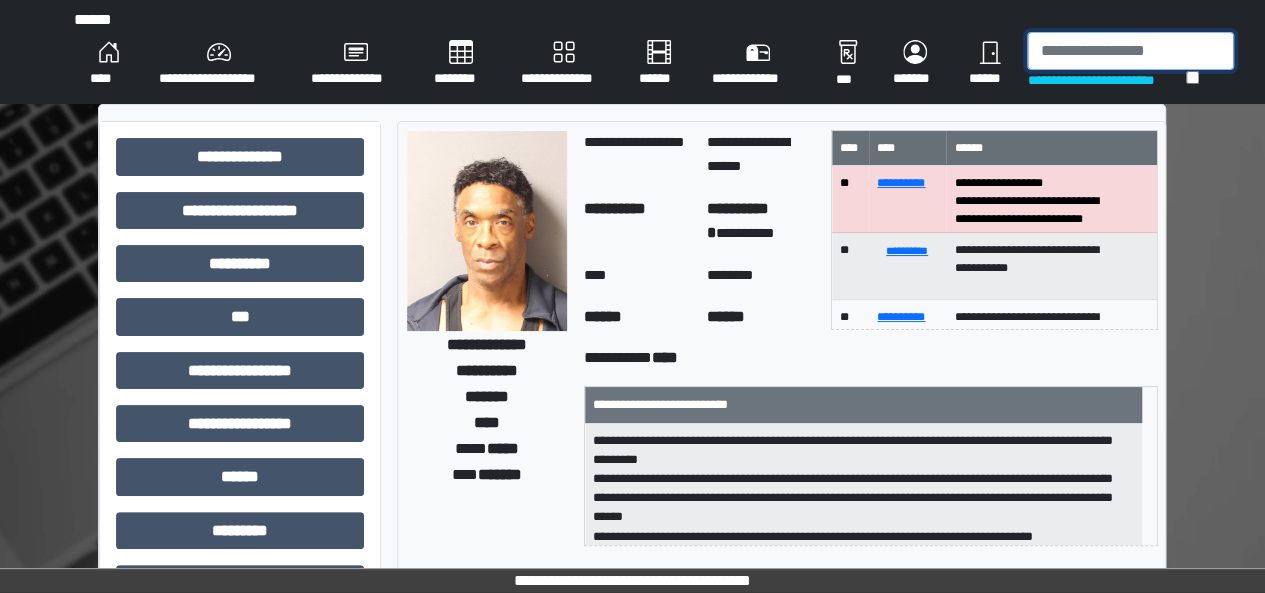 click at bounding box center [1130, 51] 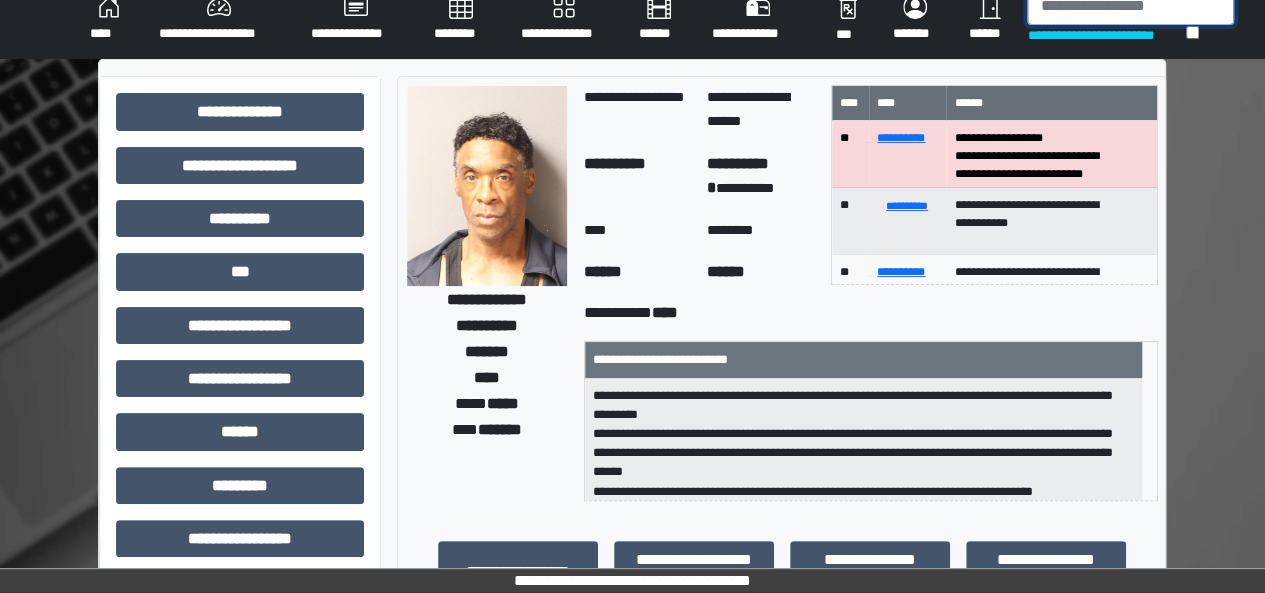scroll, scrollTop: 0, scrollLeft: 0, axis: both 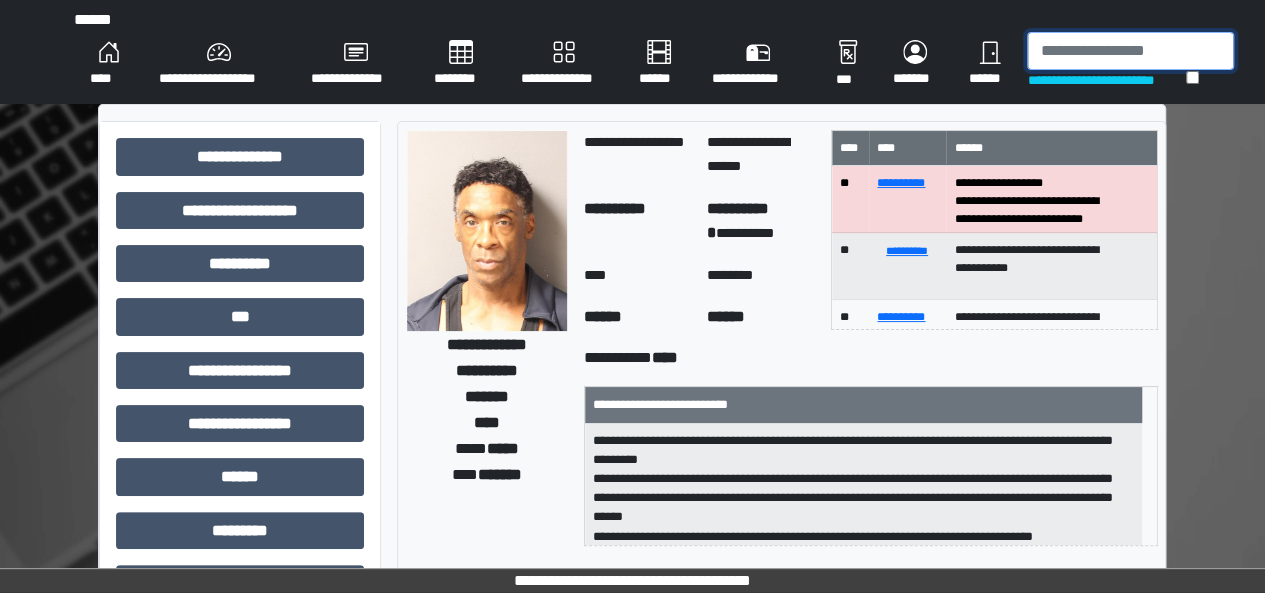 click at bounding box center [1130, 51] 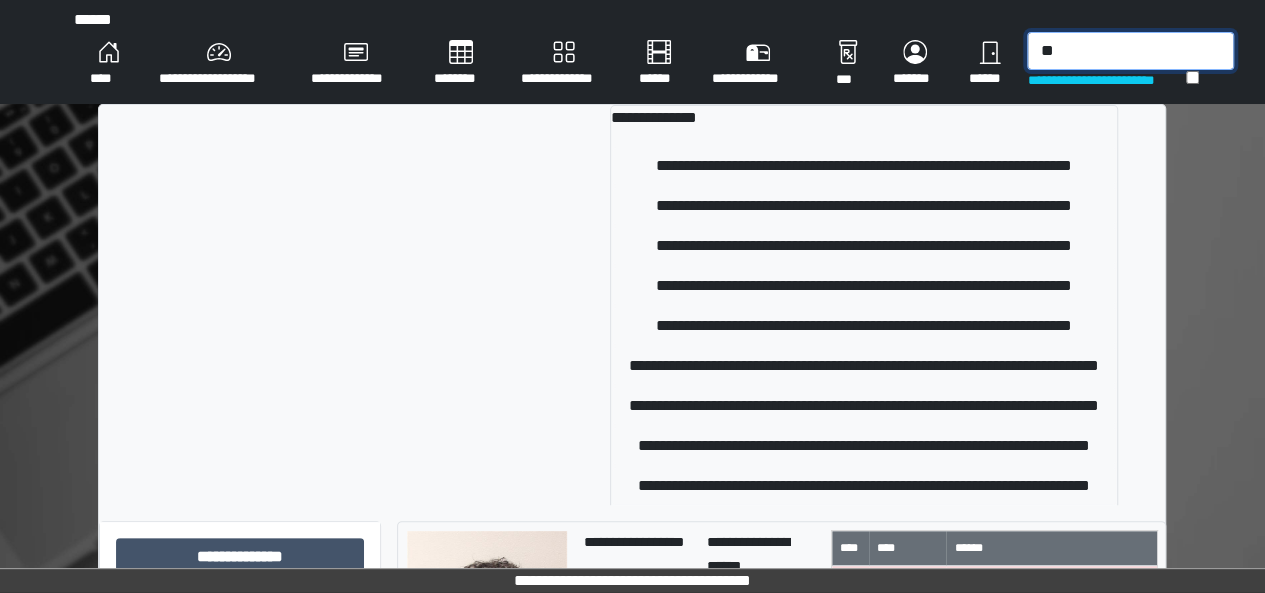 type on "*" 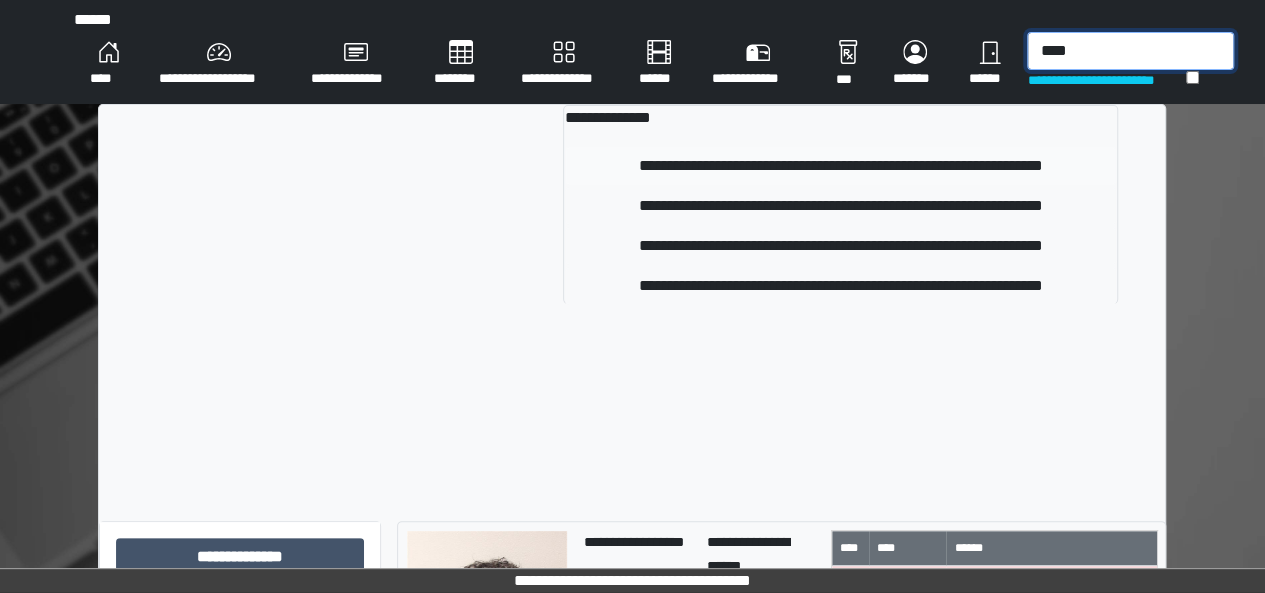type on "****" 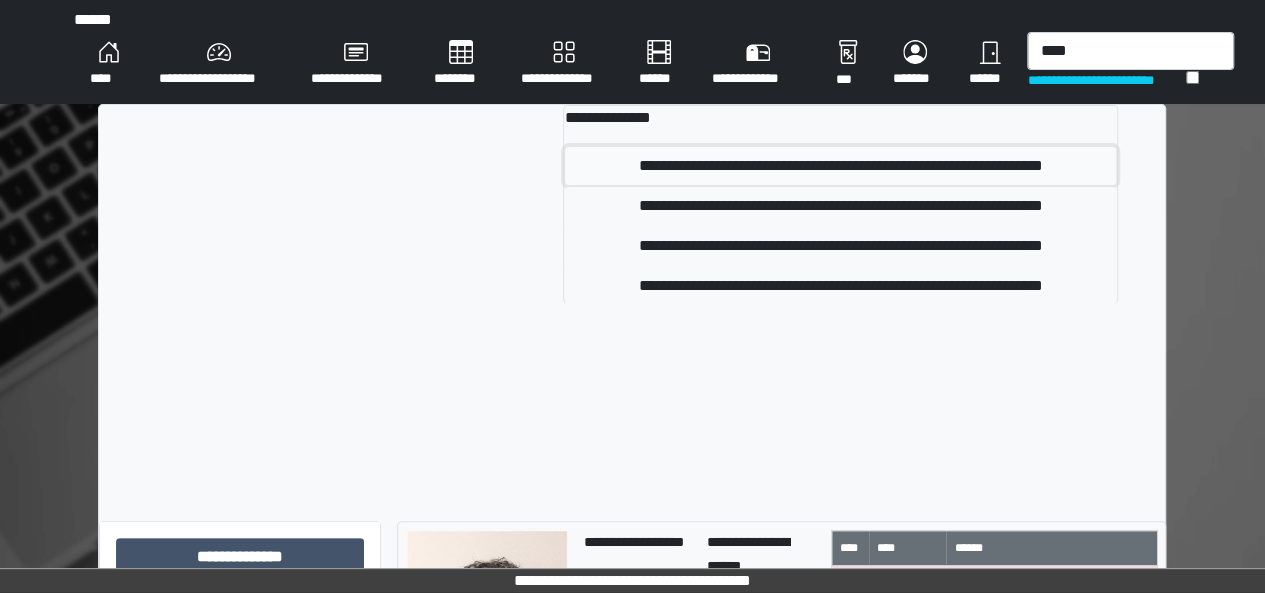 click on "**********" at bounding box center [840, 166] 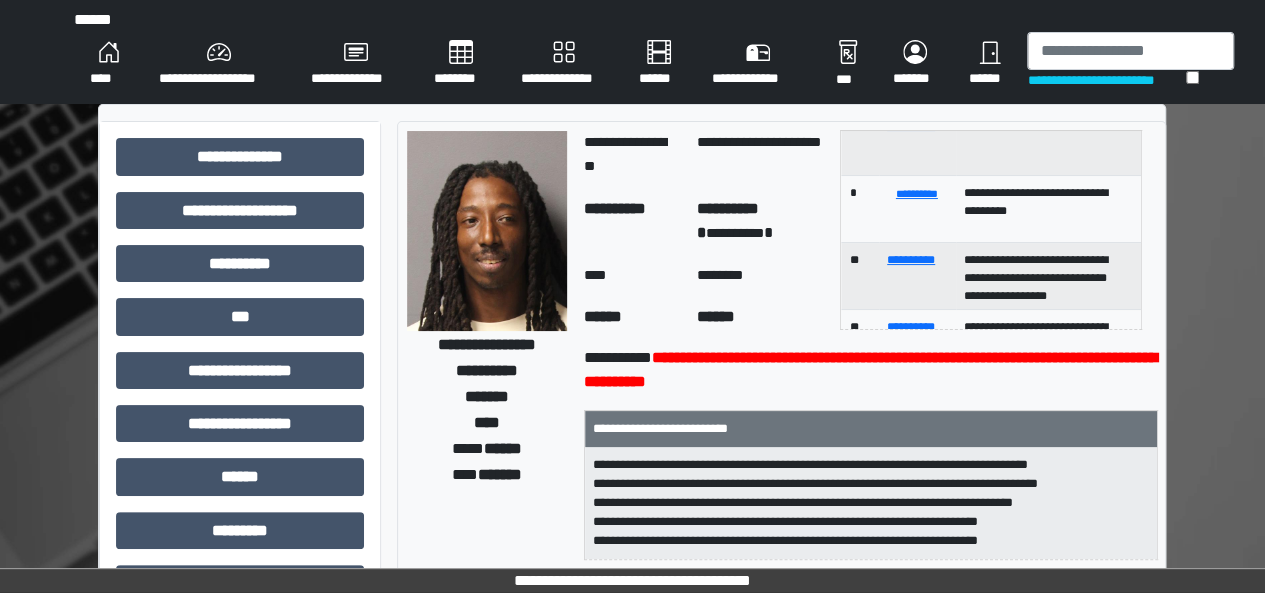 scroll, scrollTop: 262, scrollLeft: 0, axis: vertical 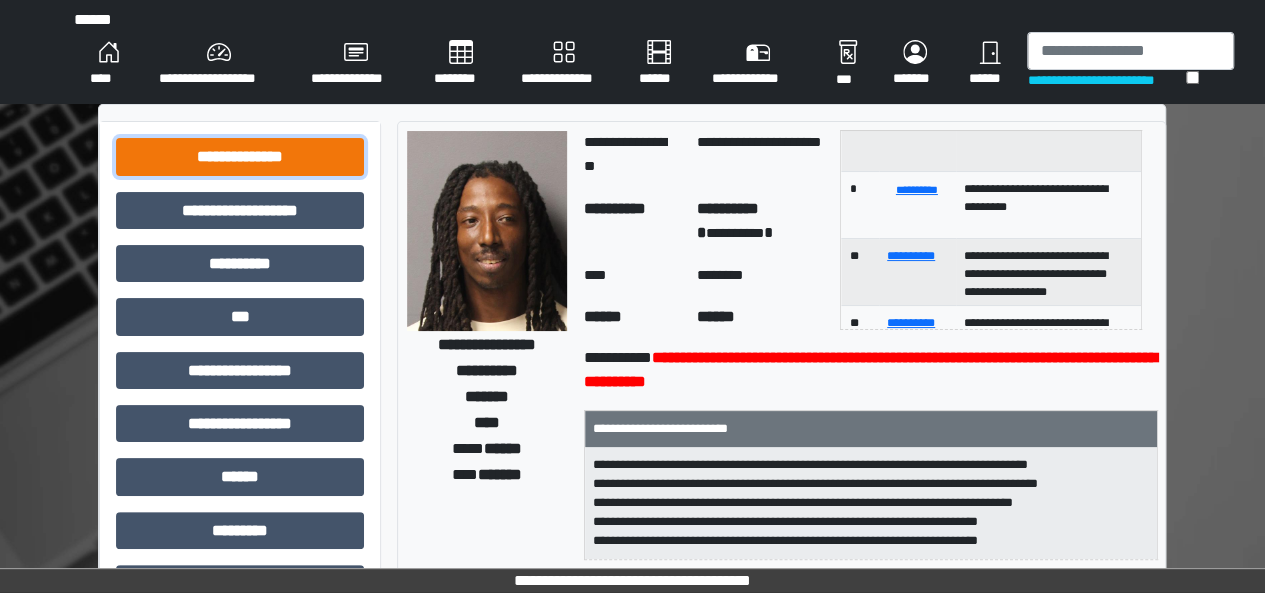 click on "**********" at bounding box center [240, 156] 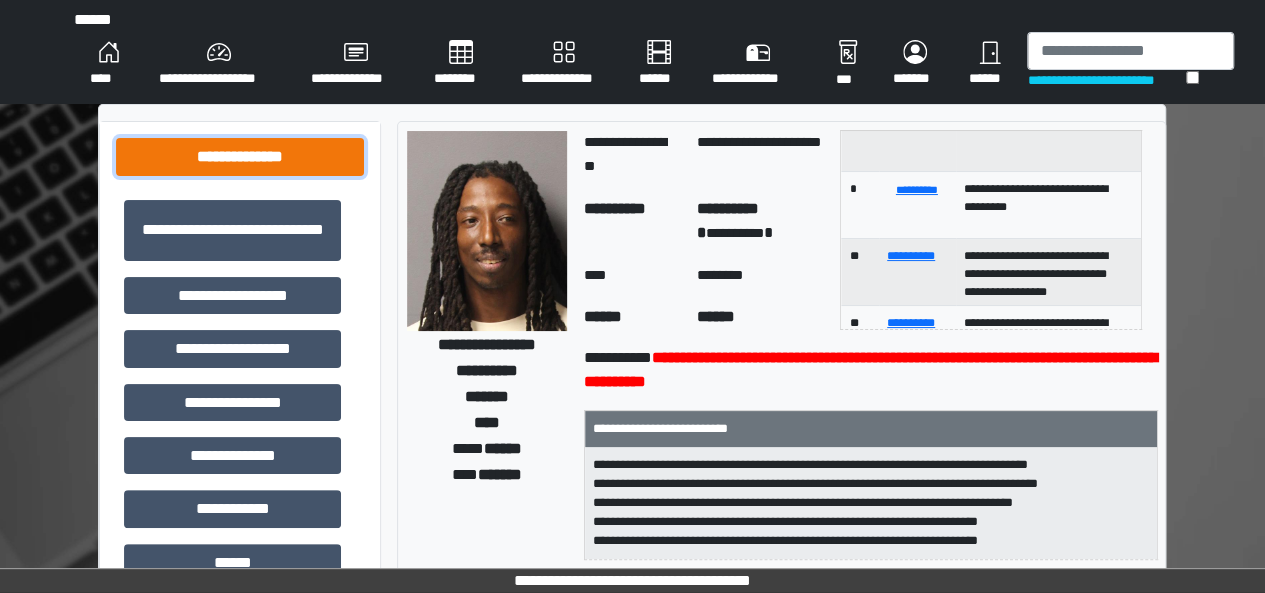 click on "**********" at bounding box center (240, 156) 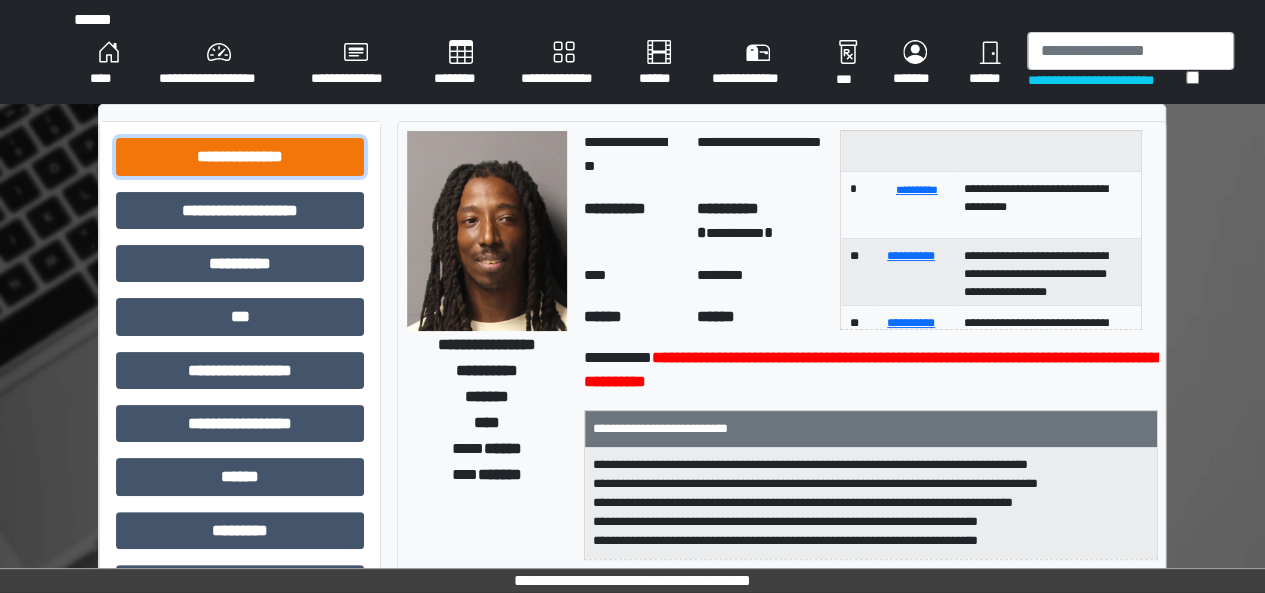 click on "**********" at bounding box center [240, 156] 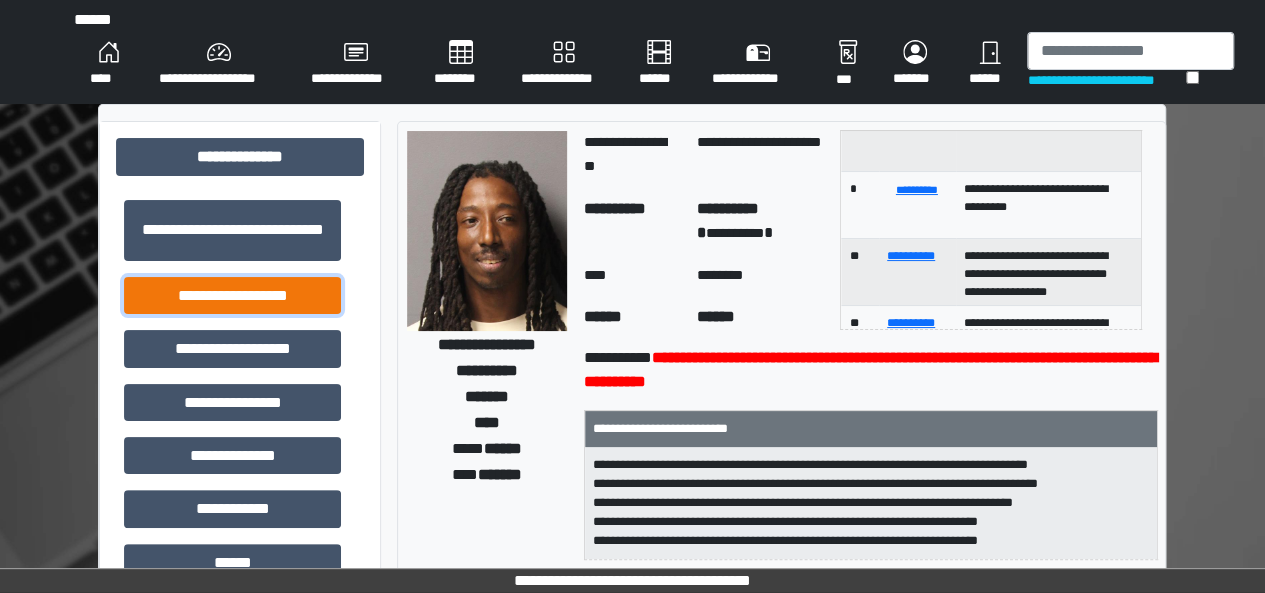 click on "**********" at bounding box center (232, 295) 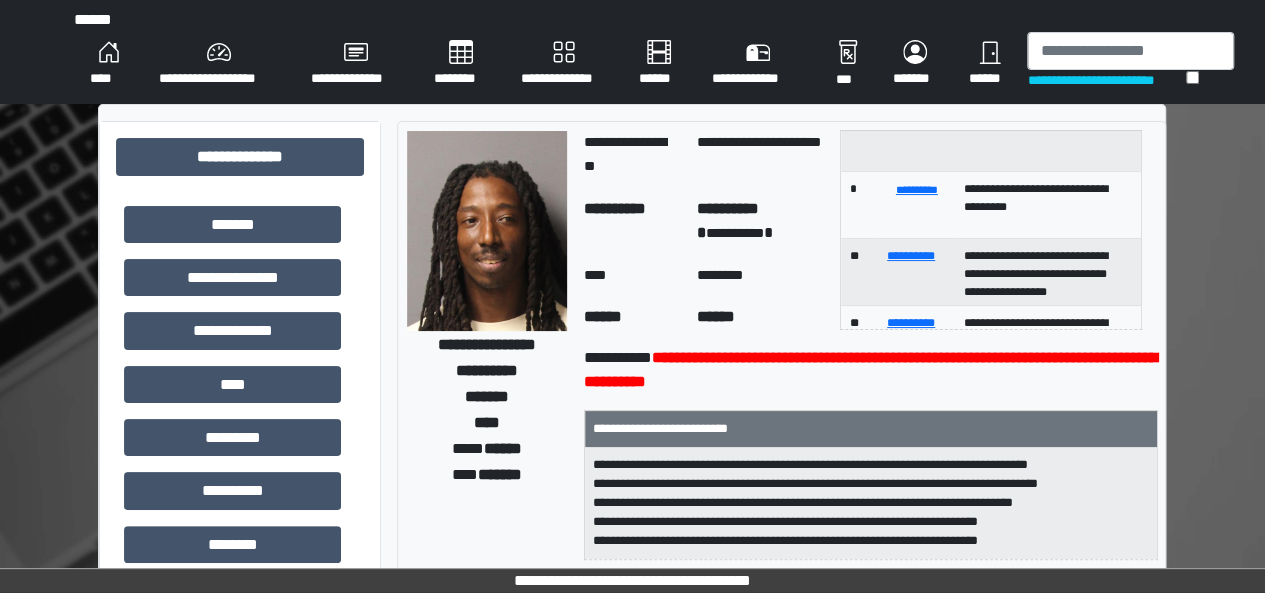 scroll, scrollTop: 568, scrollLeft: 0, axis: vertical 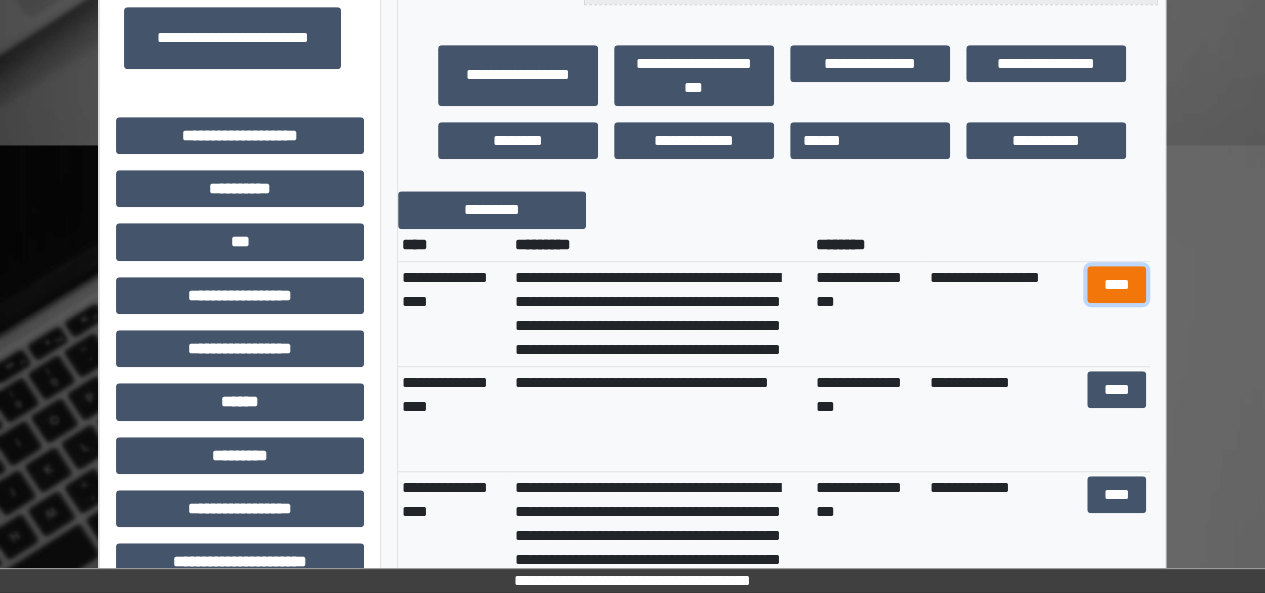 click on "****" at bounding box center [1116, 284] 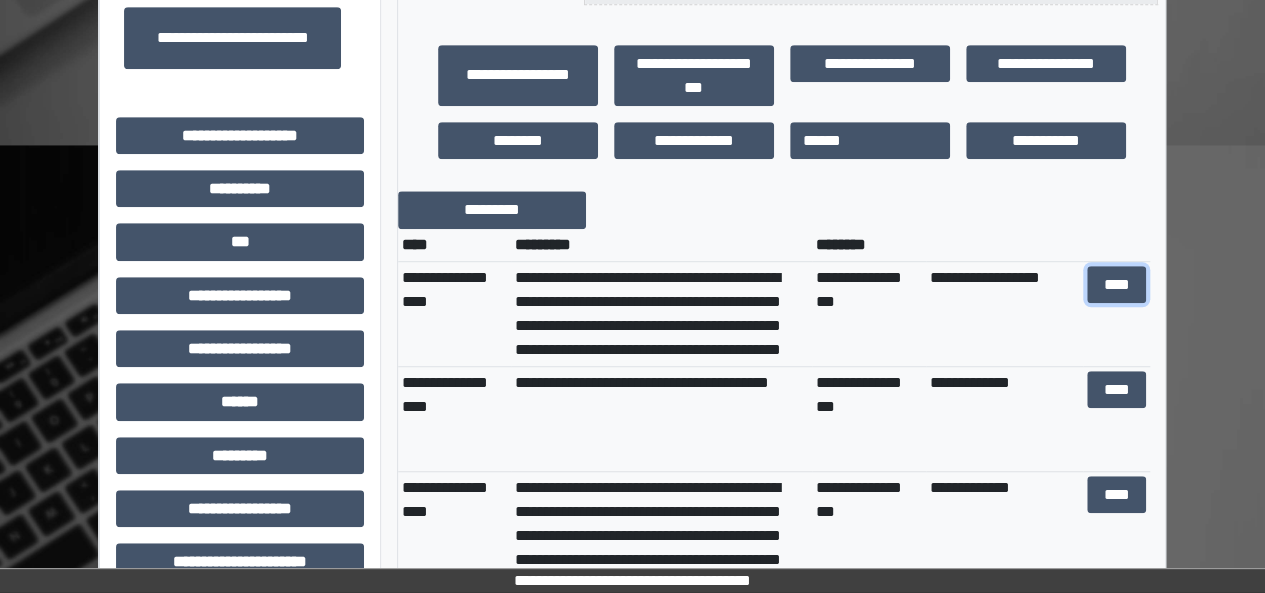 scroll, scrollTop: 300, scrollLeft: 0, axis: vertical 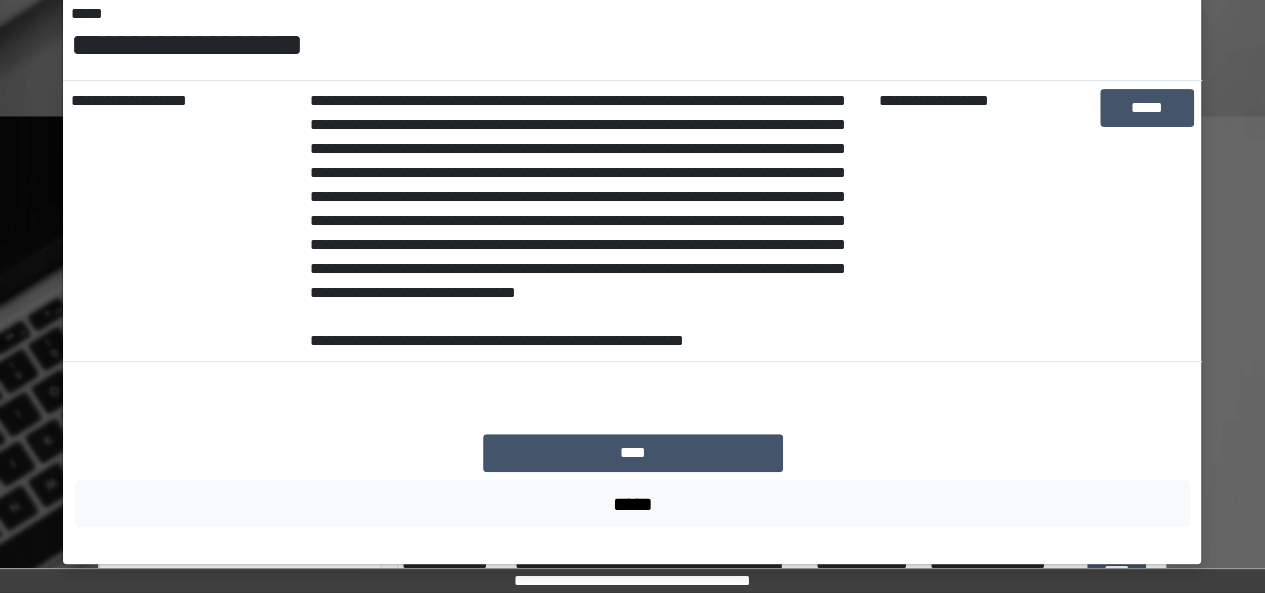 click on "**********" at bounding box center [586, 221] 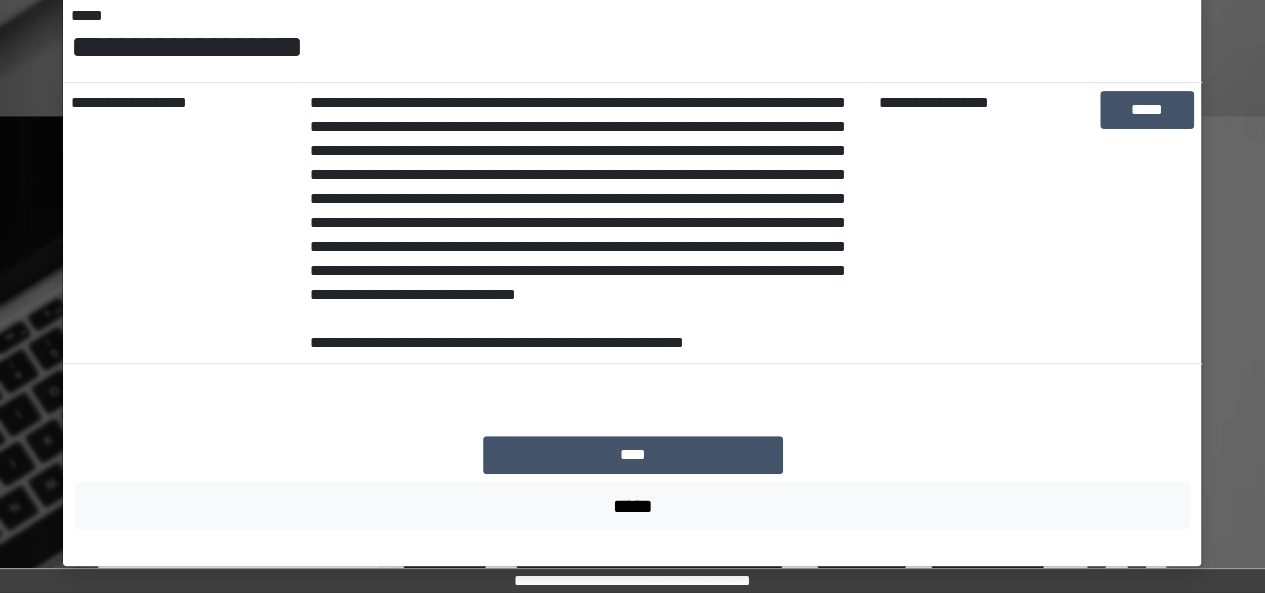 scroll, scrollTop: 268, scrollLeft: 0, axis: vertical 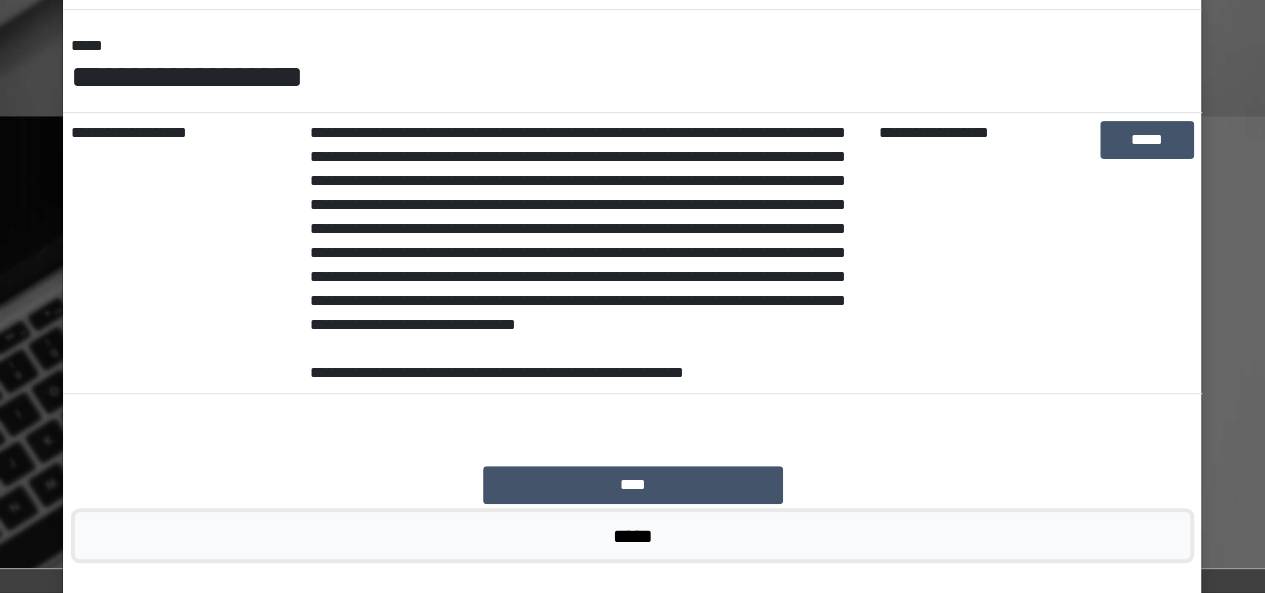 click on "*****" at bounding box center [632, 535] 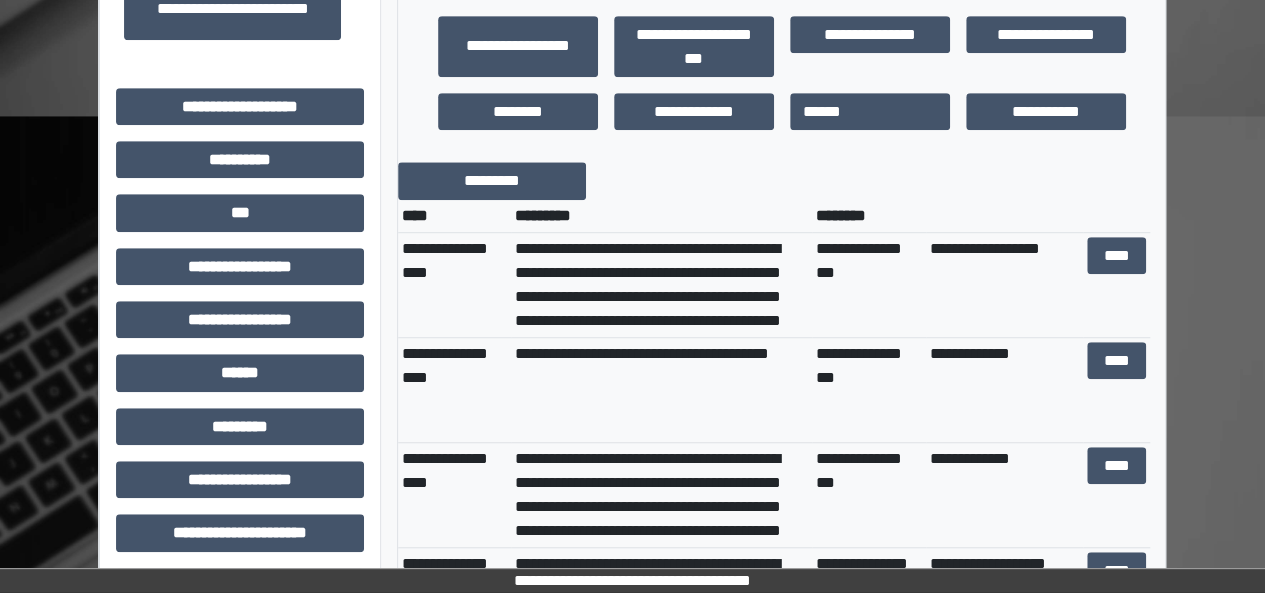 scroll, scrollTop: 0, scrollLeft: 0, axis: both 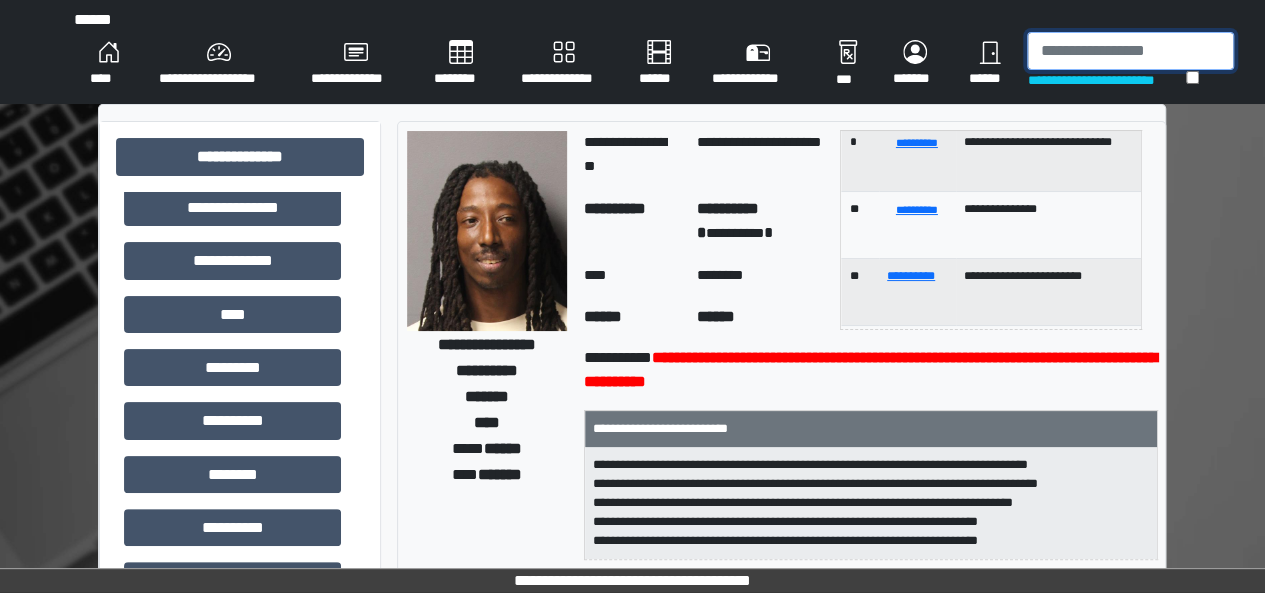 click at bounding box center [1130, 51] 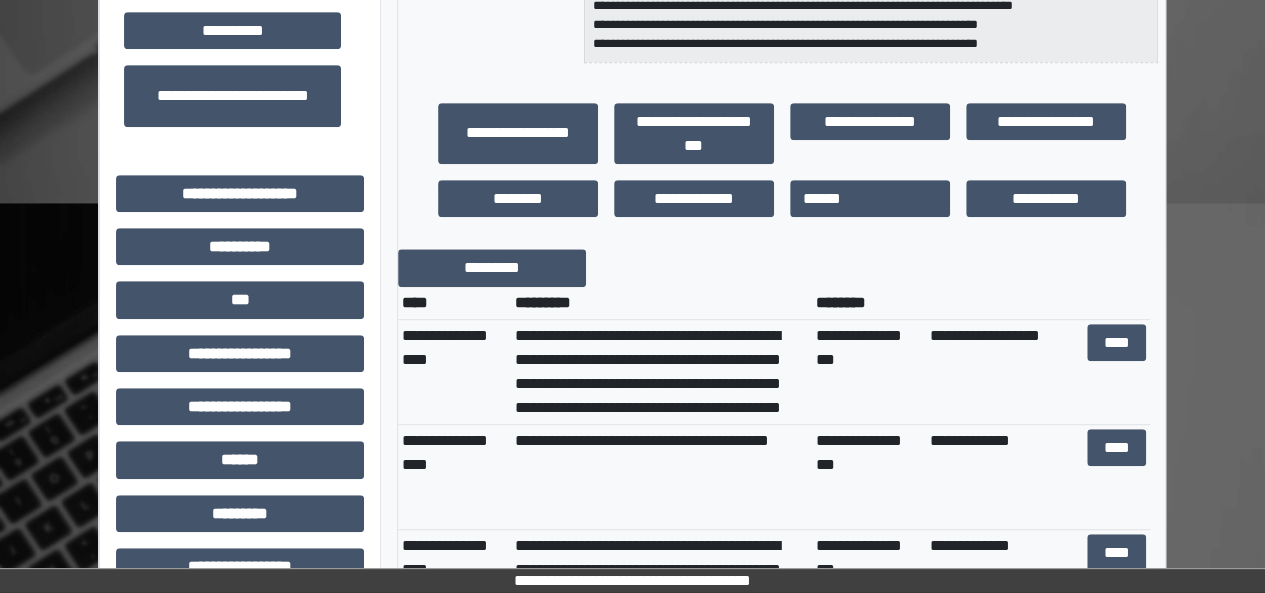 scroll, scrollTop: 502, scrollLeft: 0, axis: vertical 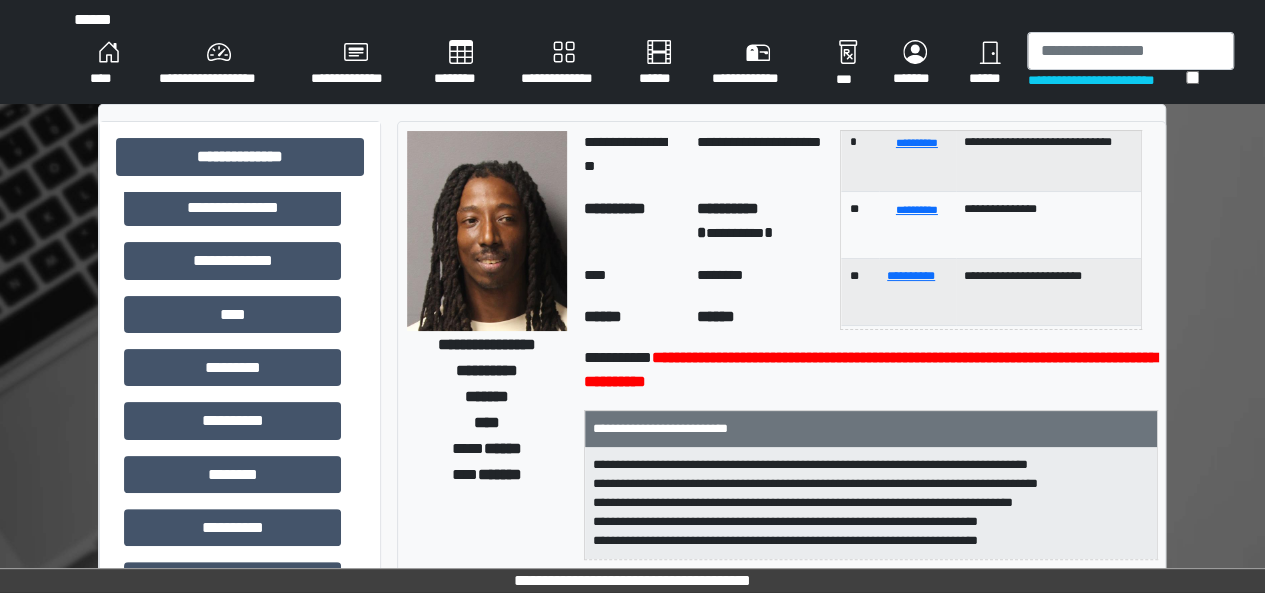 click on "**********" at bounding box center [760, 222] 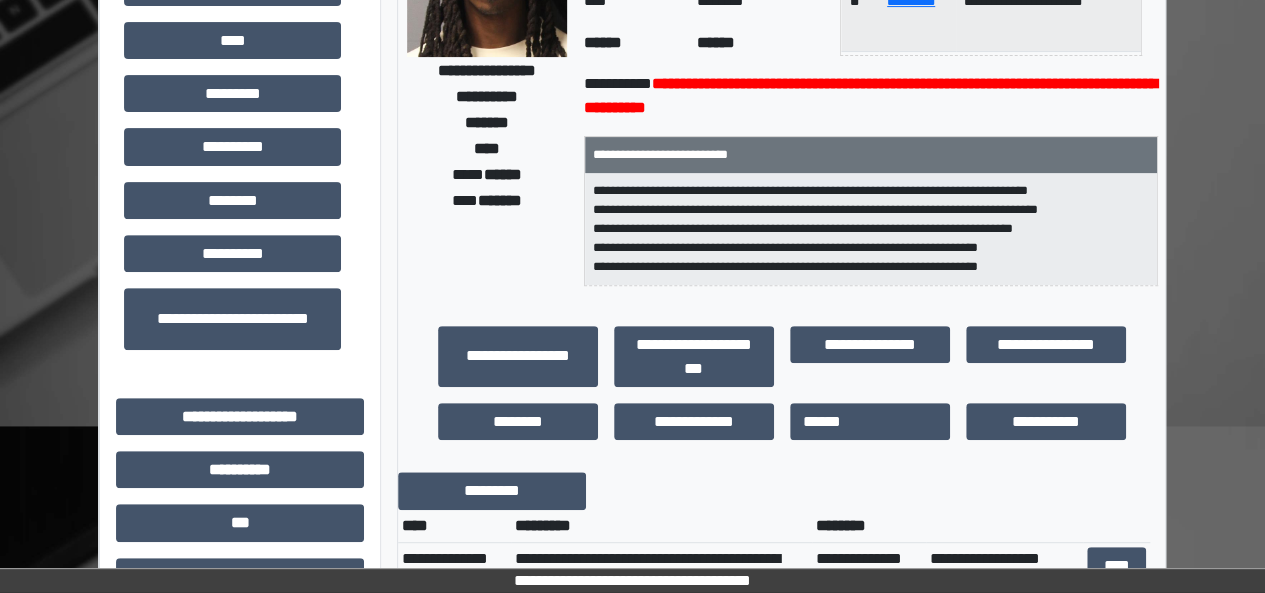 scroll, scrollTop: 0, scrollLeft: 0, axis: both 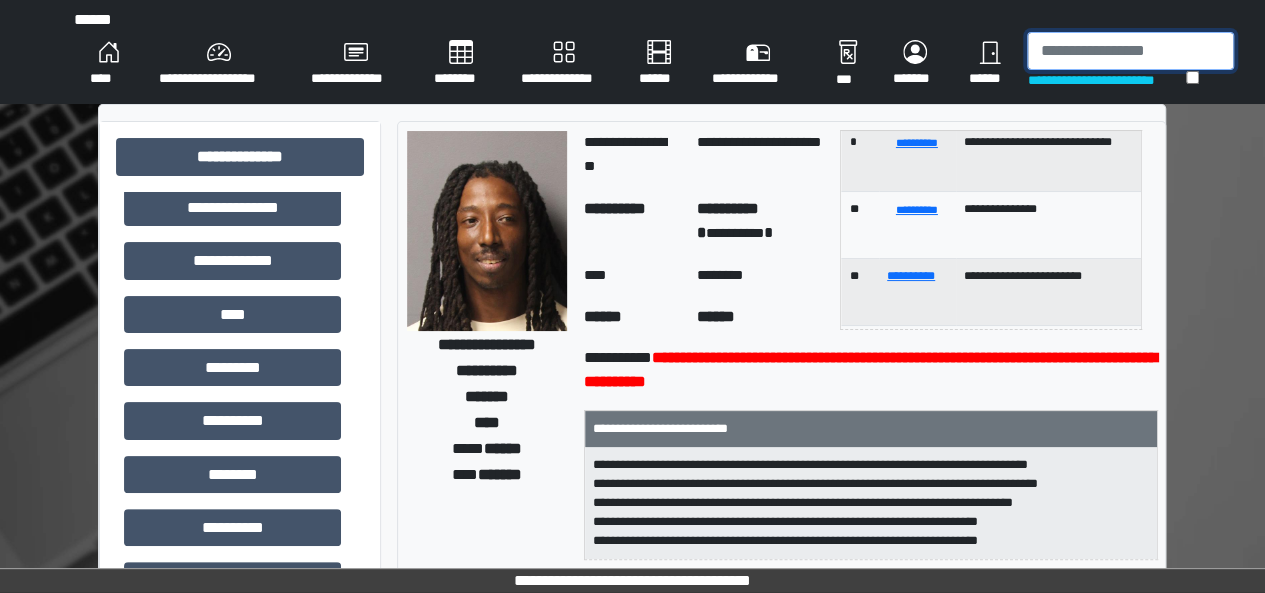 click at bounding box center [1130, 51] 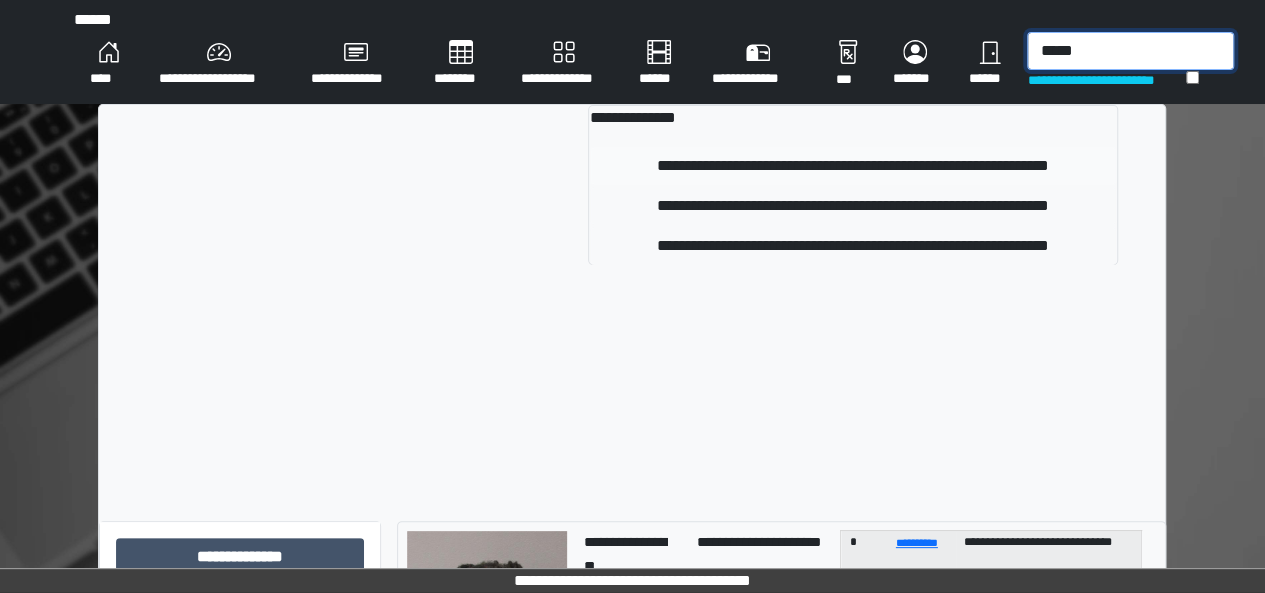 type on "*****" 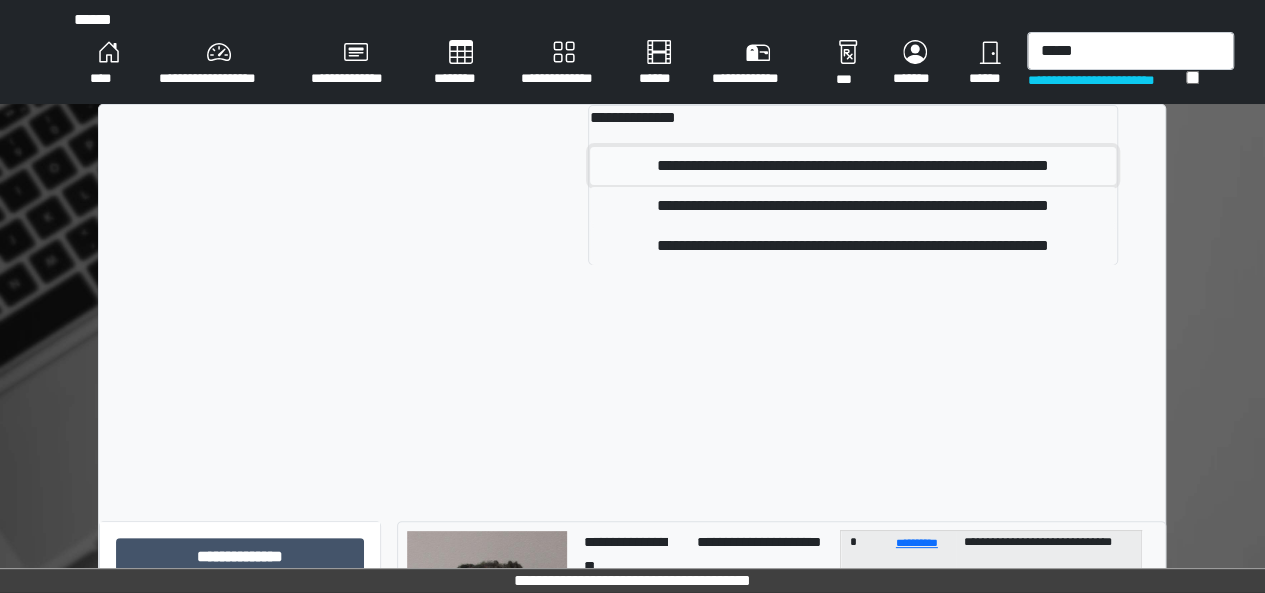 click on "**********" at bounding box center [853, 166] 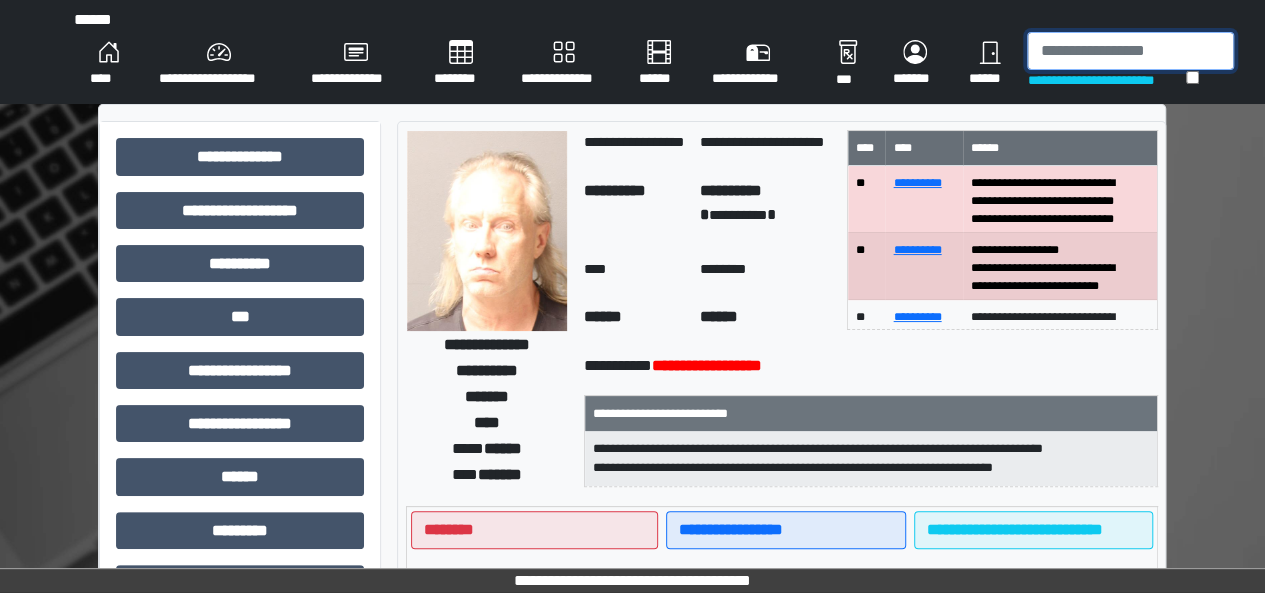 click at bounding box center (1130, 51) 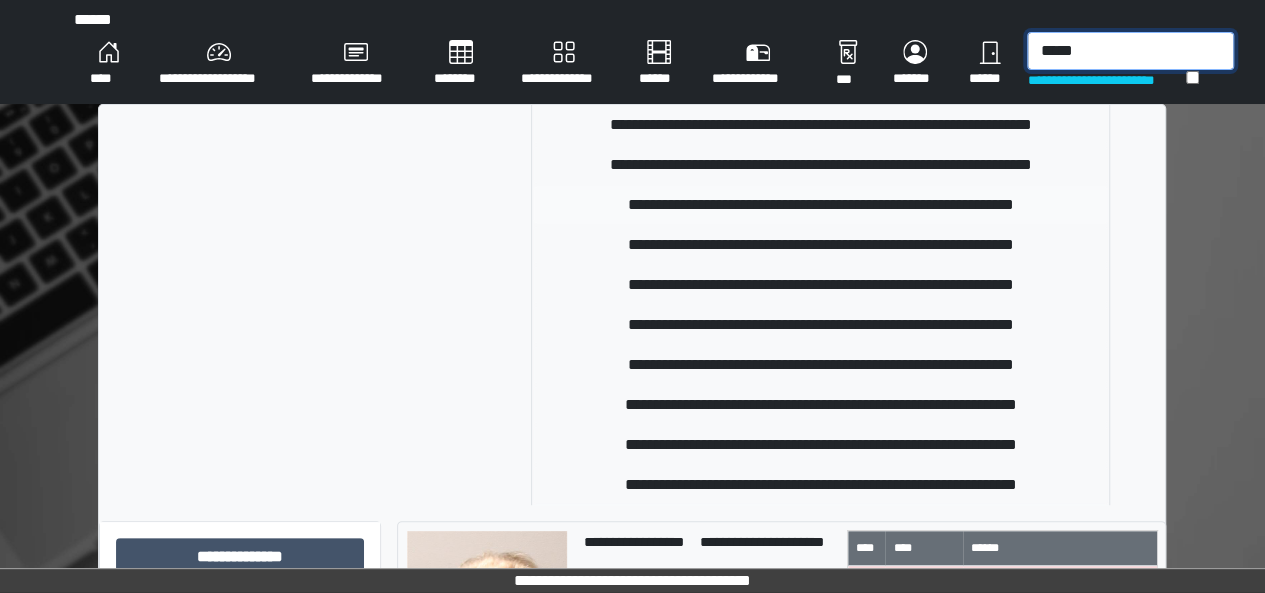 scroll, scrollTop: 125, scrollLeft: 0, axis: vertical 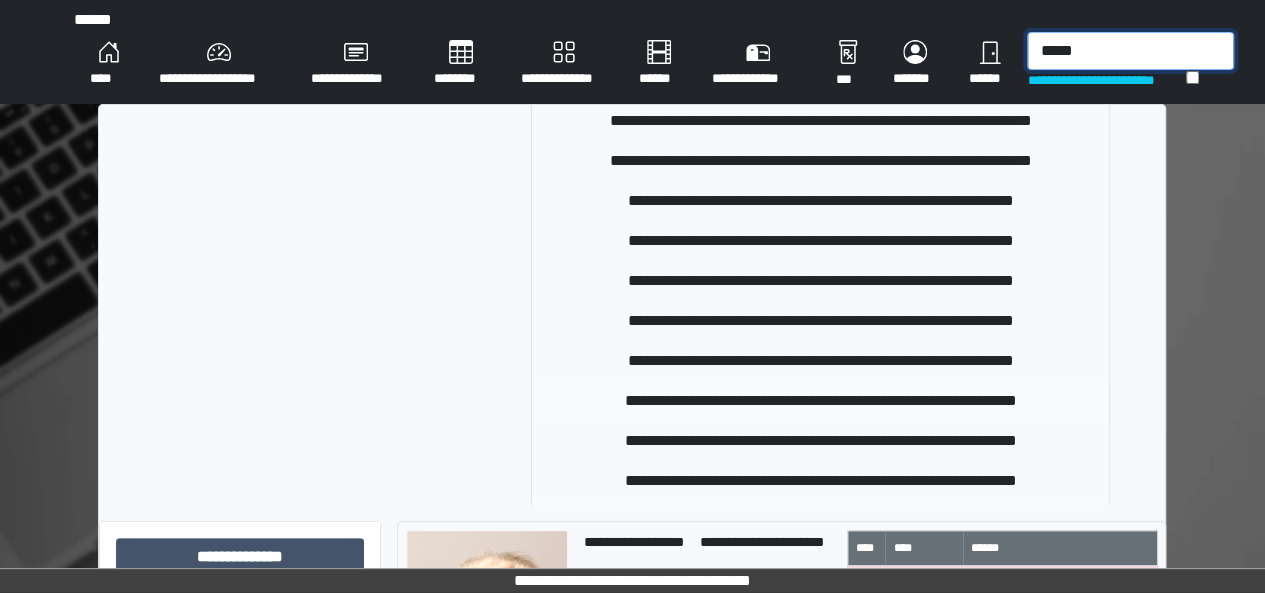 type on "*****" 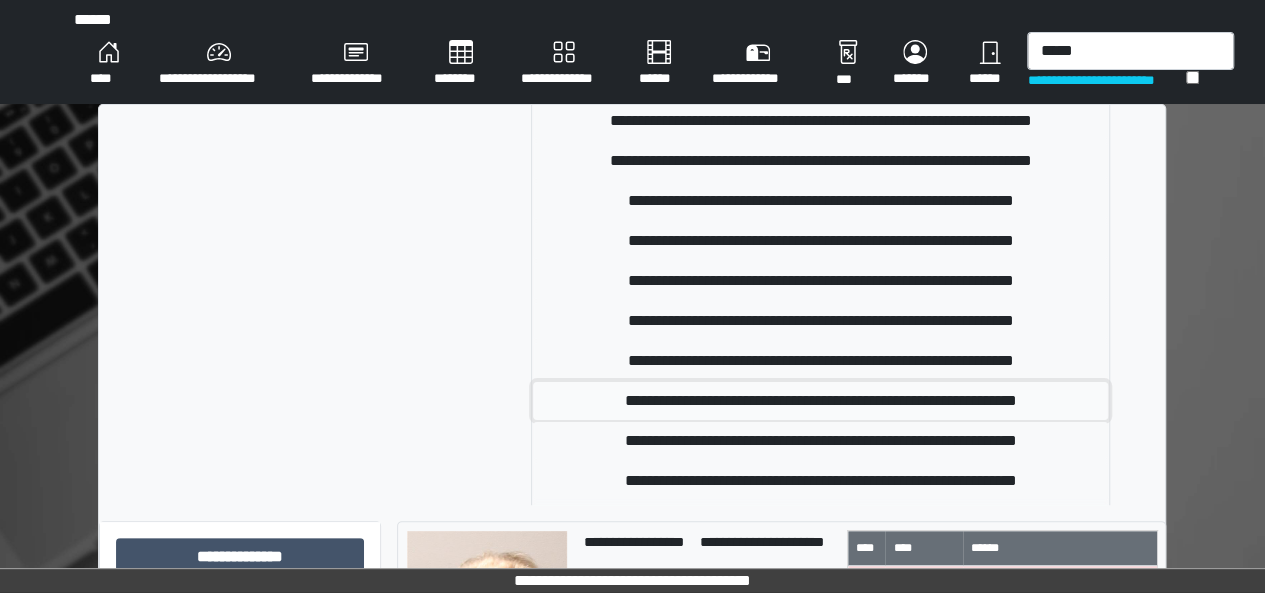 click on "**********" at bounding box center (821, 401) 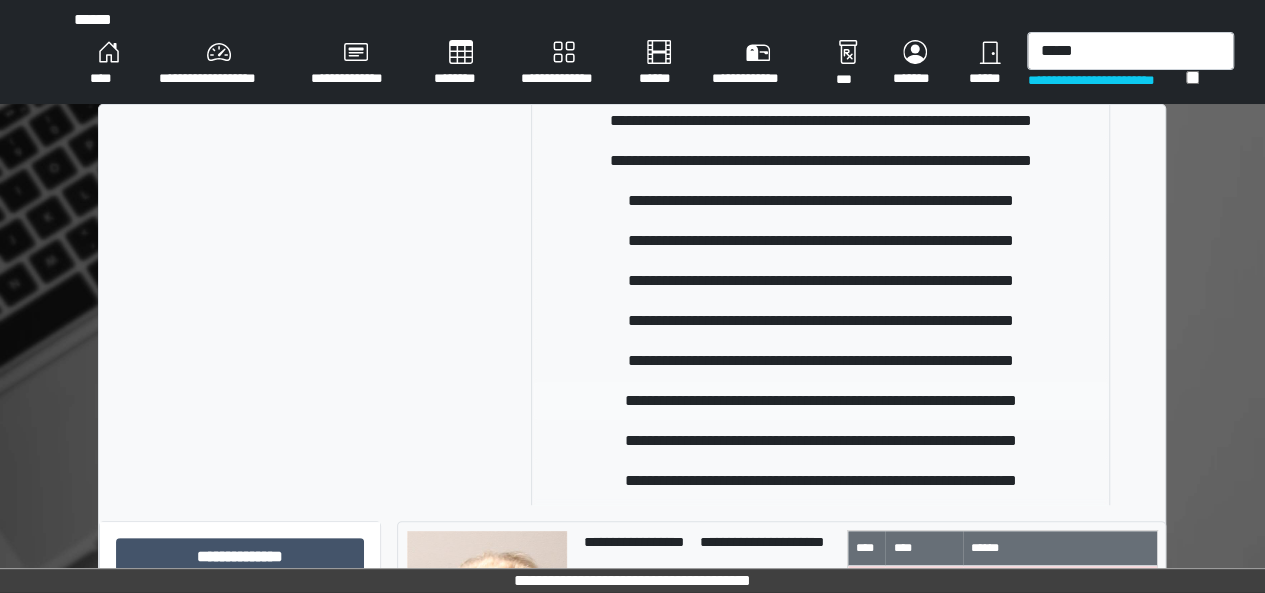 type 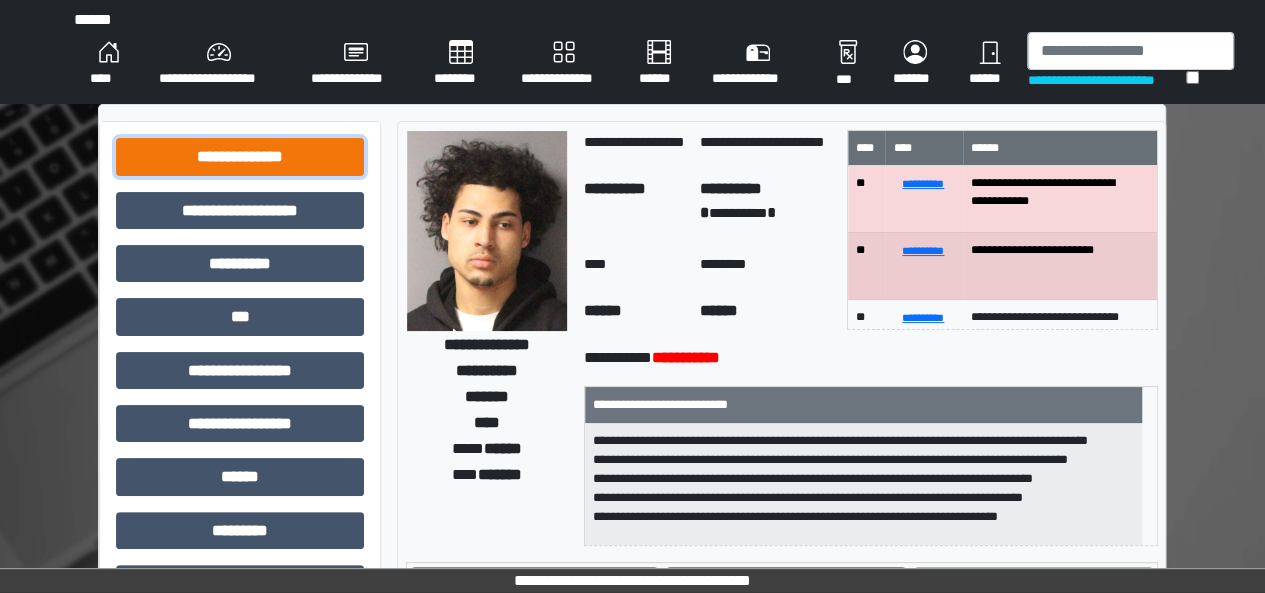 click on "**********" at bounding box center [240, 156] 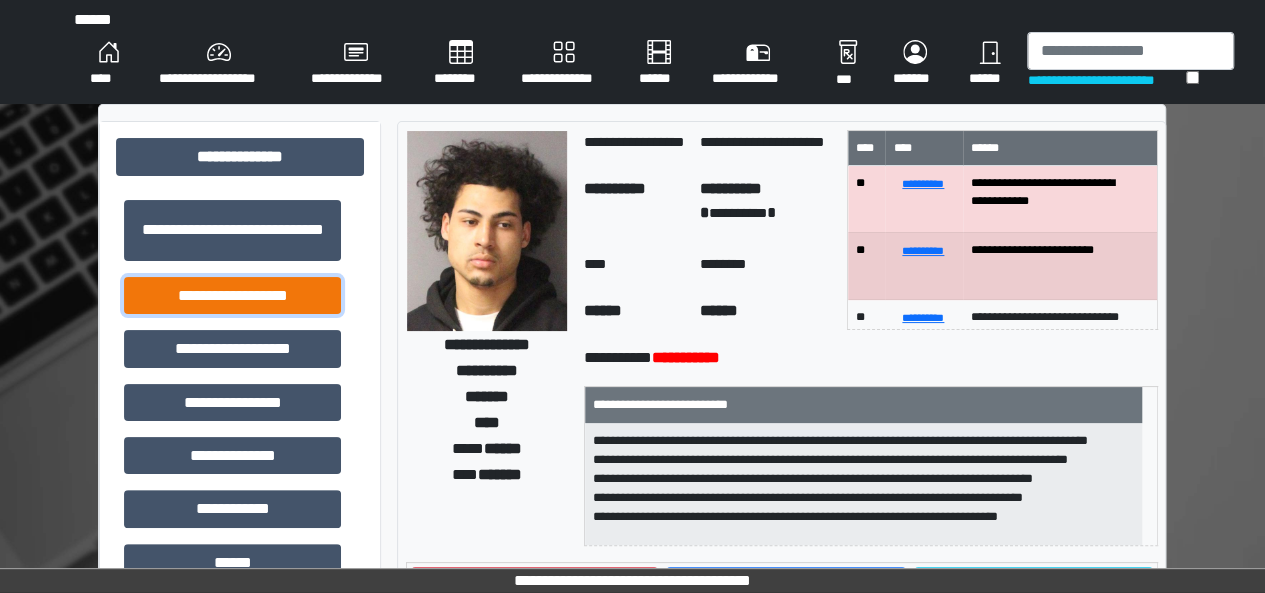 click on "**********" at bounding box center (232, 295) 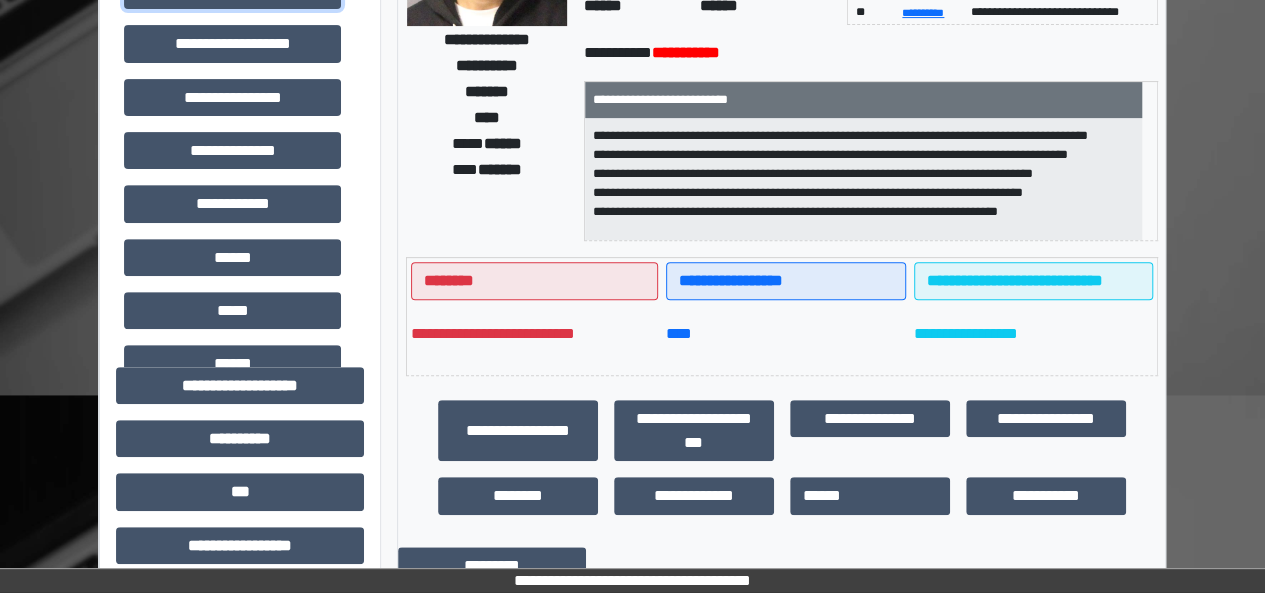 scroll, scrollTop: 529, scrollLeft: 0, axis: vertical 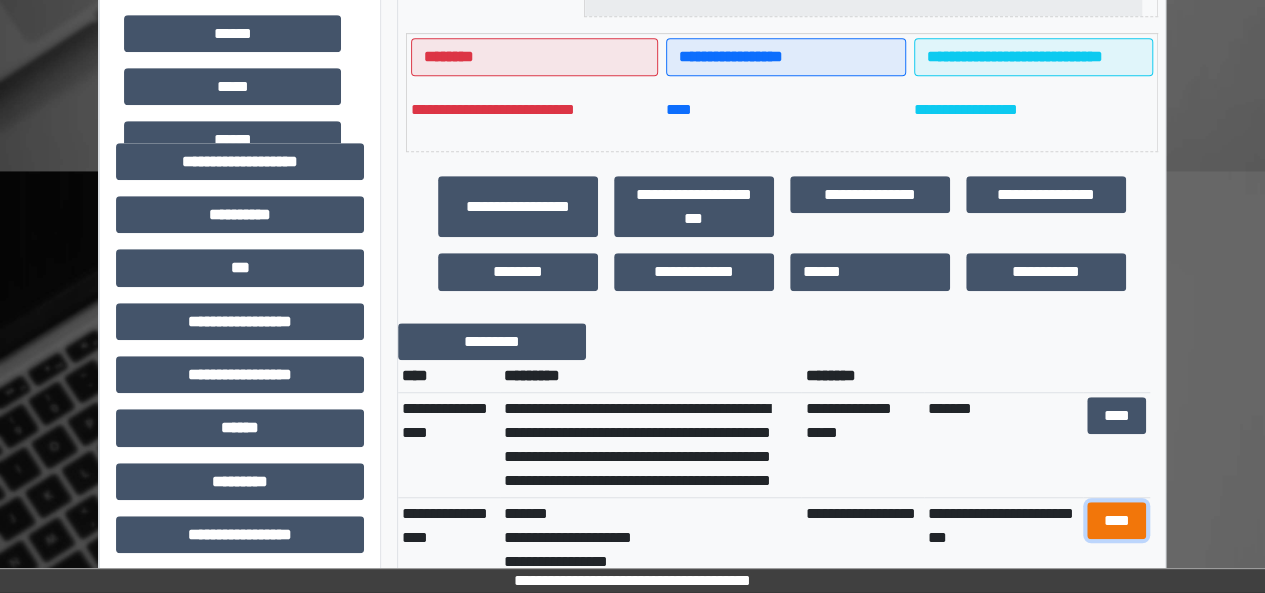 click on "****" at bounding box center (1116, 520) 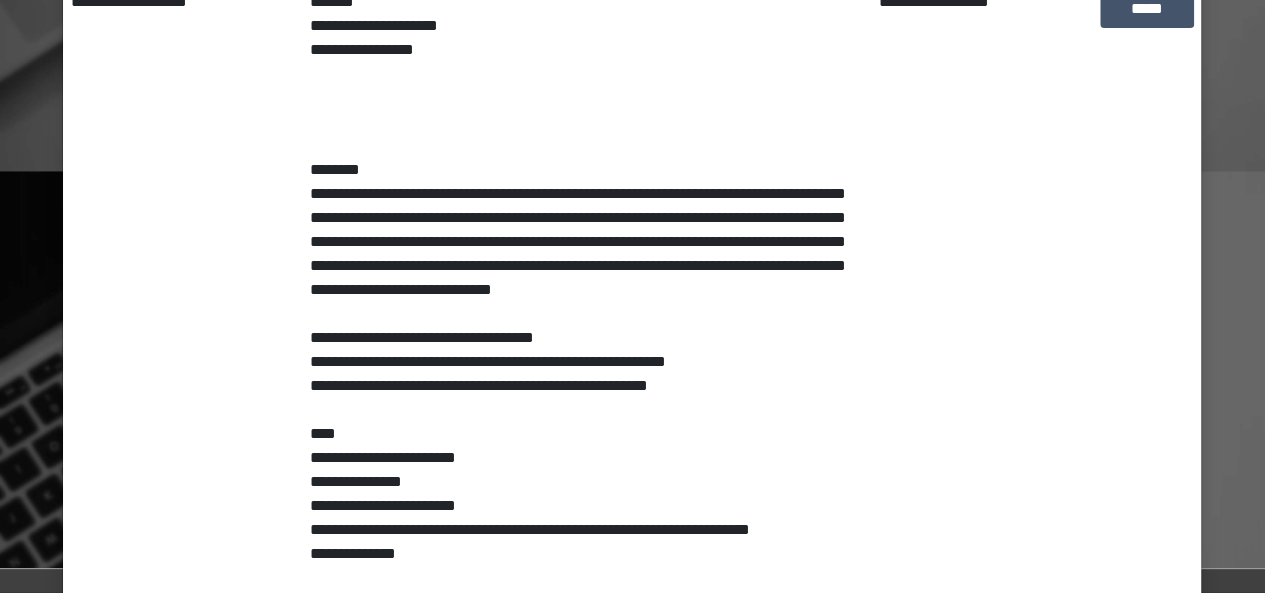 scroll, scrollTop: 410, scrollLeft: 0, axis: vertical 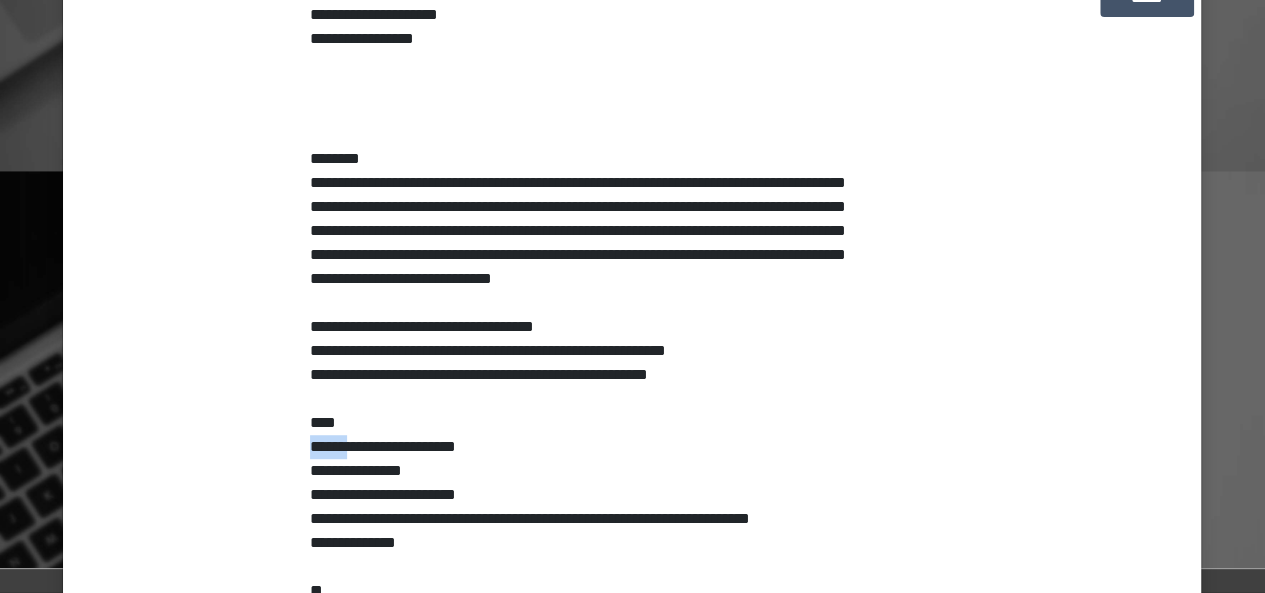 drag, startPoint x: 301, startPoint y: 445, endPoint x: 354, endPoint y: 455, distance: 53.935146 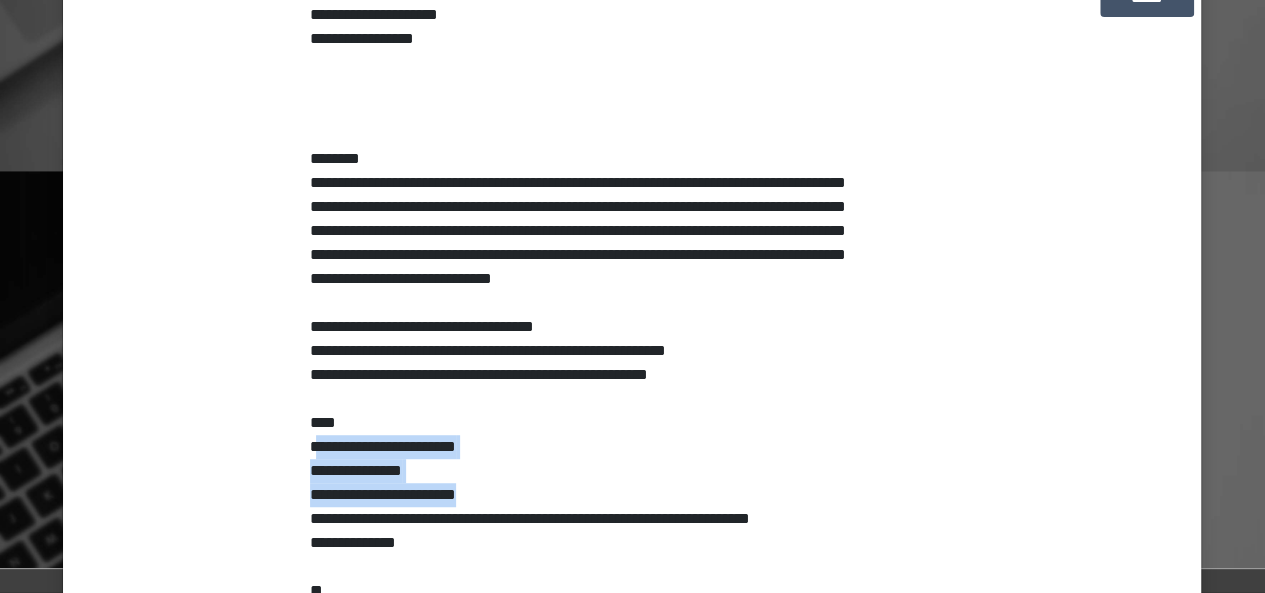 drag, startPoint x: 310, startPoint y: 441, endPoint x: 515, endPoint y: 503, distance: 214.17049 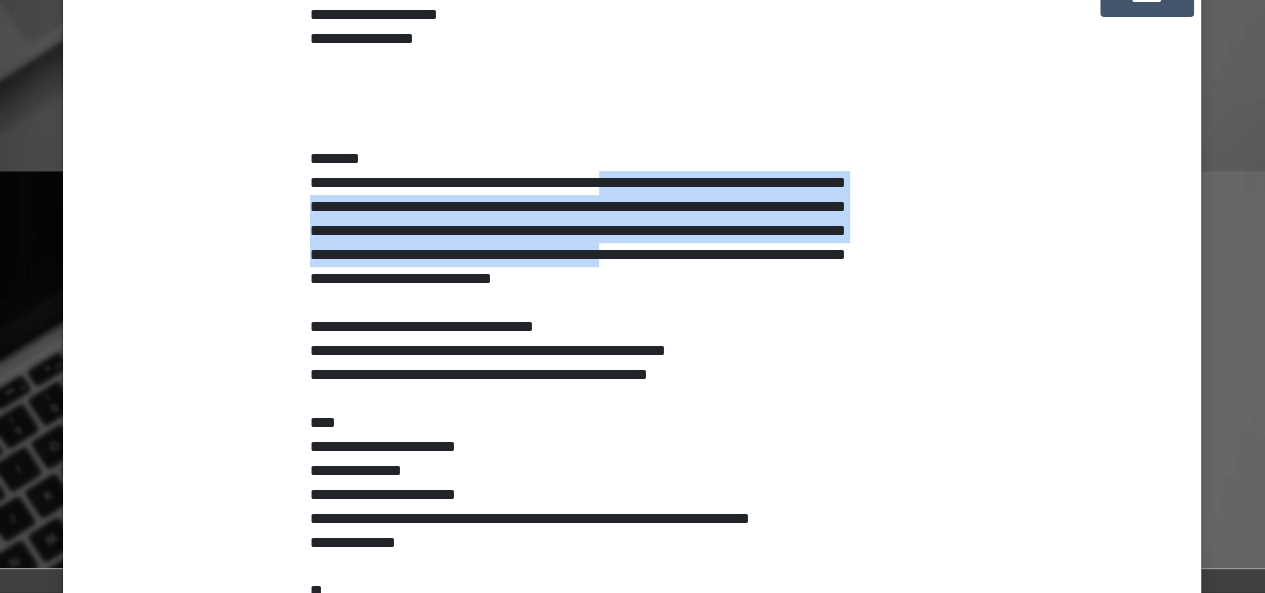 drag, startPoint x: 631, startPoint y: 181, endPoint x: 833, endPoint y: 259, distance: 216.53638 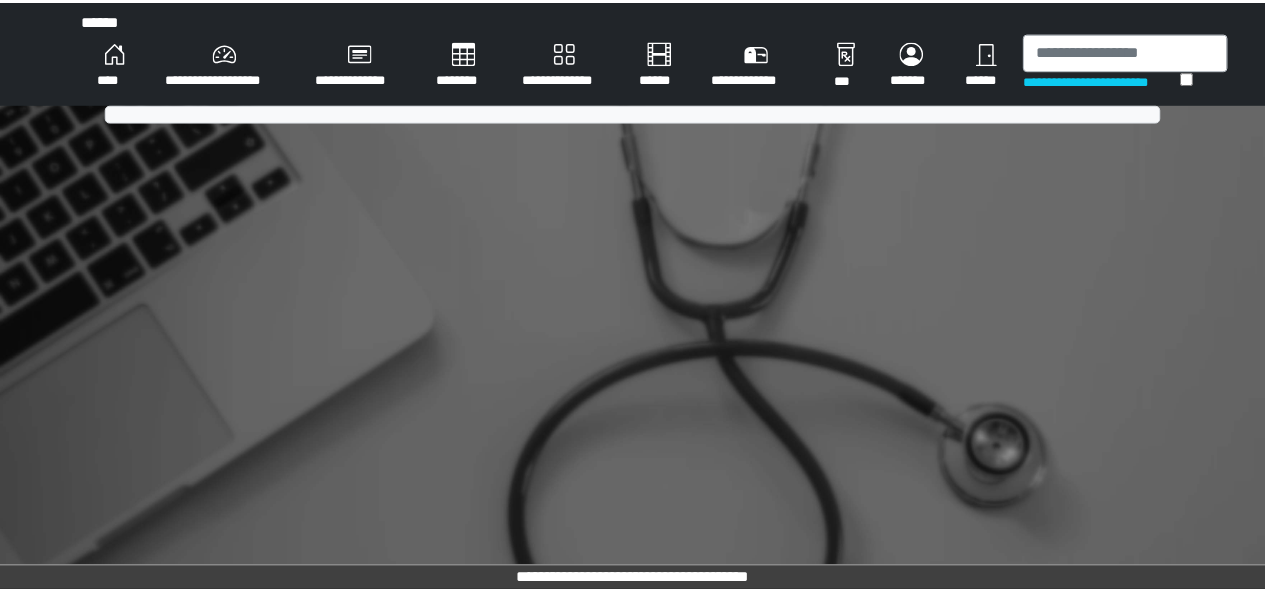 scroll, scrollTop: 0, scrollLeft: 0, axis: both 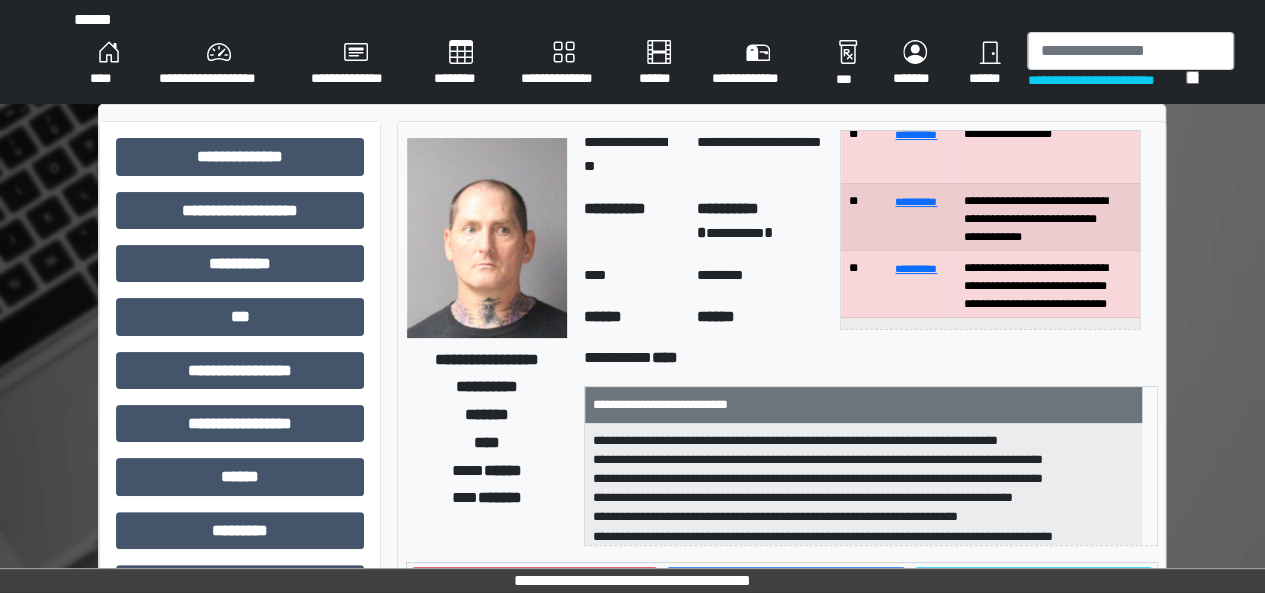 drag, startPoint x: 898, startPoint y: 257, endPoint x: 1234, endPoint y: 205, distance: 340 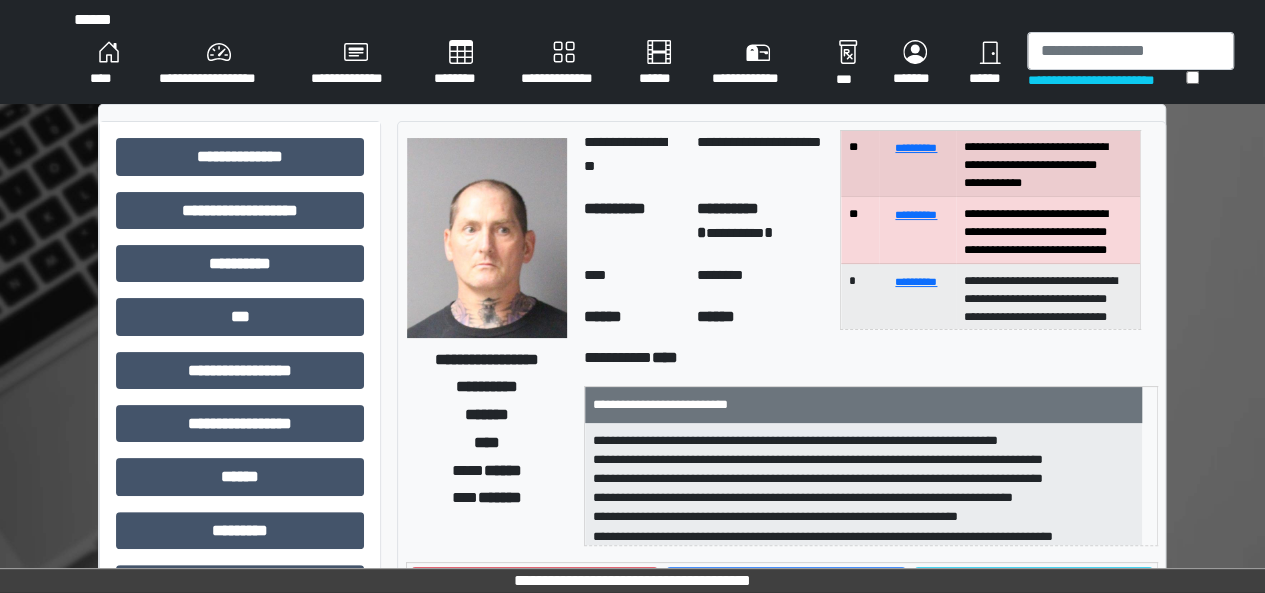 scroll, scrollTop: 104, scrollLeft: 0, axis: vertical 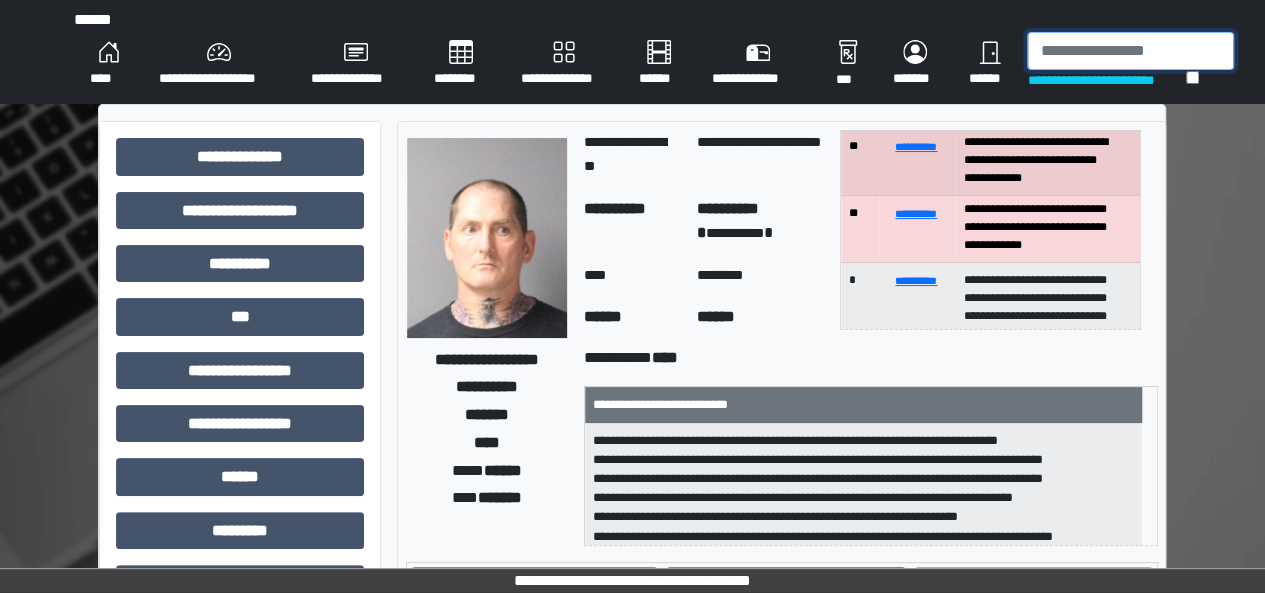click at bounding box center [1130, 51] 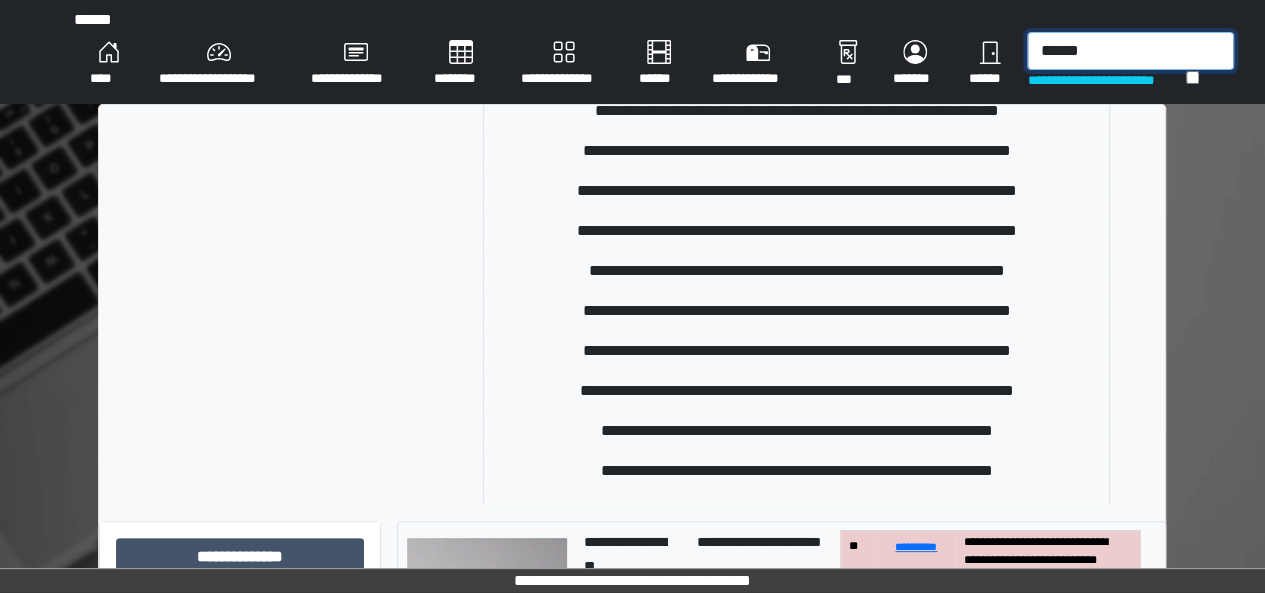 scroll, scrollTop: 522, scrollLeft: 0, axis: vertical 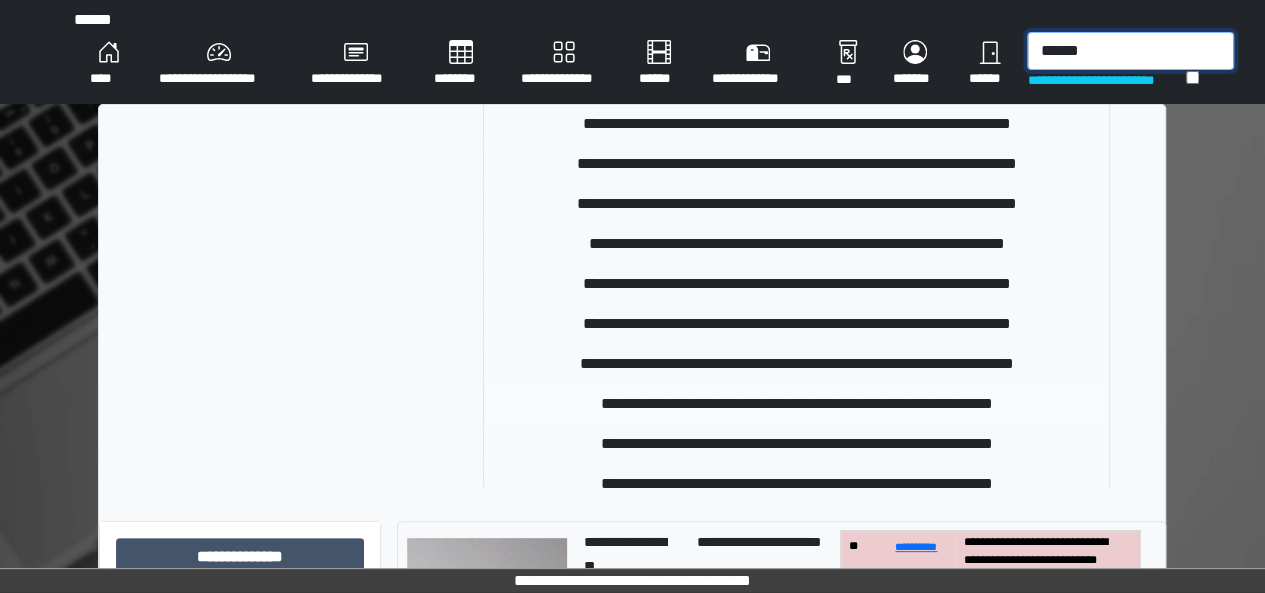 type on "******" 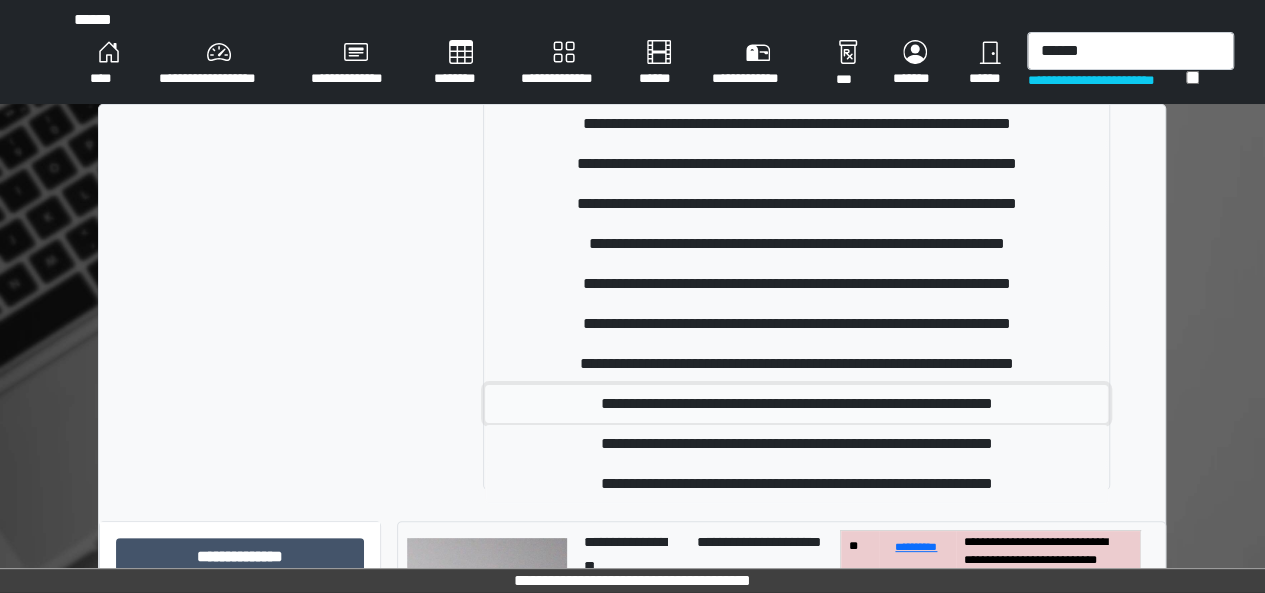click on "**********" at bounding box center (797, 404) 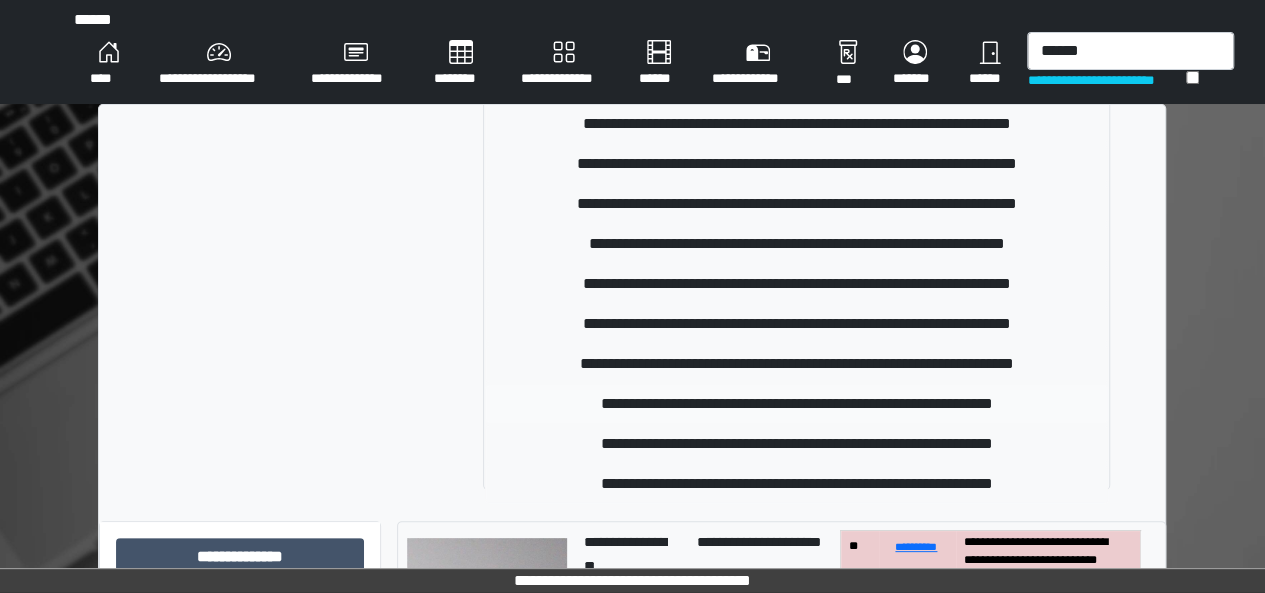 type 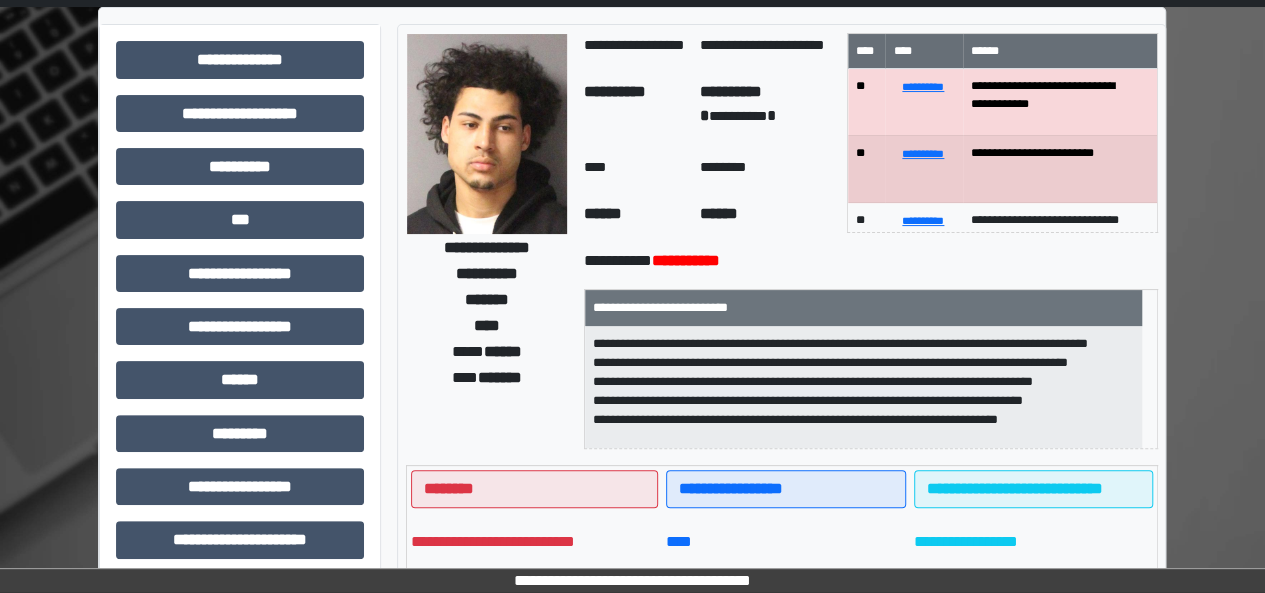 scroll, scrollTop: 98, scrollLeft: 0, axis: vertical 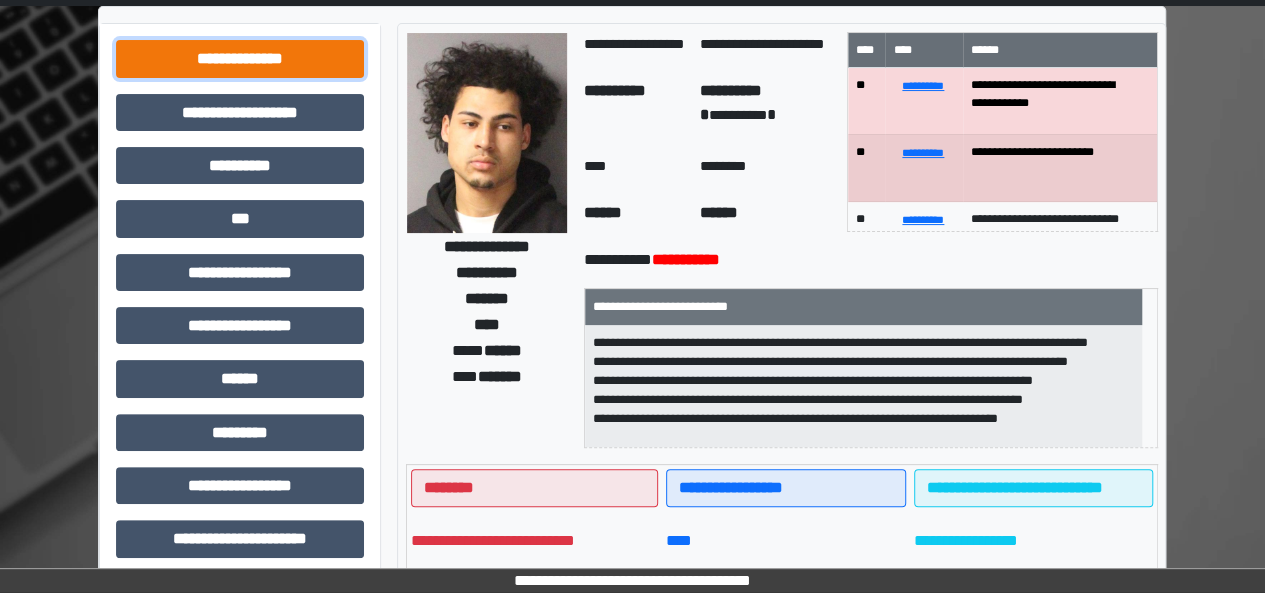 click on "**********" at bounding box center [240, 58] 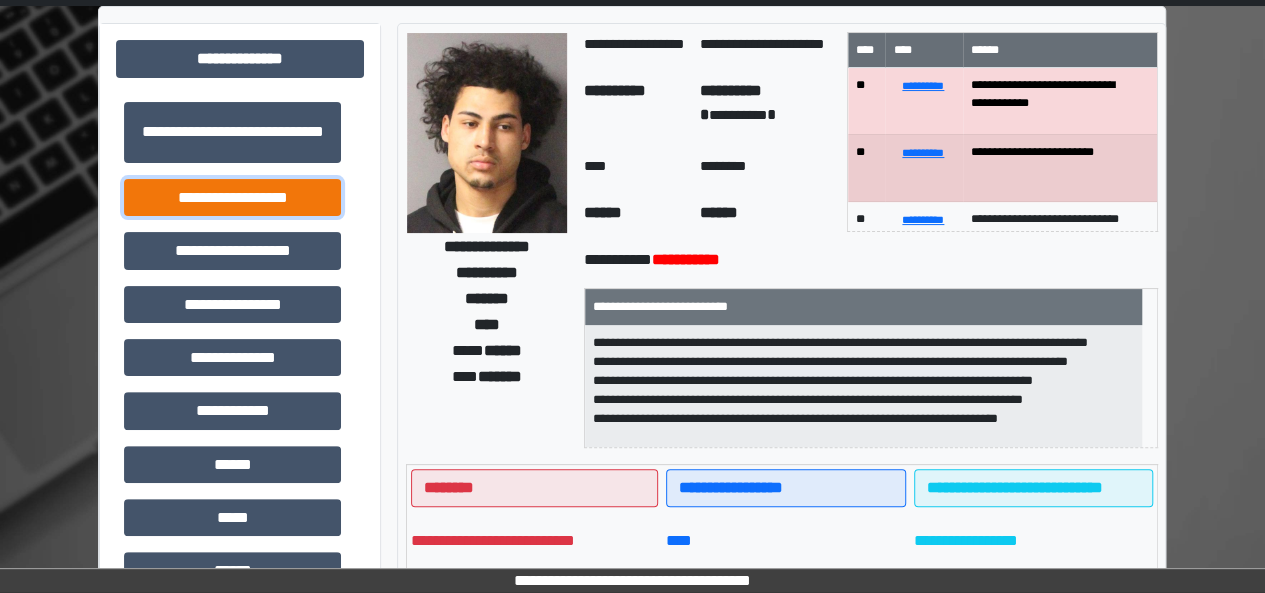 click on "**********" at bounding box center (232, 197) 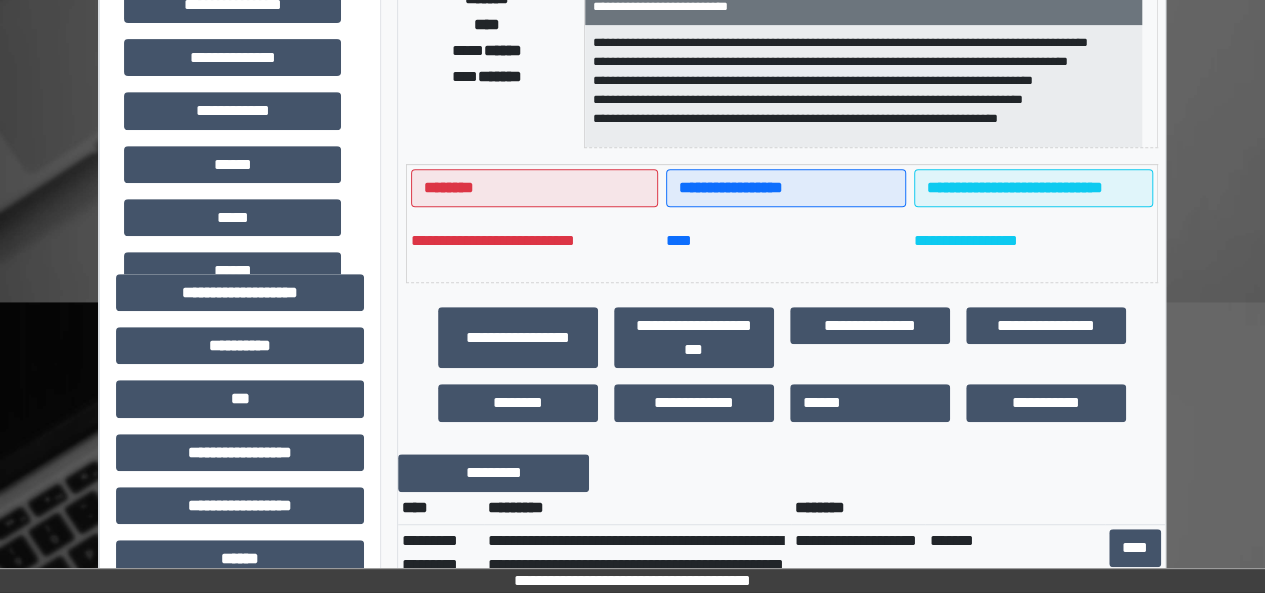 scroll, scrollTop: 778, scrollLeft: 0, axis: vertical 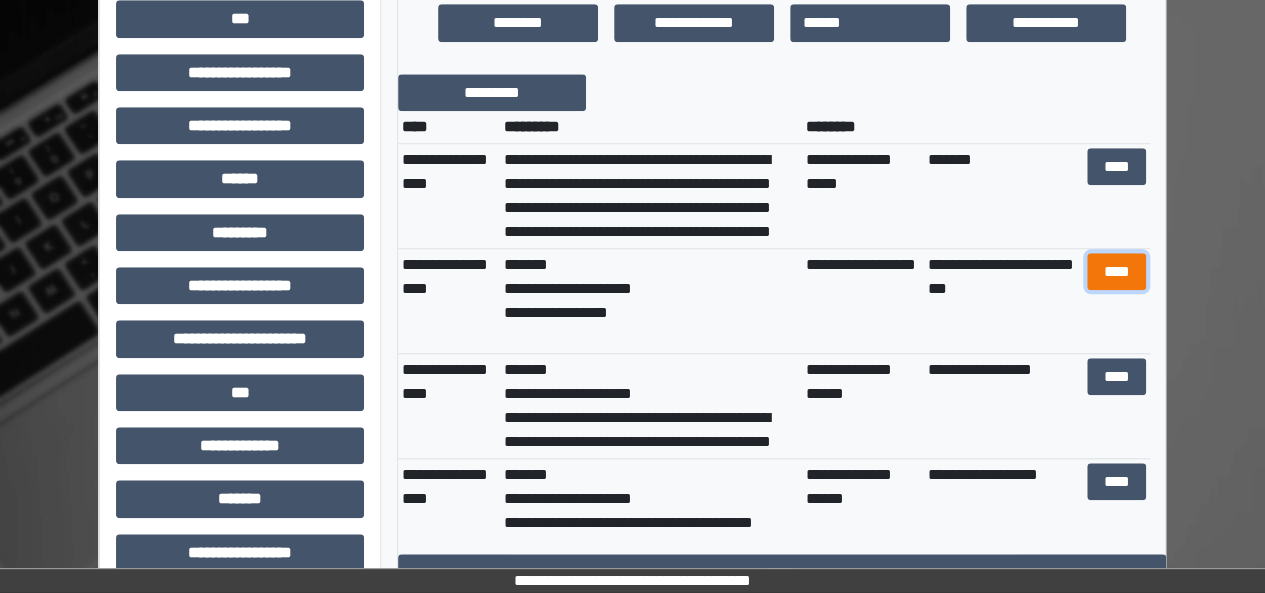 click on "****" at bounding box center (1116, 271) 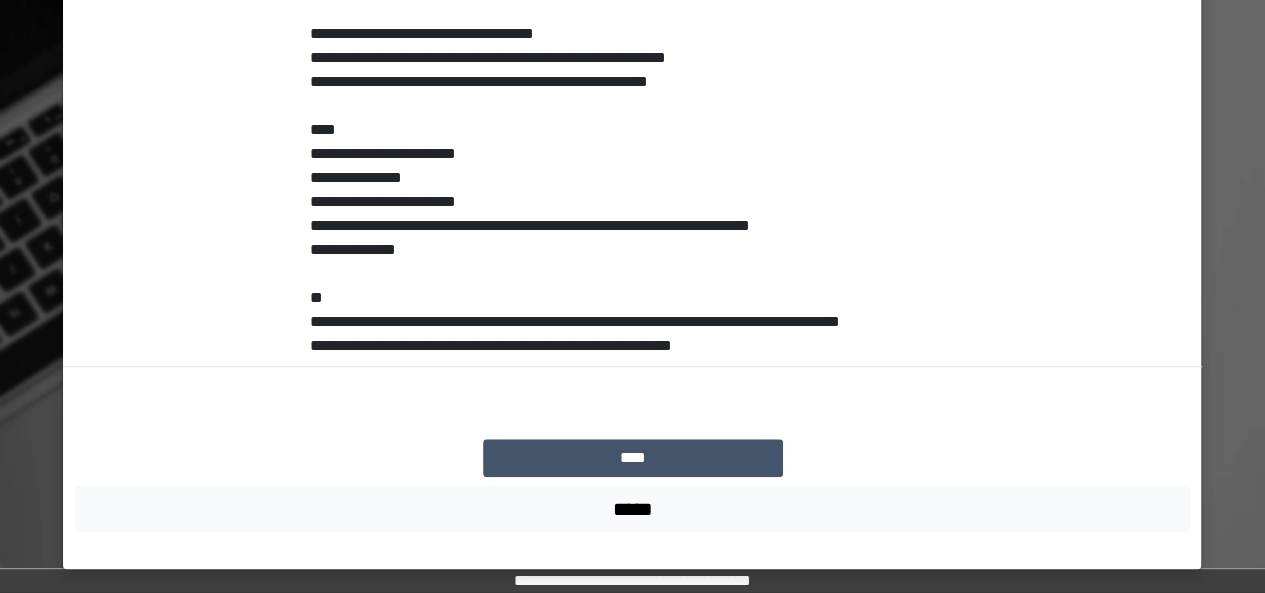scroll, scrollTop: 708, scrollLeft: 0, axis: vertical 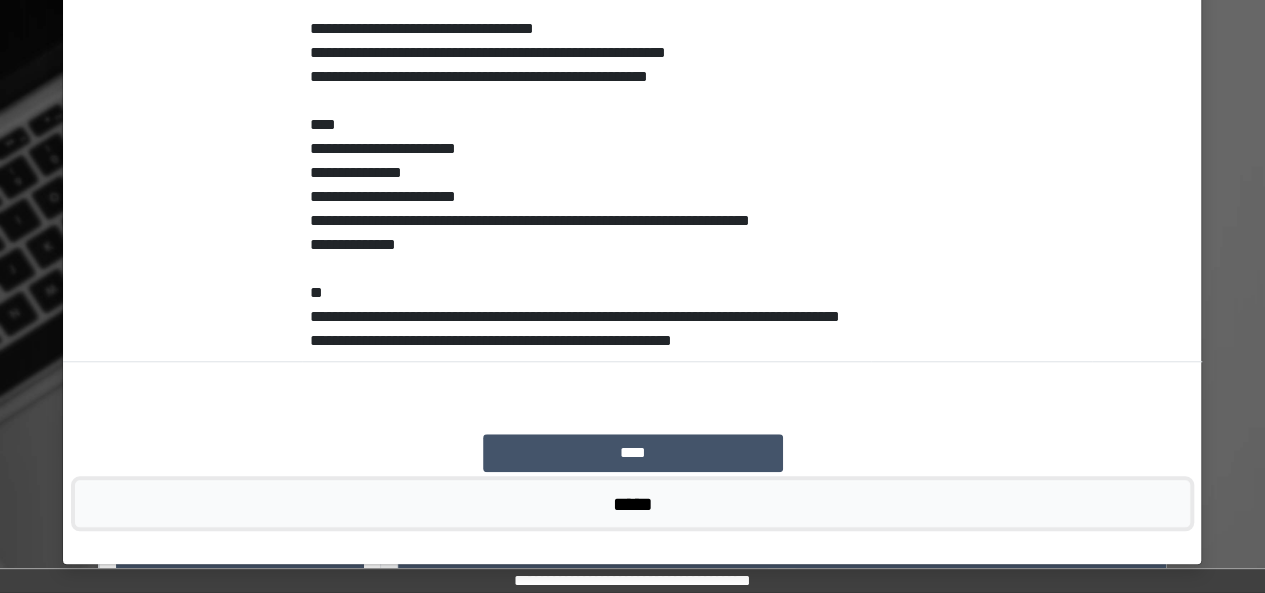 click on "*****" at bounding box center (632, 503) 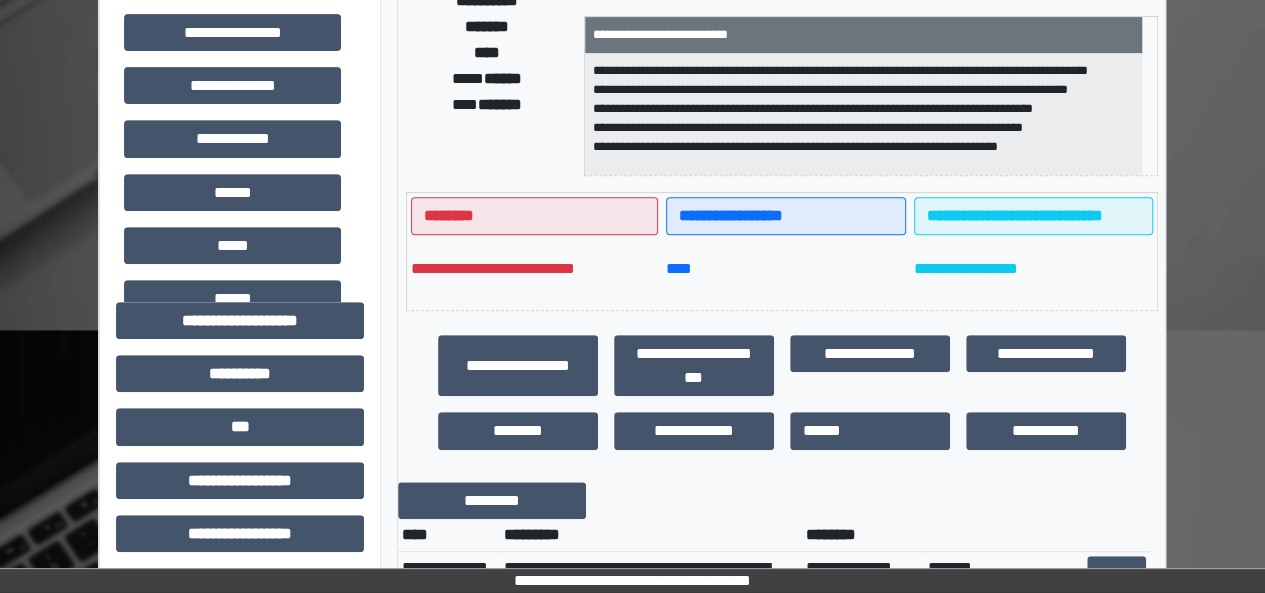 scroll, scrollTop: 365, scrollLeft: 0, axis: vertical 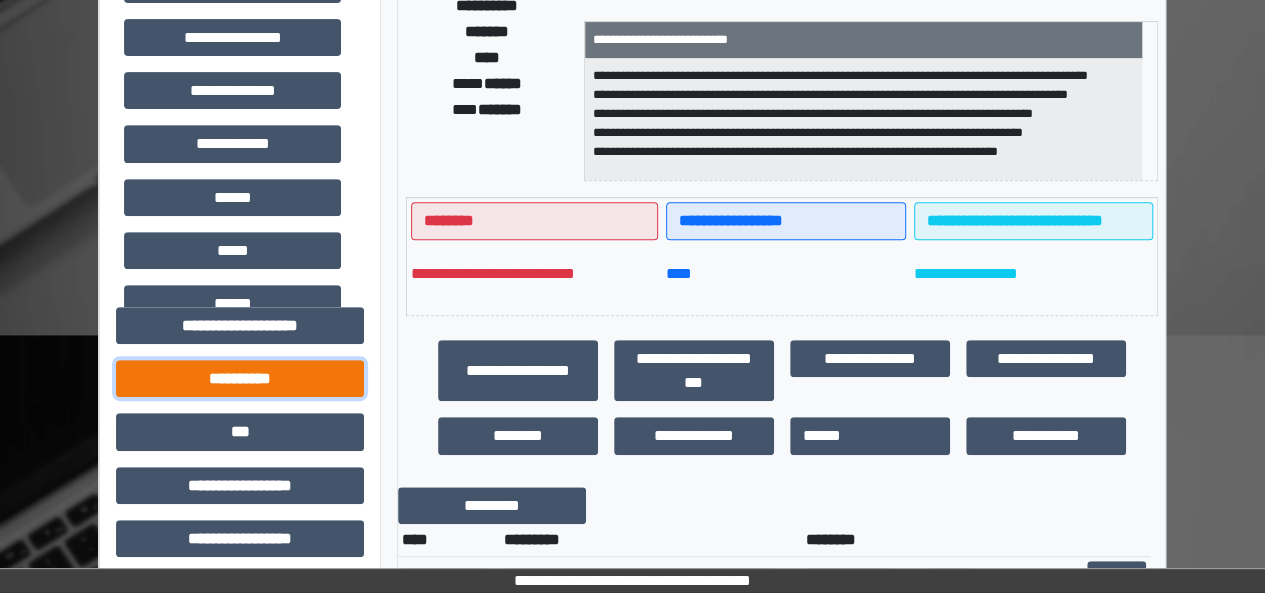 click on "**********" at bounding box center (240, 378) 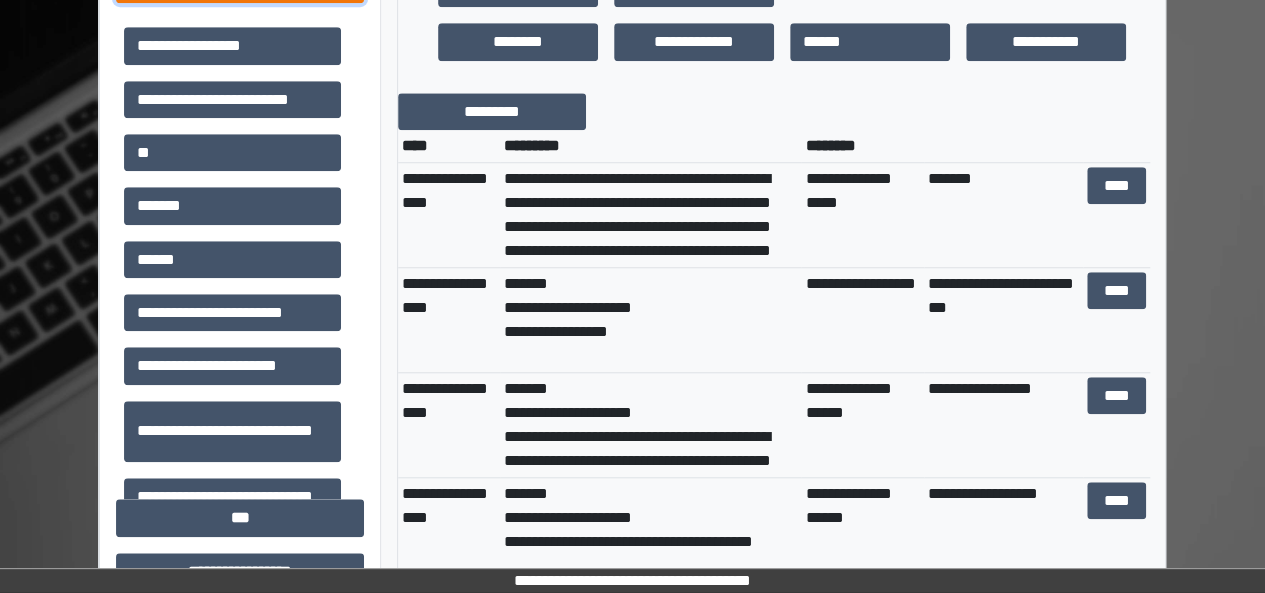 scroll, scrollTop: 761, scrollLeft: 0, axis: vertical 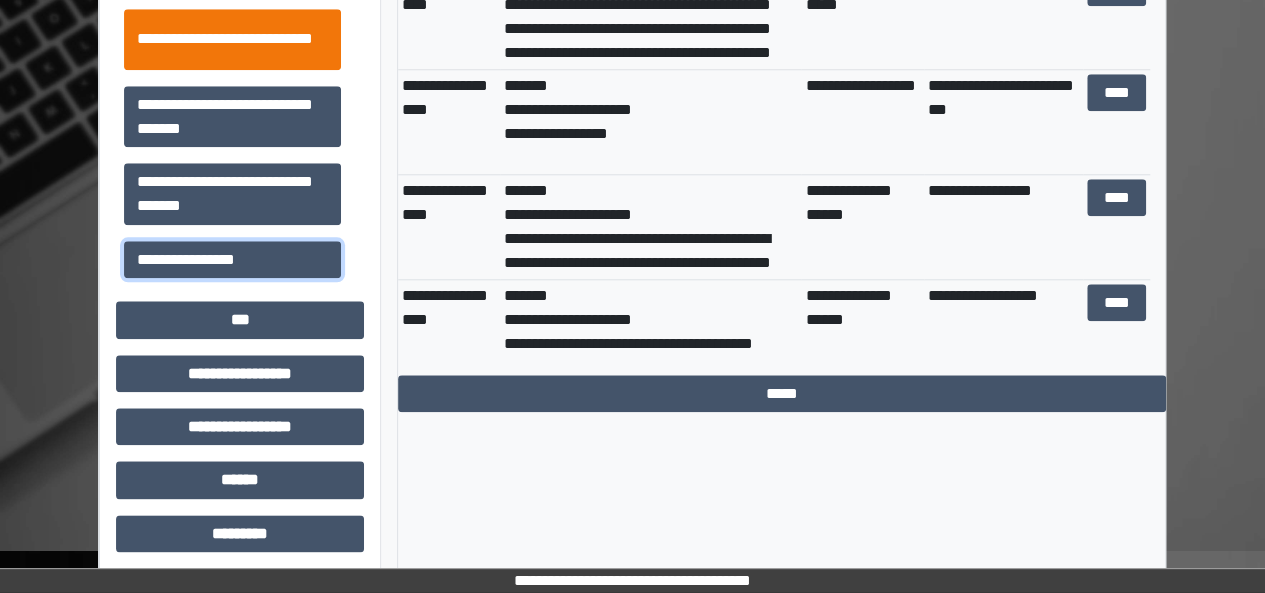 click on "**********" at bounding box center [232, 259] 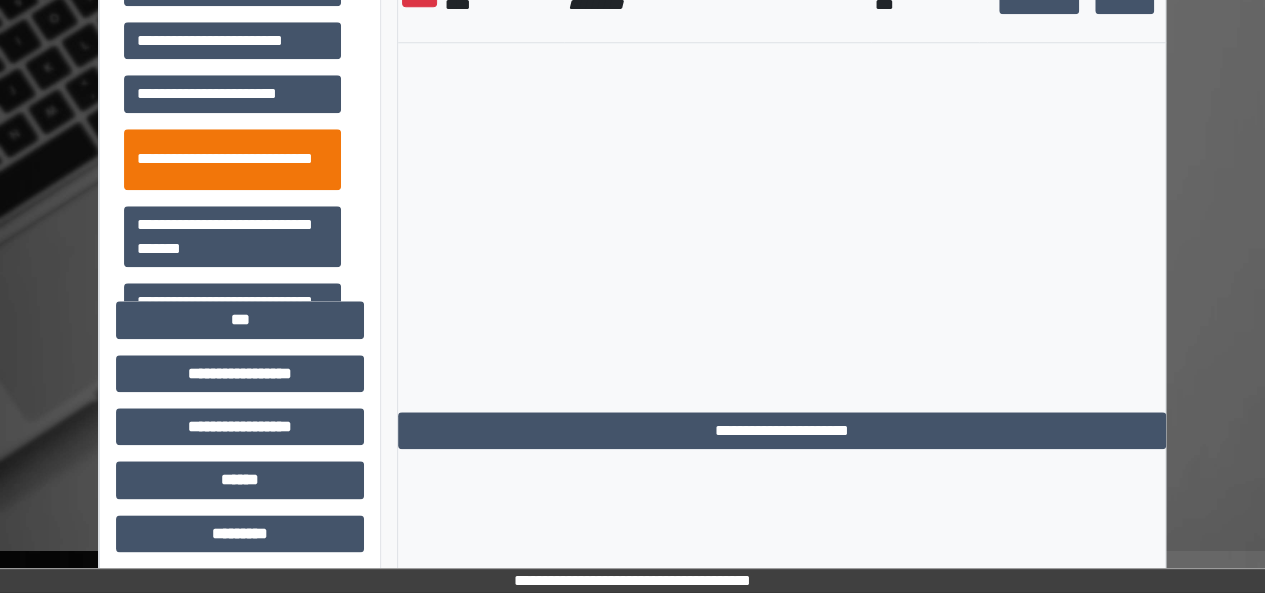 scroll, scrollTop: 74, scrollLeft: 0, axis: vertical 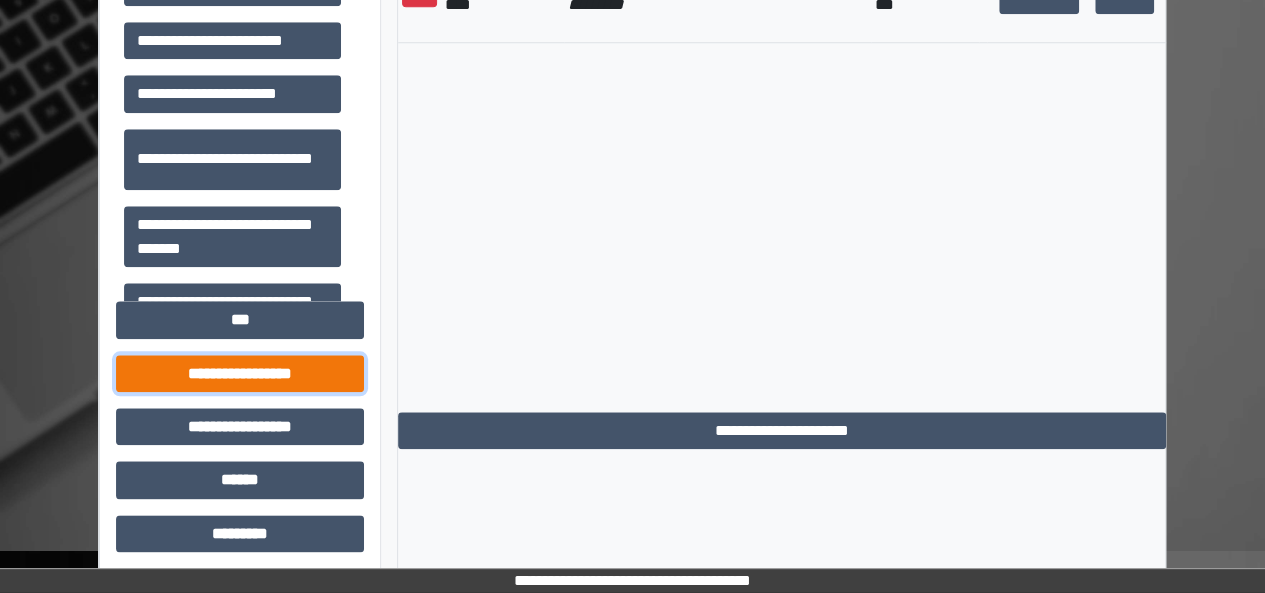 click on "**********" at bounding box center (240, 373) 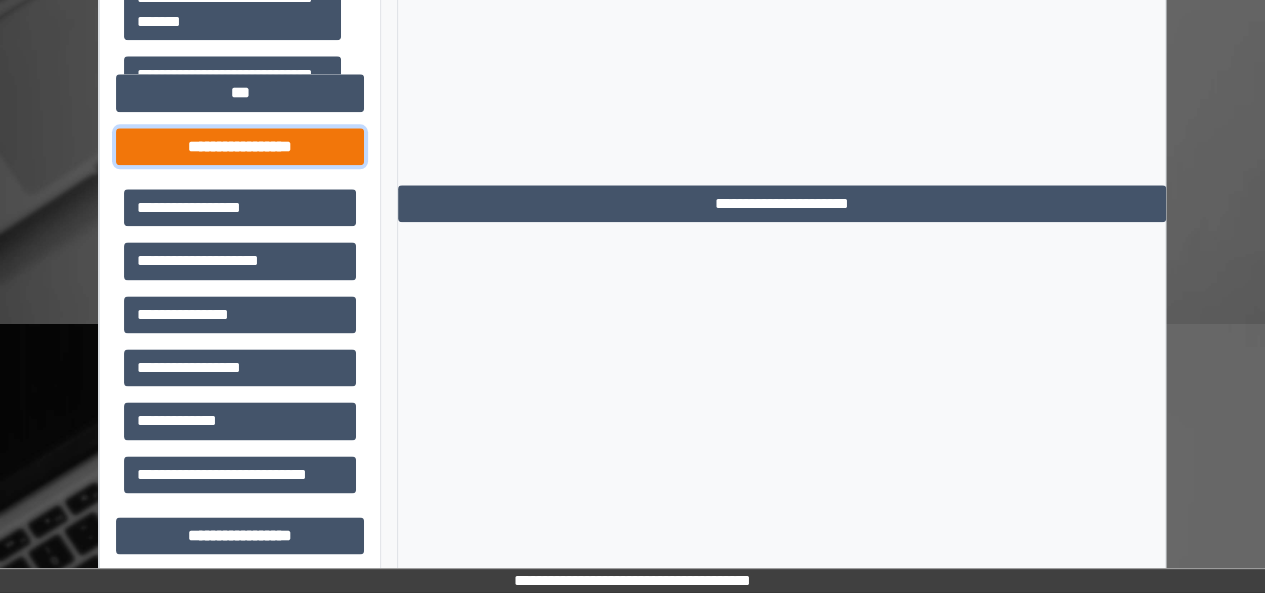 scroll, scrollTop: 1199, scrollLeft: 0, axis: vertical 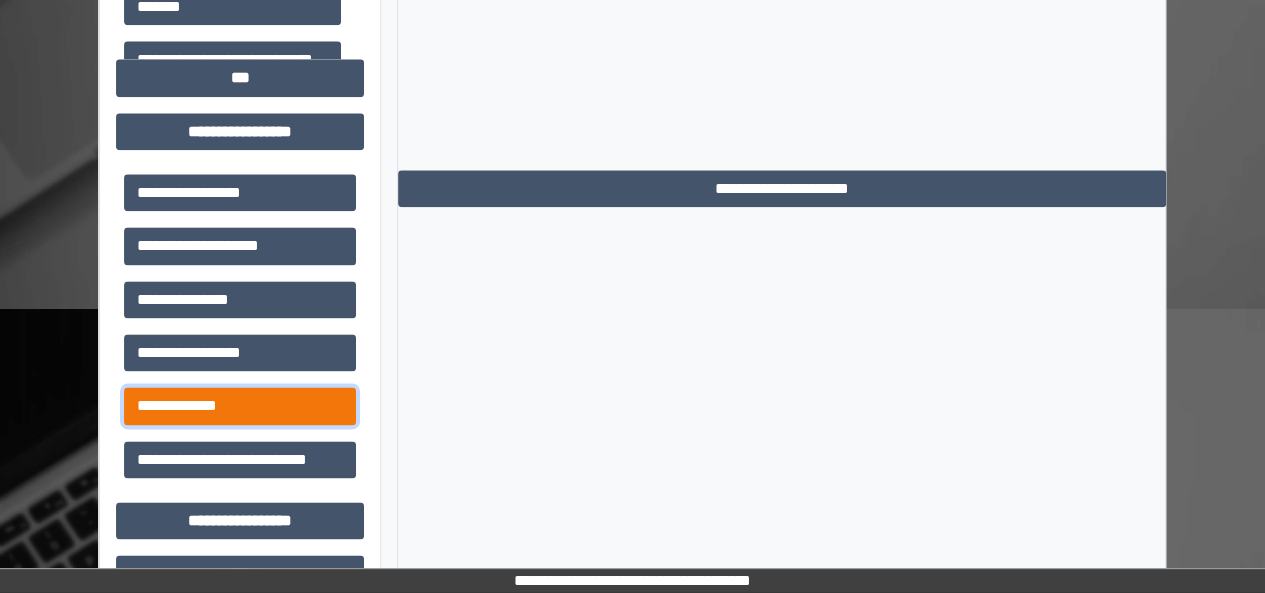 click on "**********" at bounding box center (240, 405) 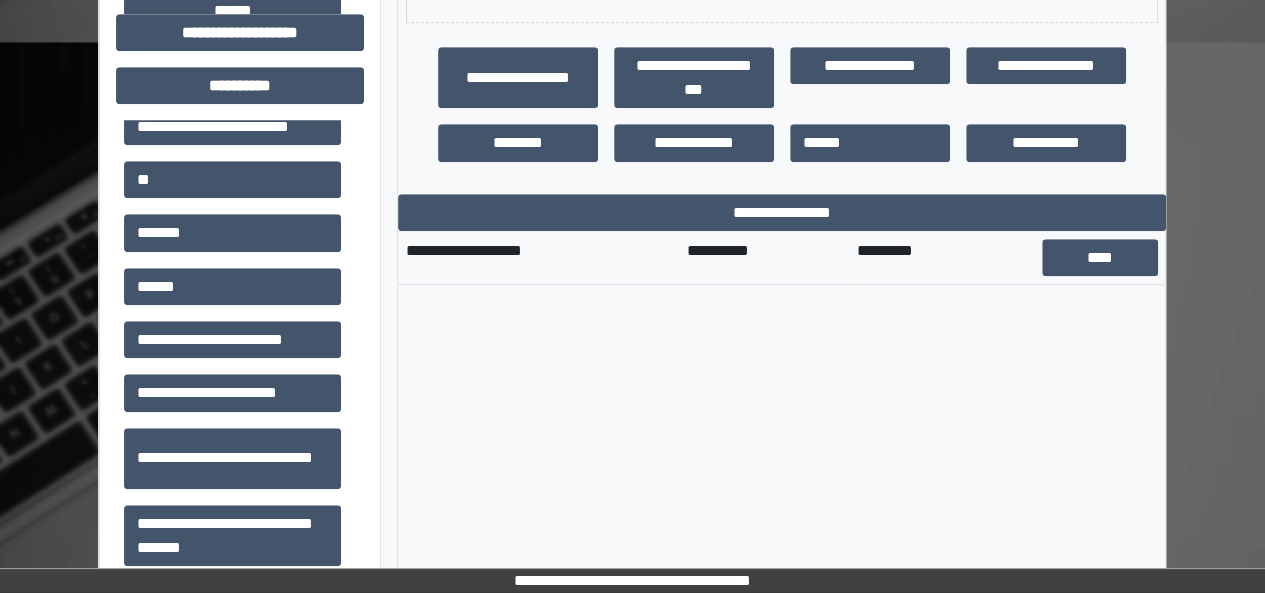 scroll, scrollTop: 657, scrollLeft: 0, axis: vertical 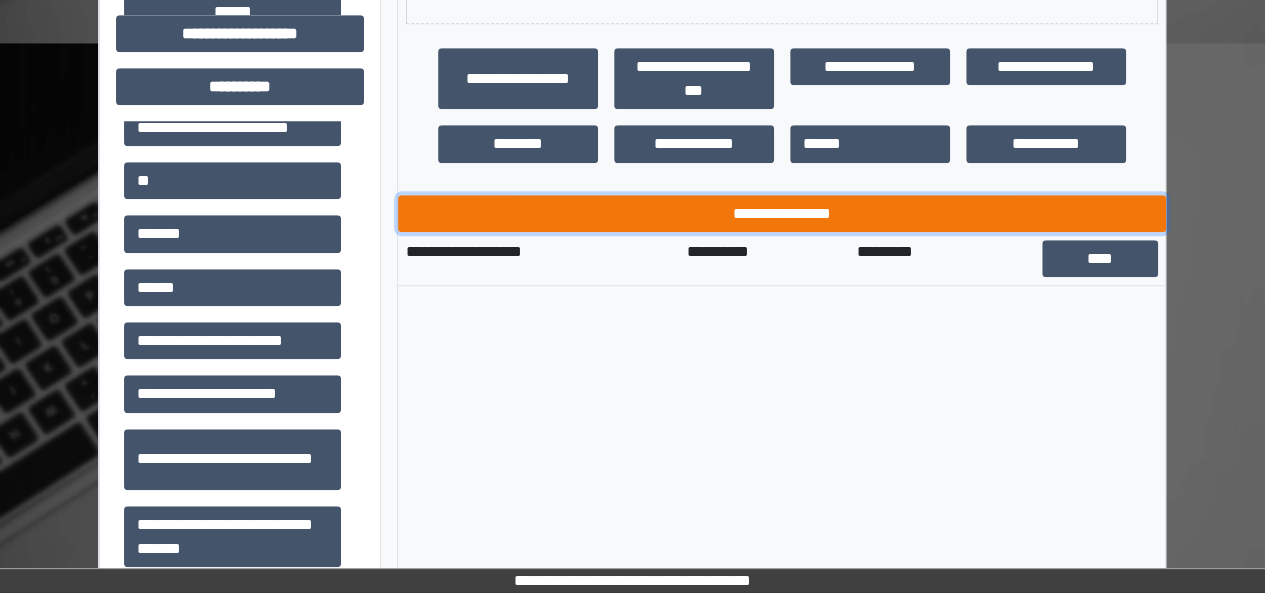 click on "**********" at bounding box center (782, 213) 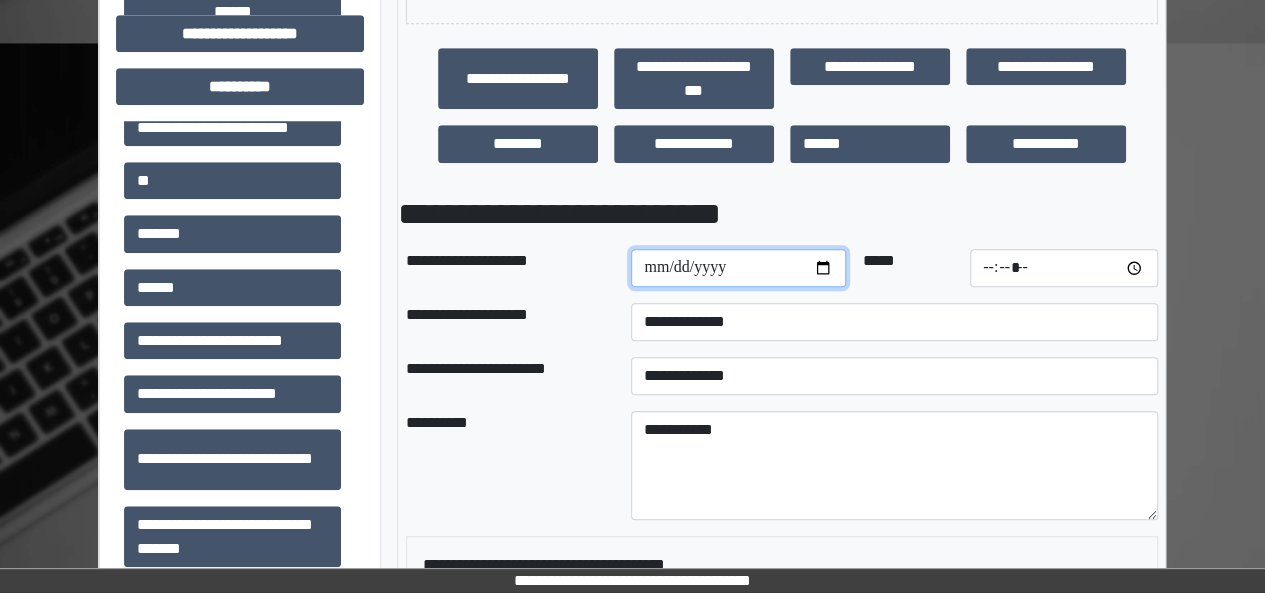 click at bounding box center (738, 268) 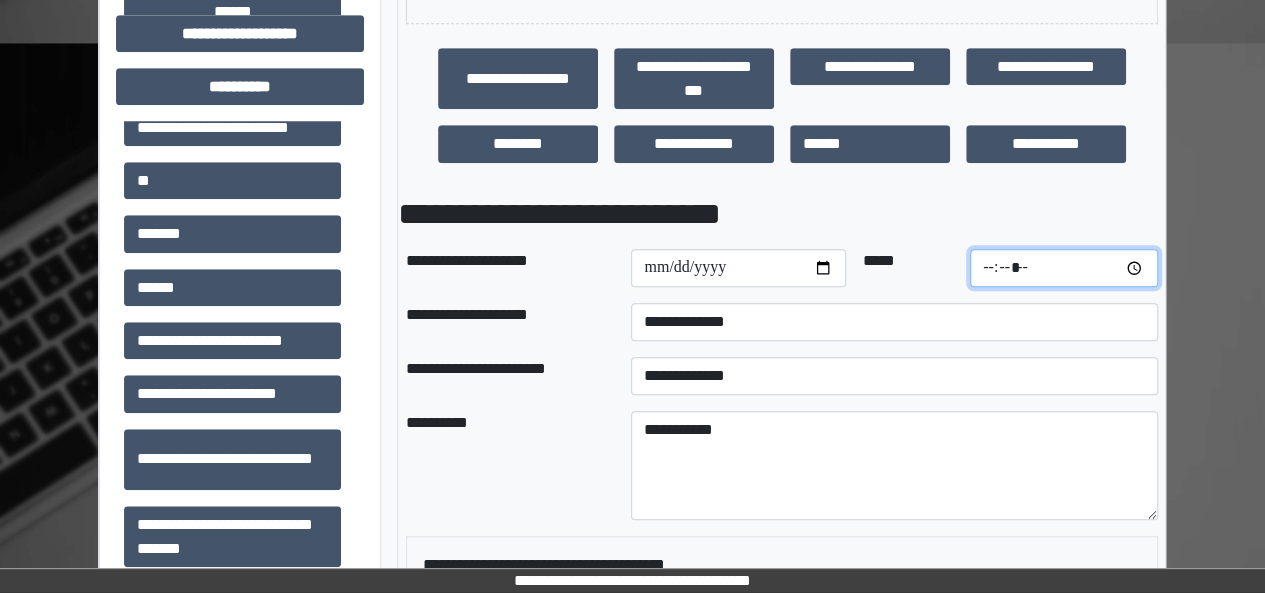 click at bounding box center (1064, 268) 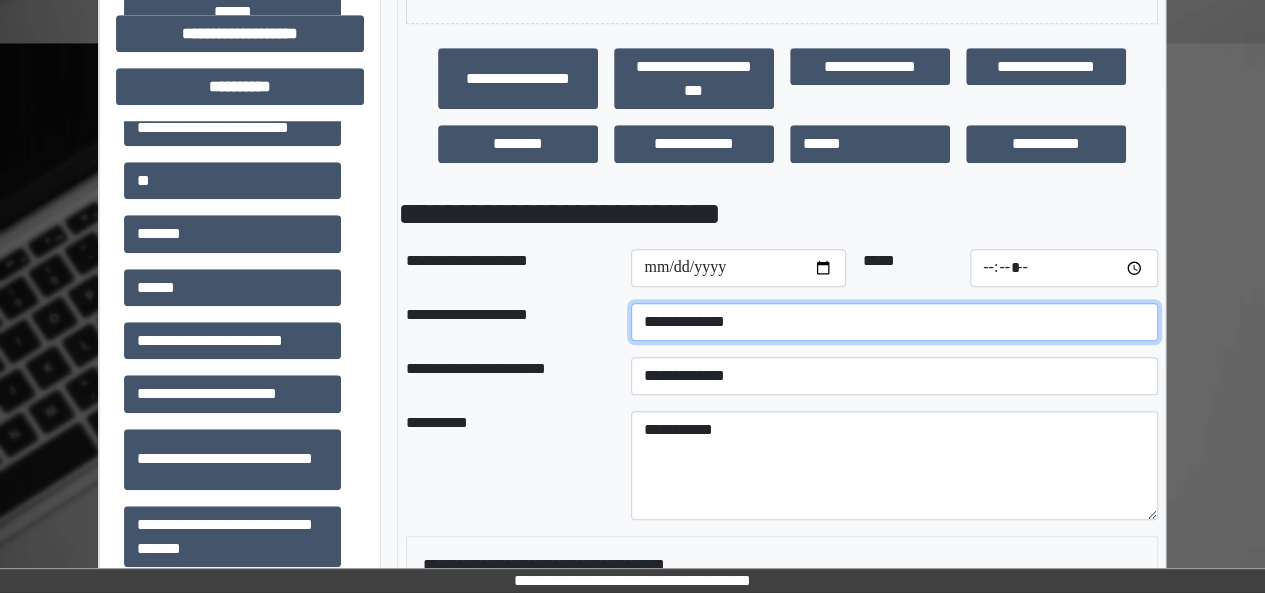 type on "*****" 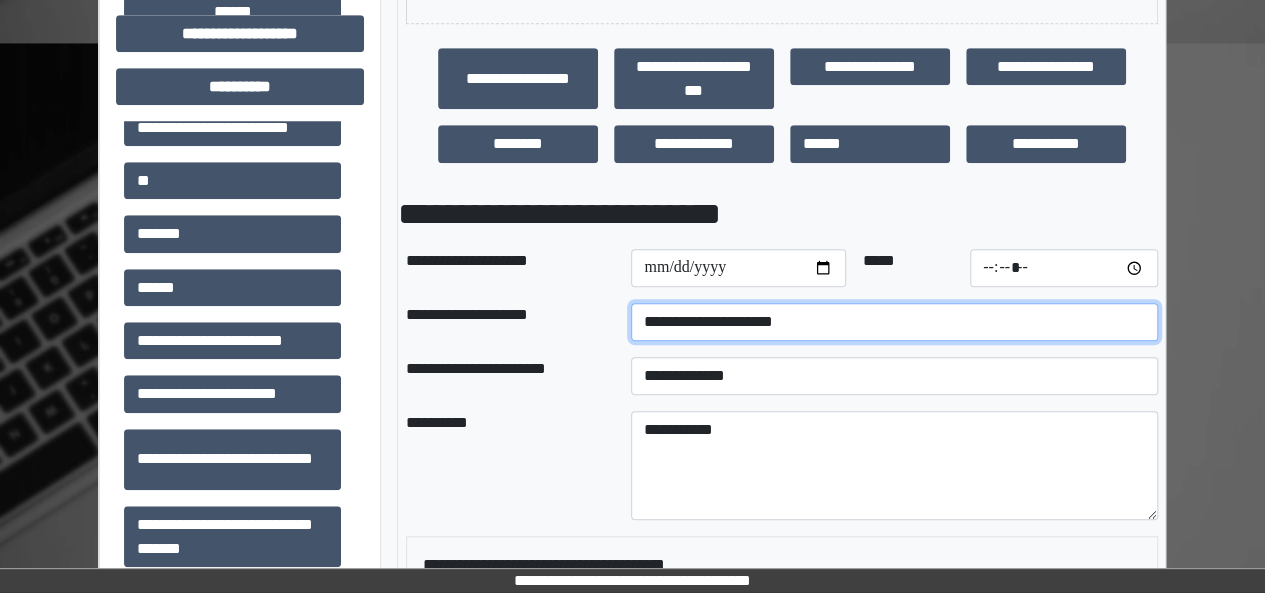 click on "**********" at bounding box center [894, 322] 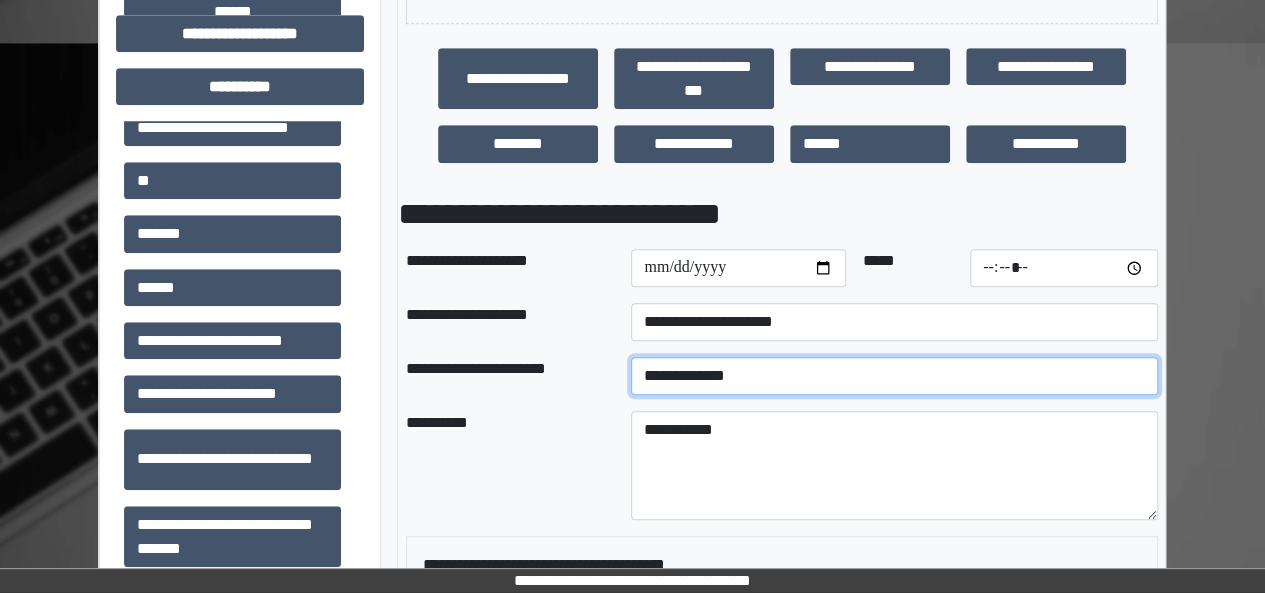 click on "**********" at bounding box center (894, 376) 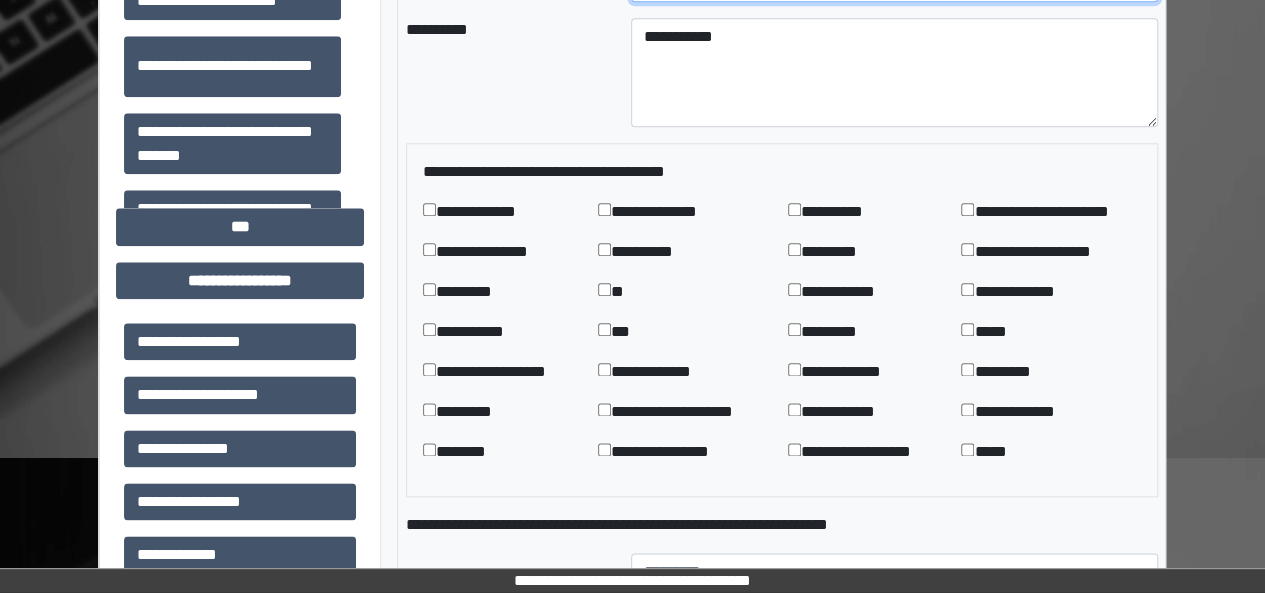 scroll, scrollTop: 1052, scrollLeft: 0, axis: vertical 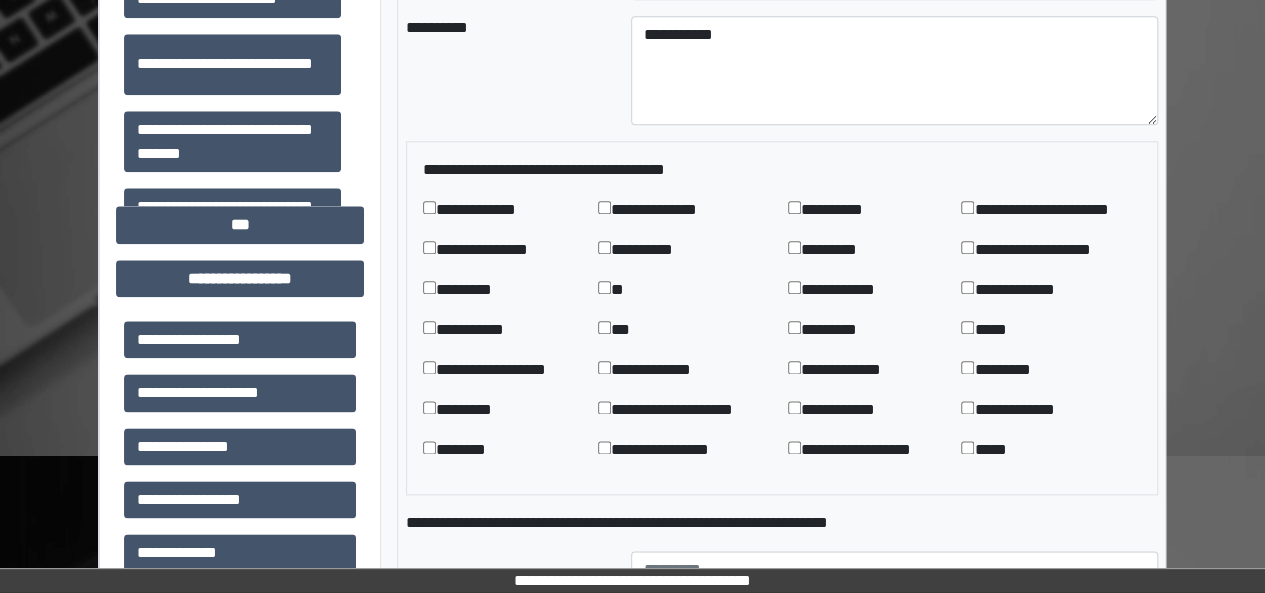 click on "**********" at bounding box center [685, 250] 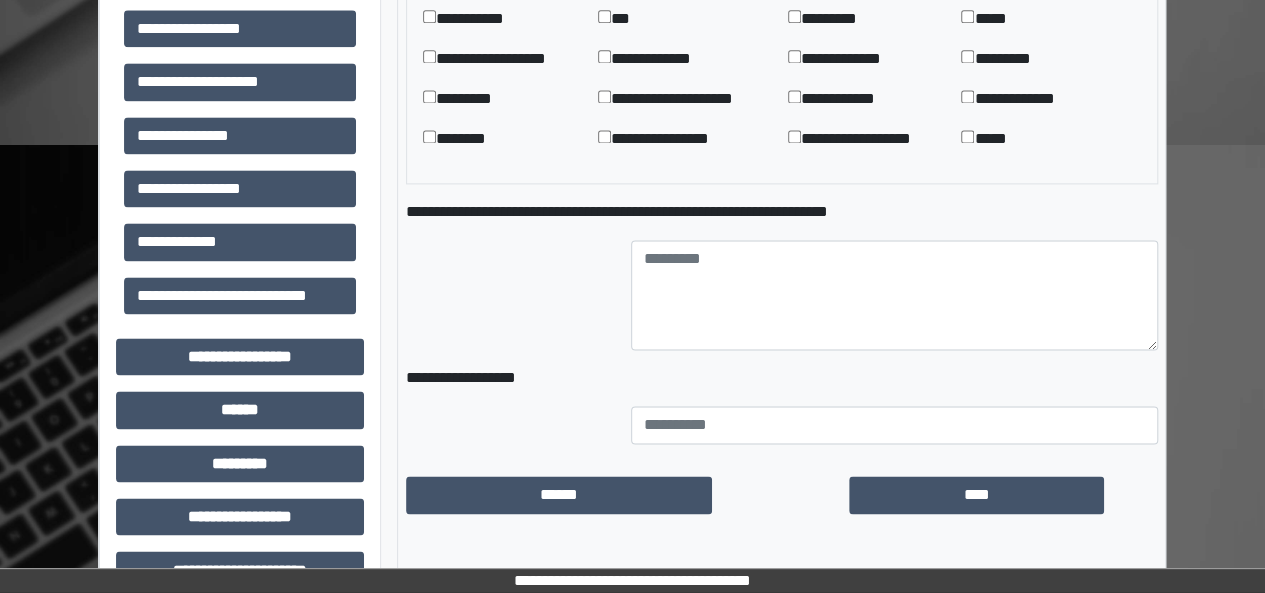 scroll, scrollTop: 1368, scrollLeft: 0, axis: vertical 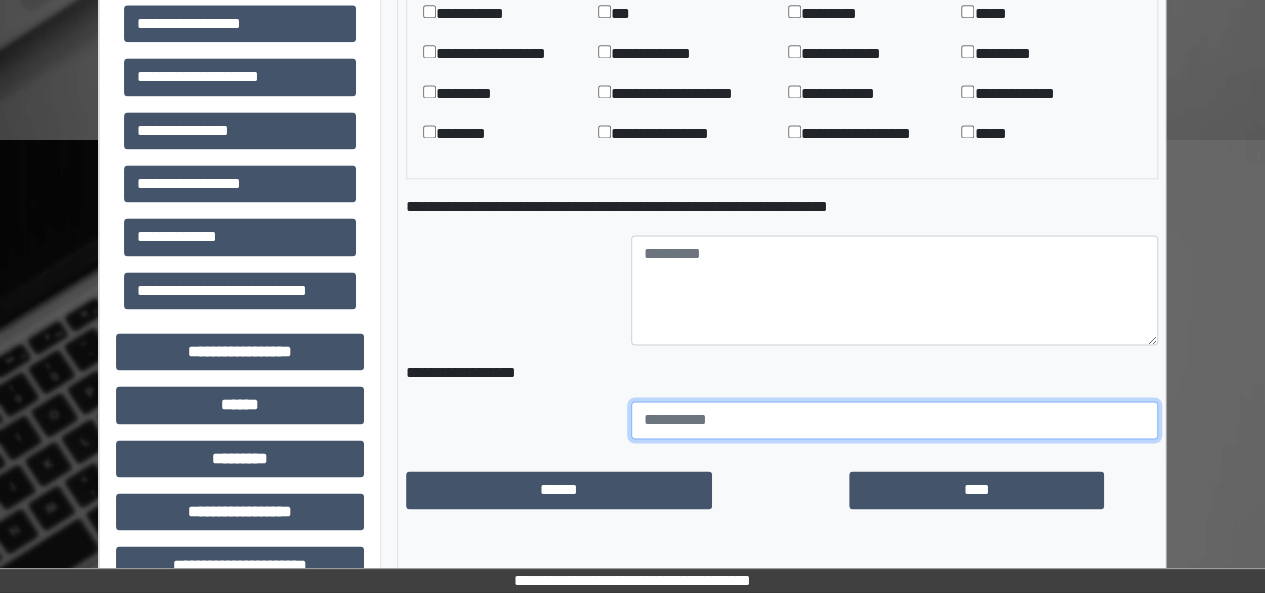 click at bounding box center [894, 420] 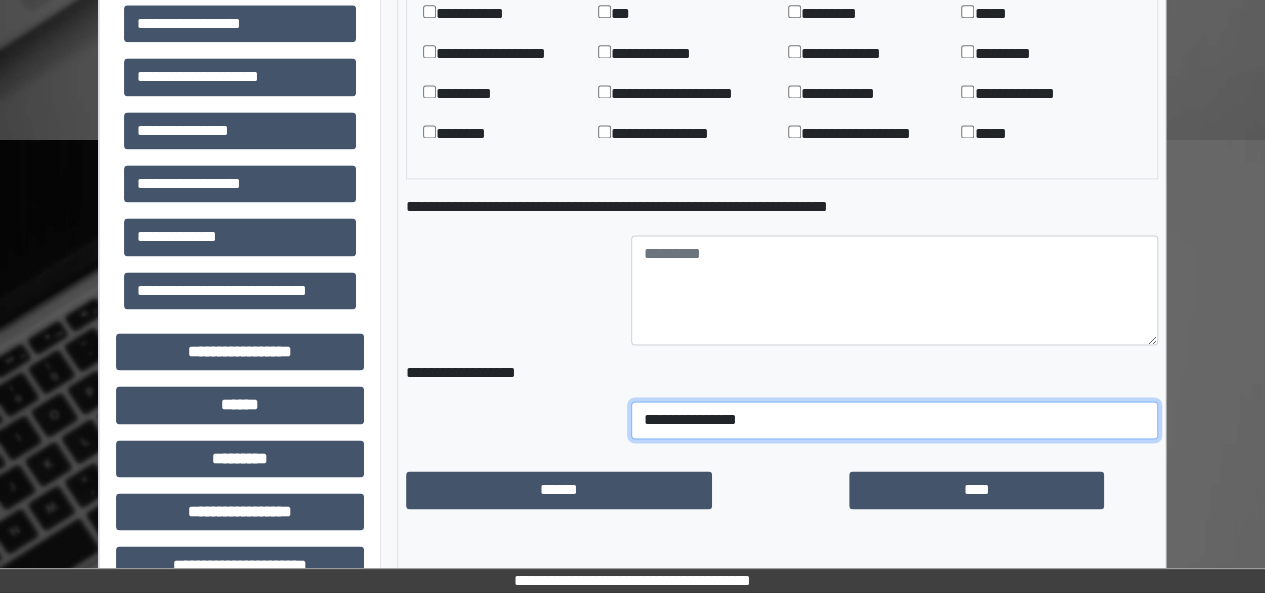 drag, startPoint x: 755, startPoint y: 402, endPoint x: 560, endPoint y: 435, distance: 197.7726 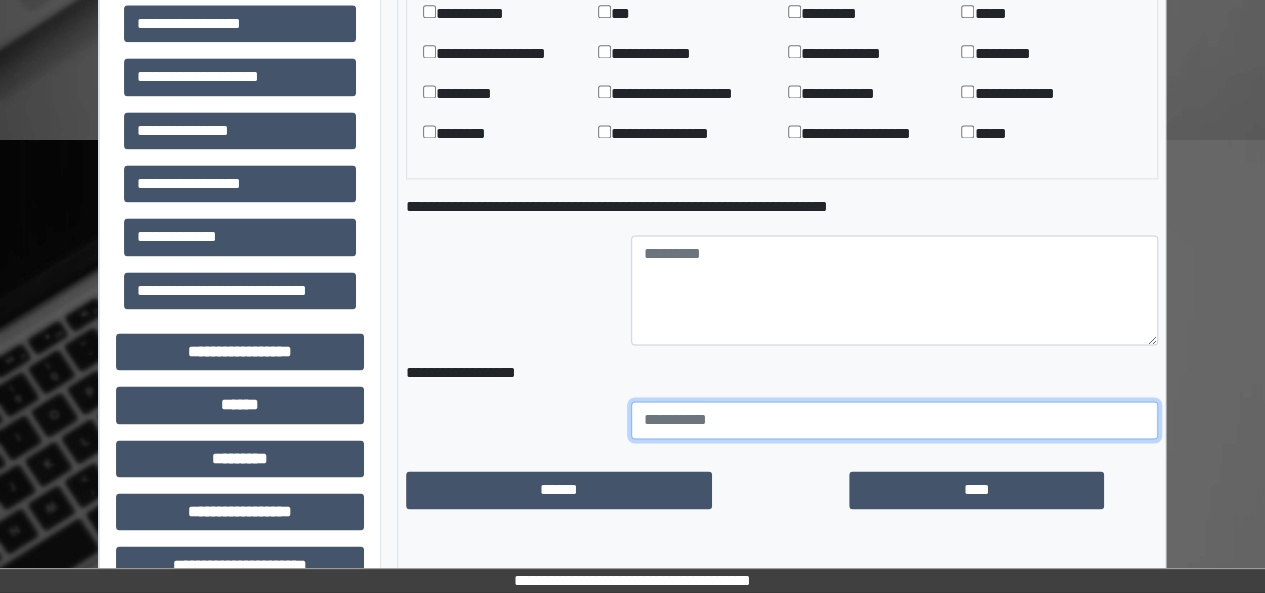 type 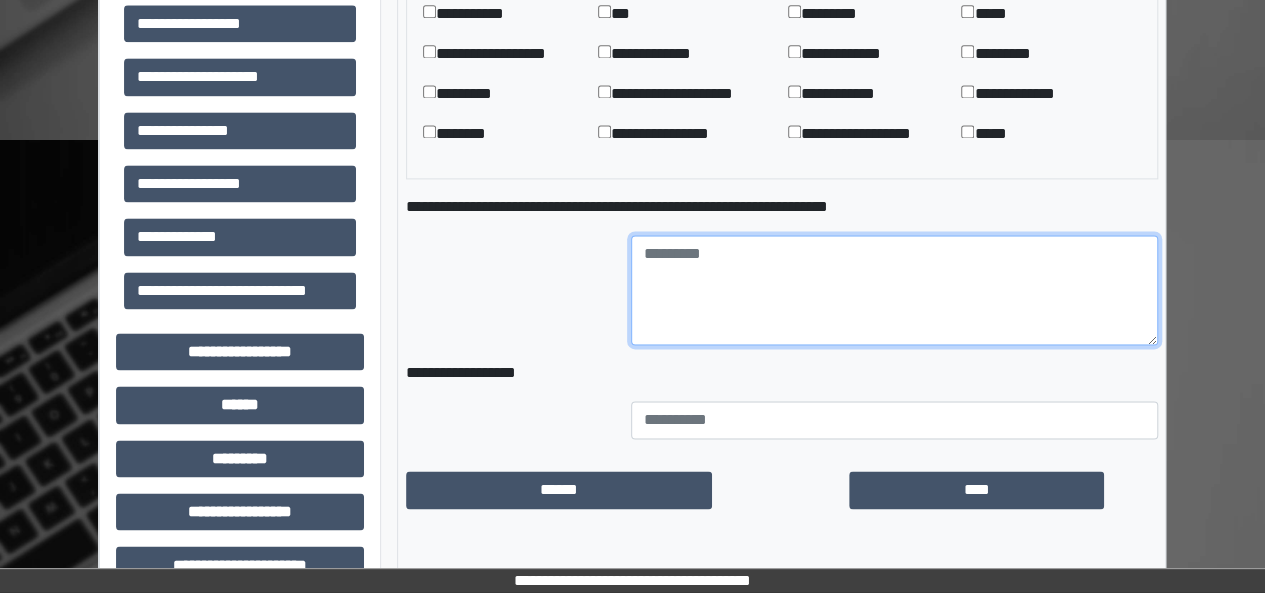 click at bounding box center [894, 290] 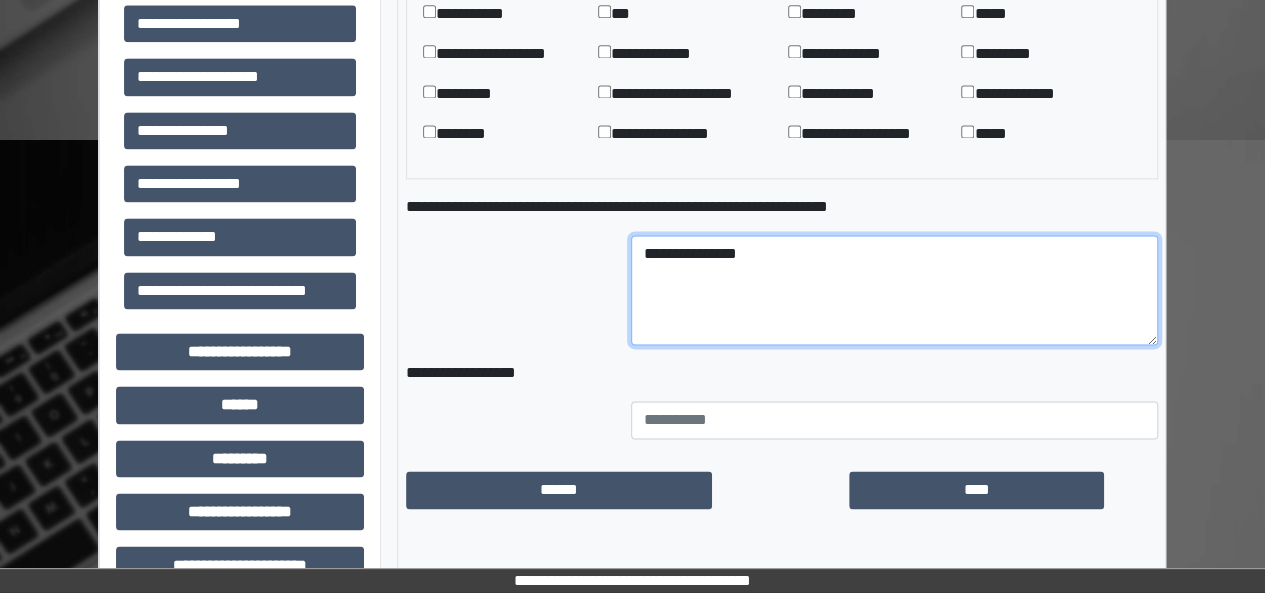 paste on "**********" 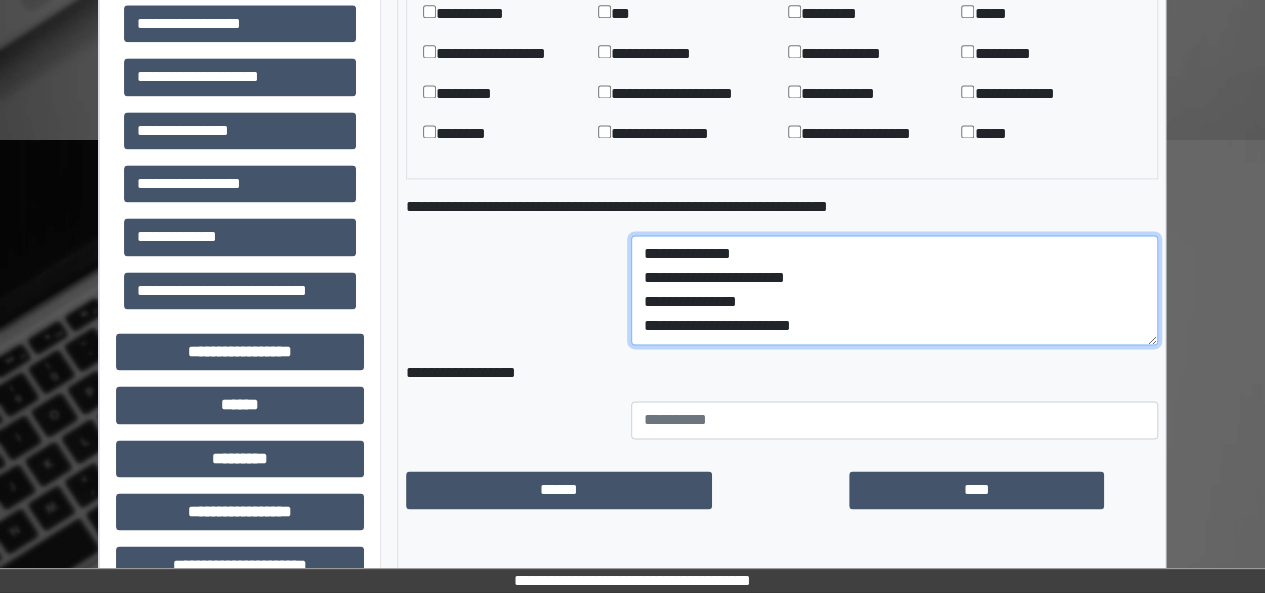 click on "**********" at bounding box center (894, 290) 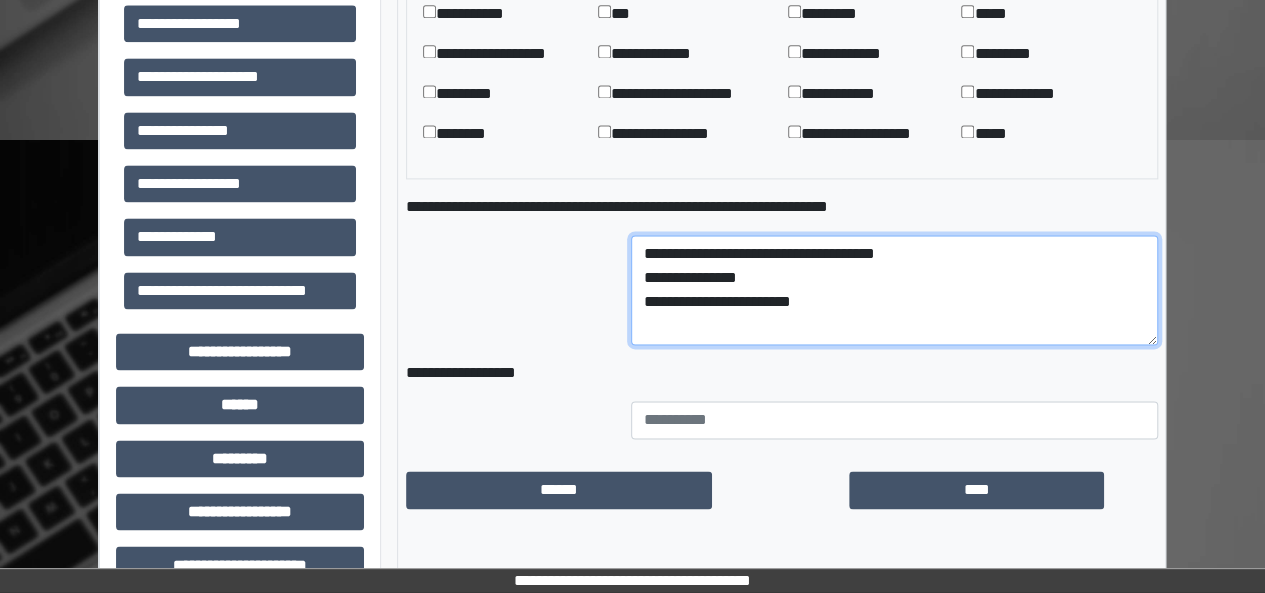 click on "**********" at bounding box center [894, 290] 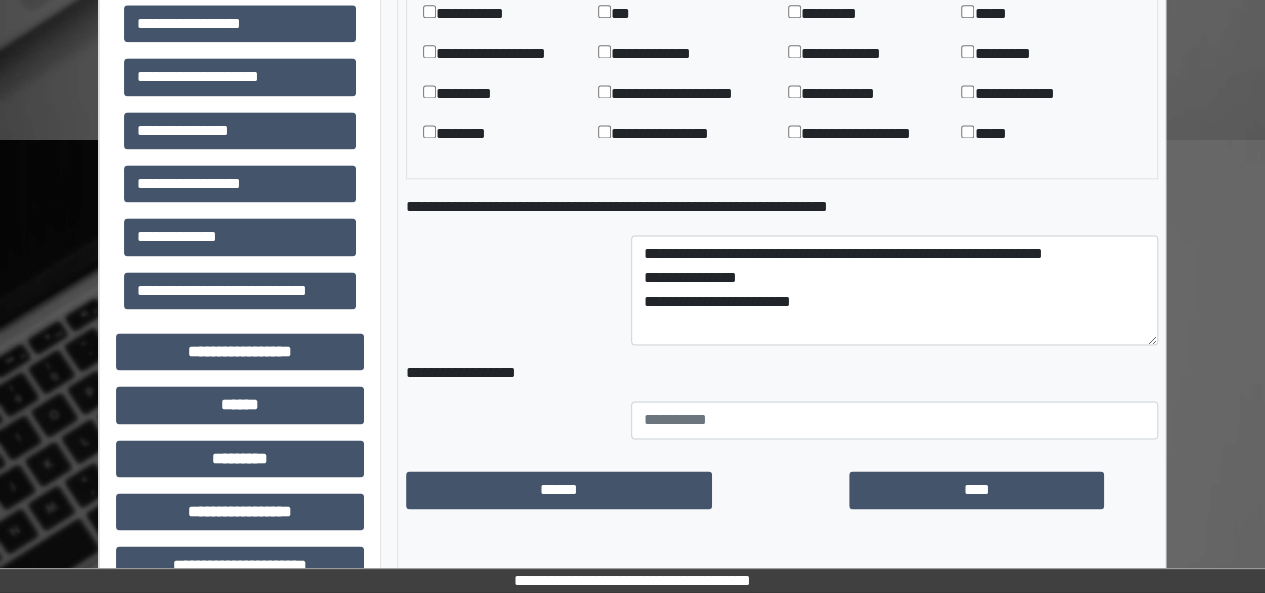 click on "**********" at bounding box center (782, 207) 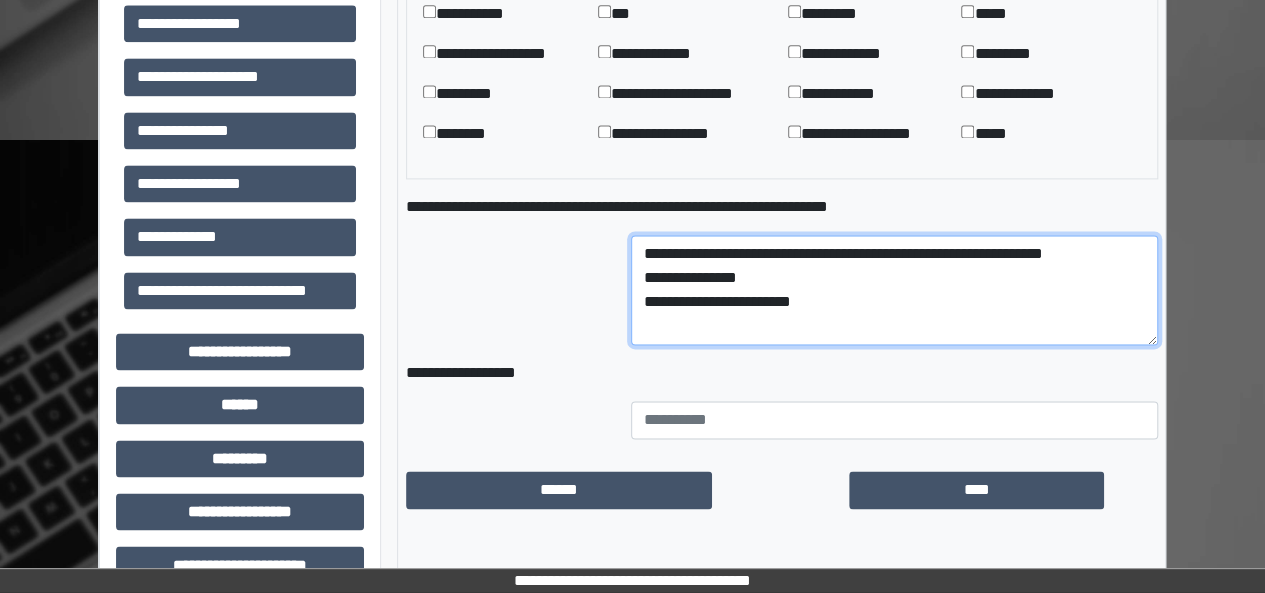 click on "**********" at bounding box center (894, 290) 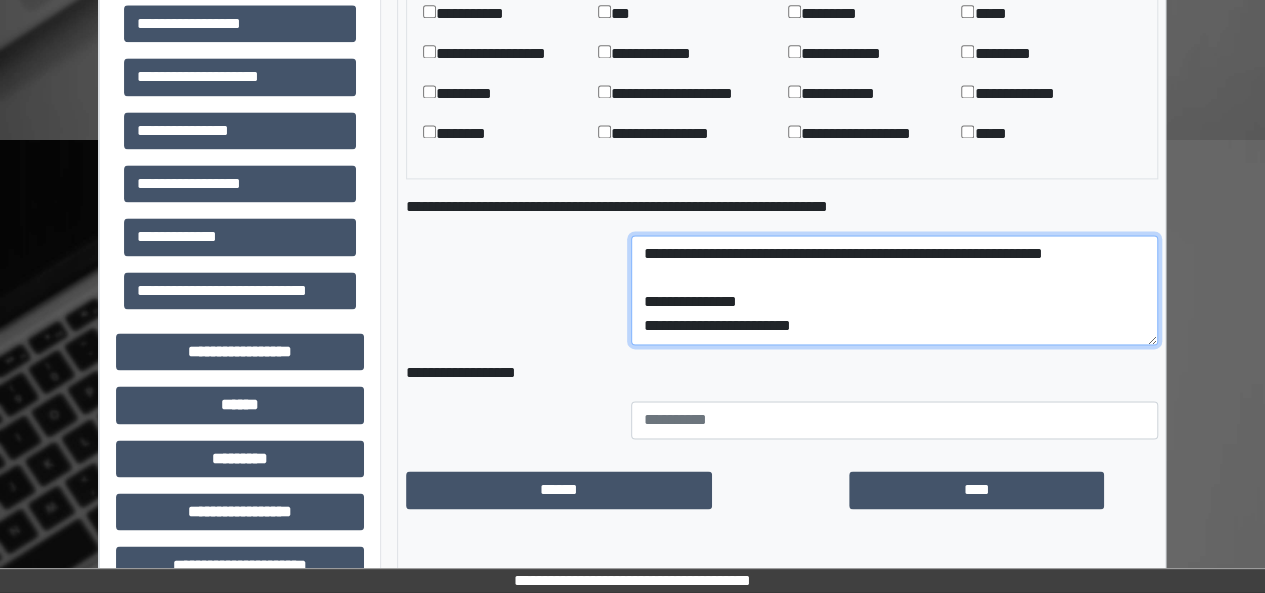 paste on "**********" 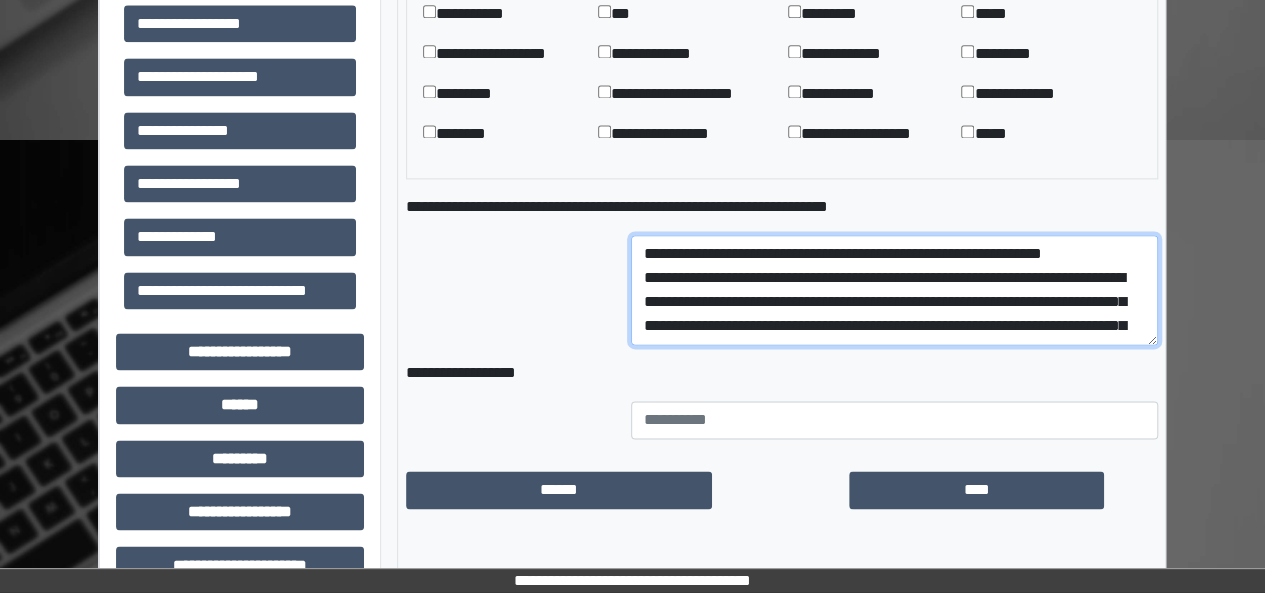 scroll, scrollTop: 17, scrollLeft: 0, axis: vertical 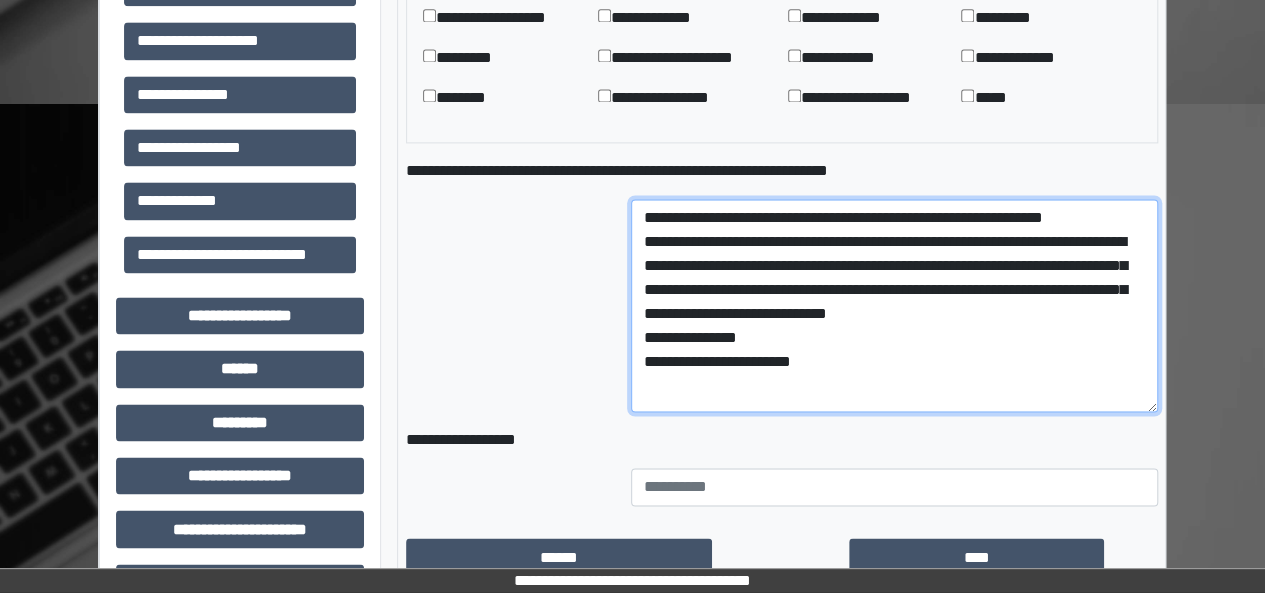 drag, startPoint x: 1150, startPoint y: 301, endPoint x: 1154, endPoint y: 405, distance: 104.0769 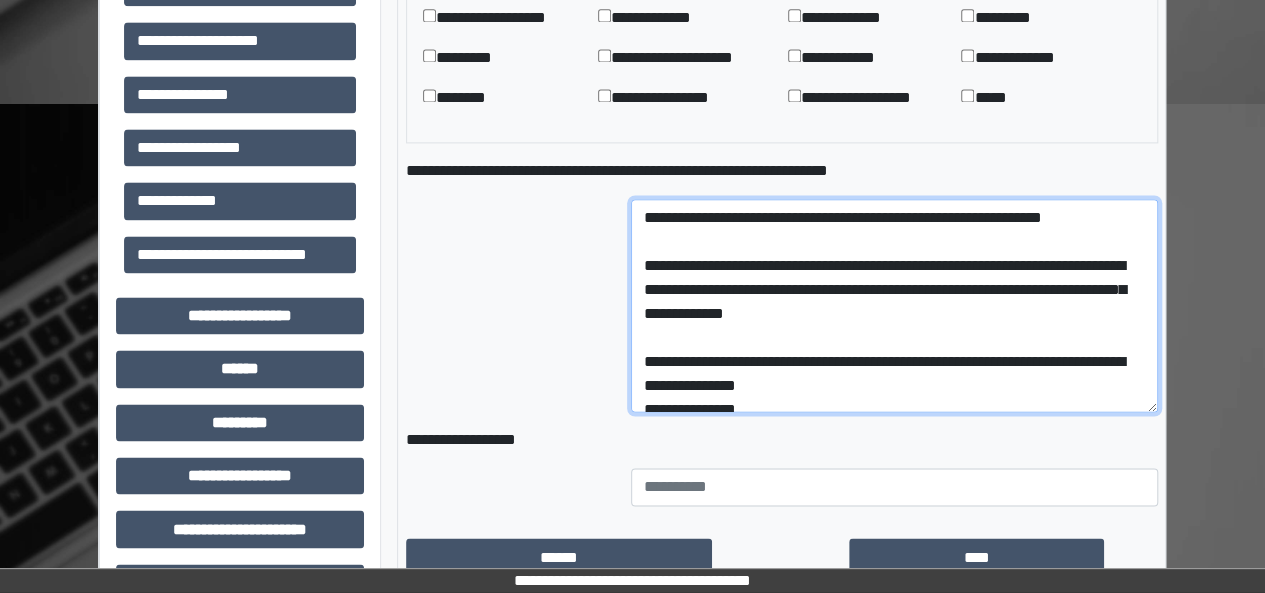 click on "**********" at bounding box center (894, 305) 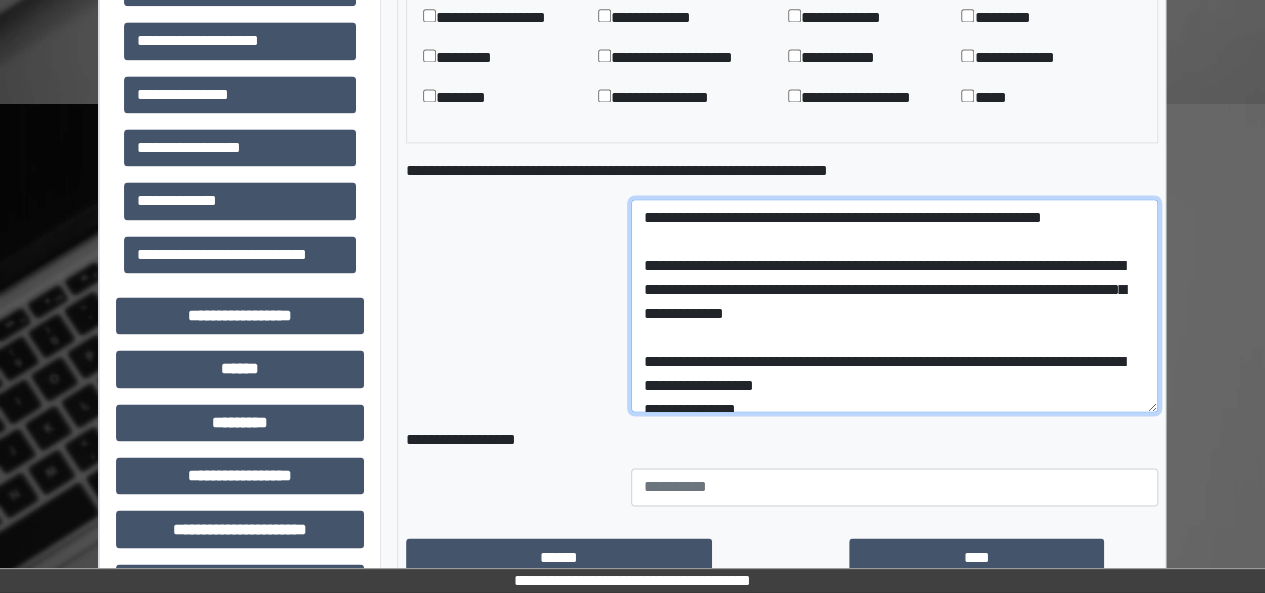 scroll, scrollTop: 40, scrollLeft: 0, axis: vertical 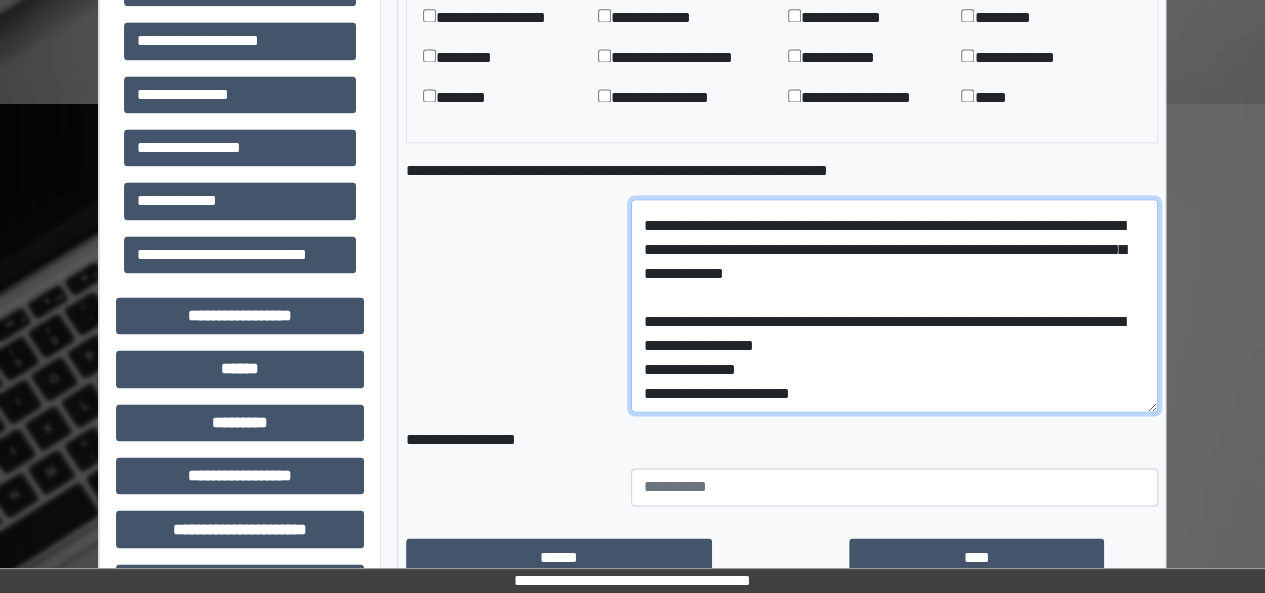 click on "**********" at bounding box center (894, 305) 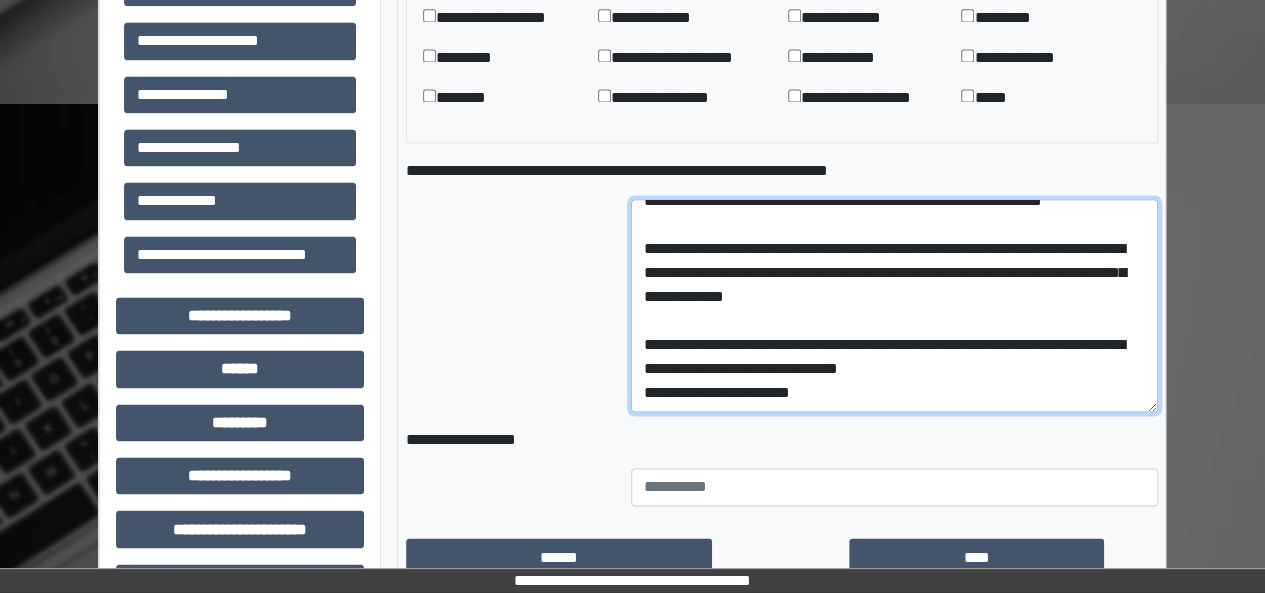 scroll, scrollTop: 16, scrollLeft: 0, axis: vertical 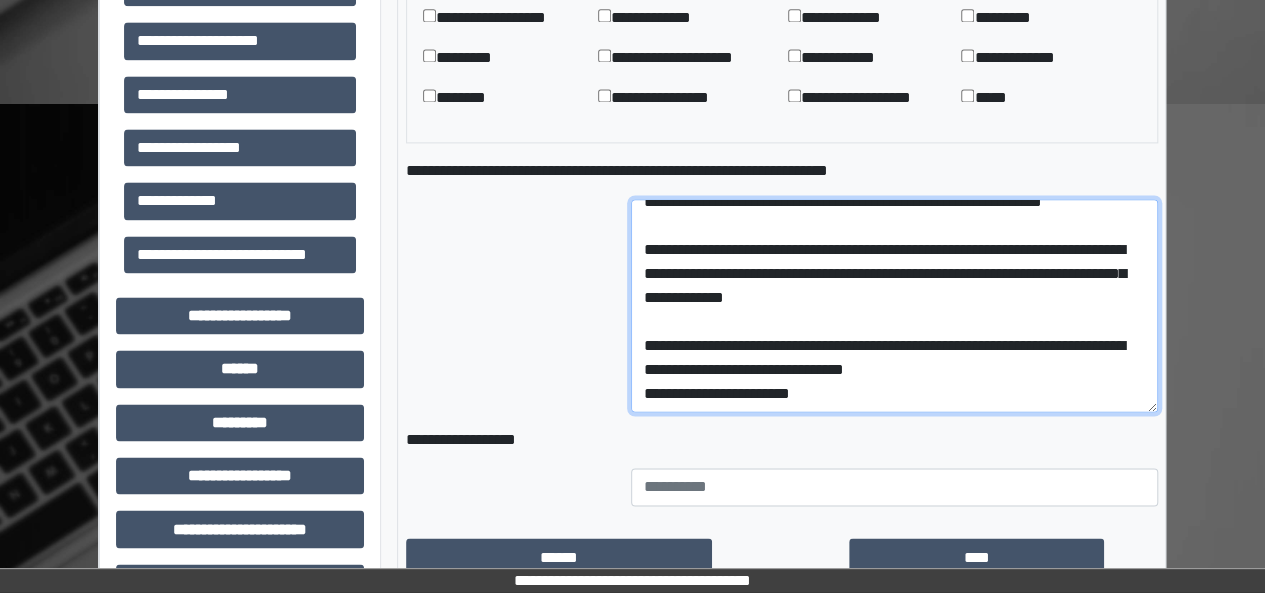 click on "**********" at bounding box center (894, 305) 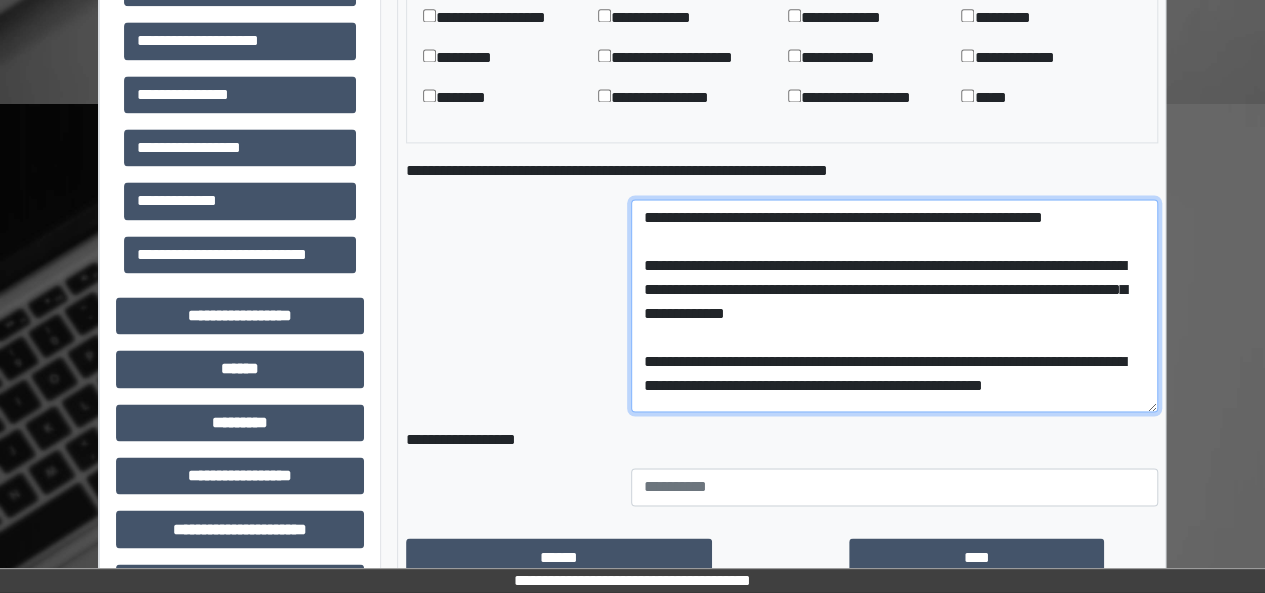 scroll, scrollTop: 0, scrollLeft: 0, axis: both 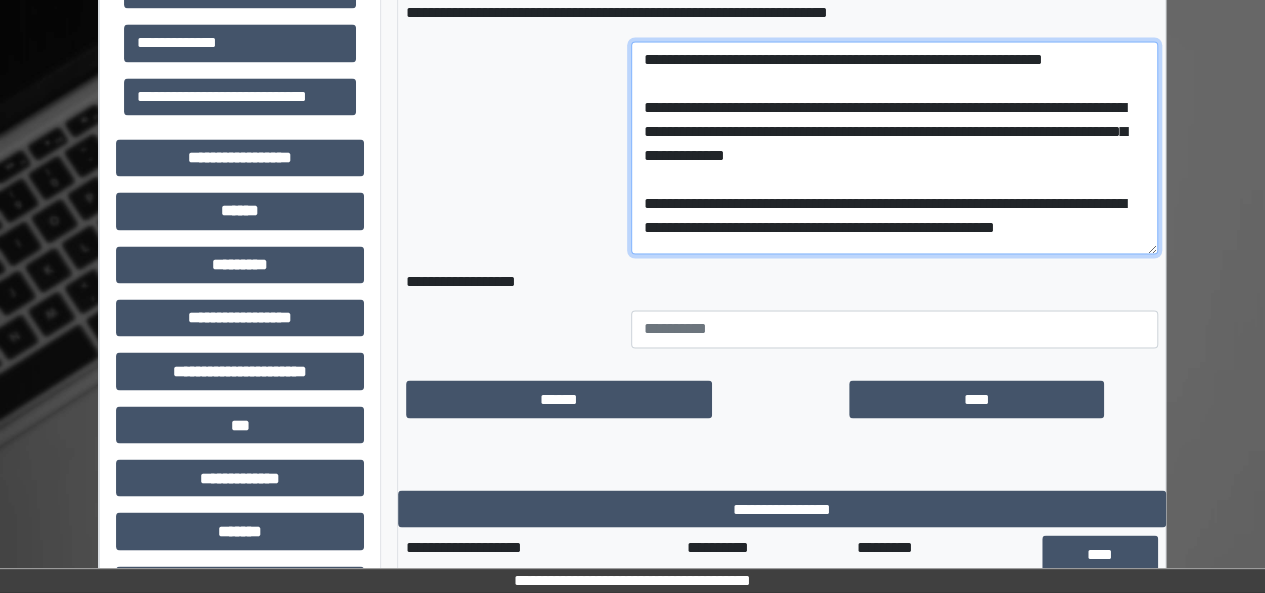 type on "**********" 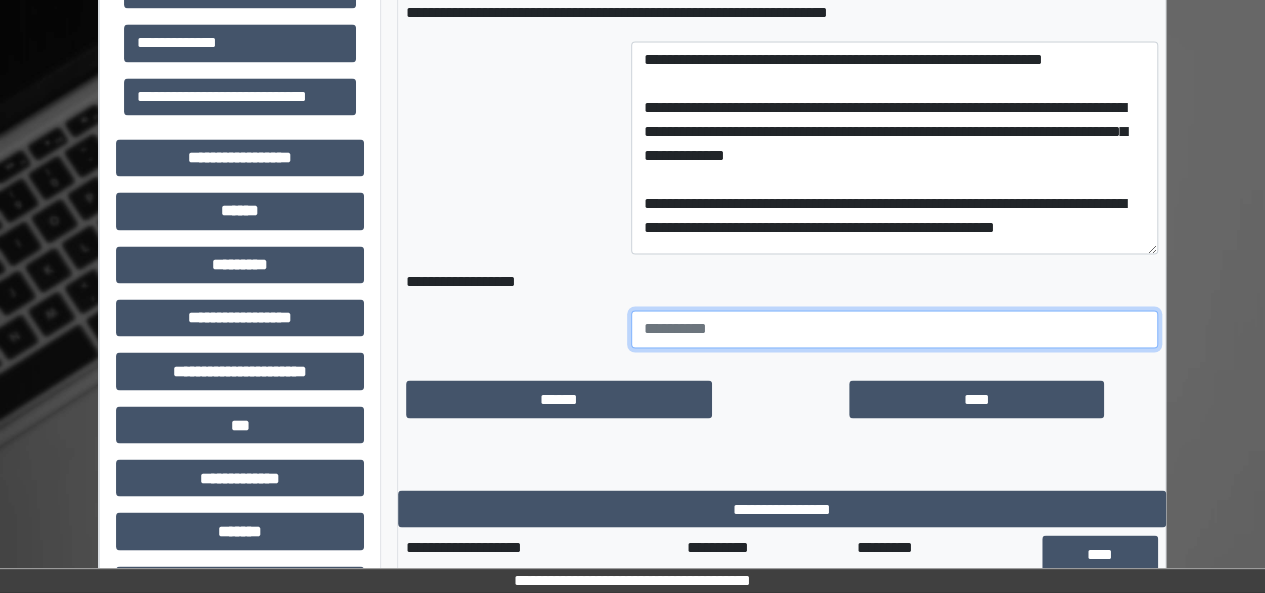 click at bounding box center (894, 329) 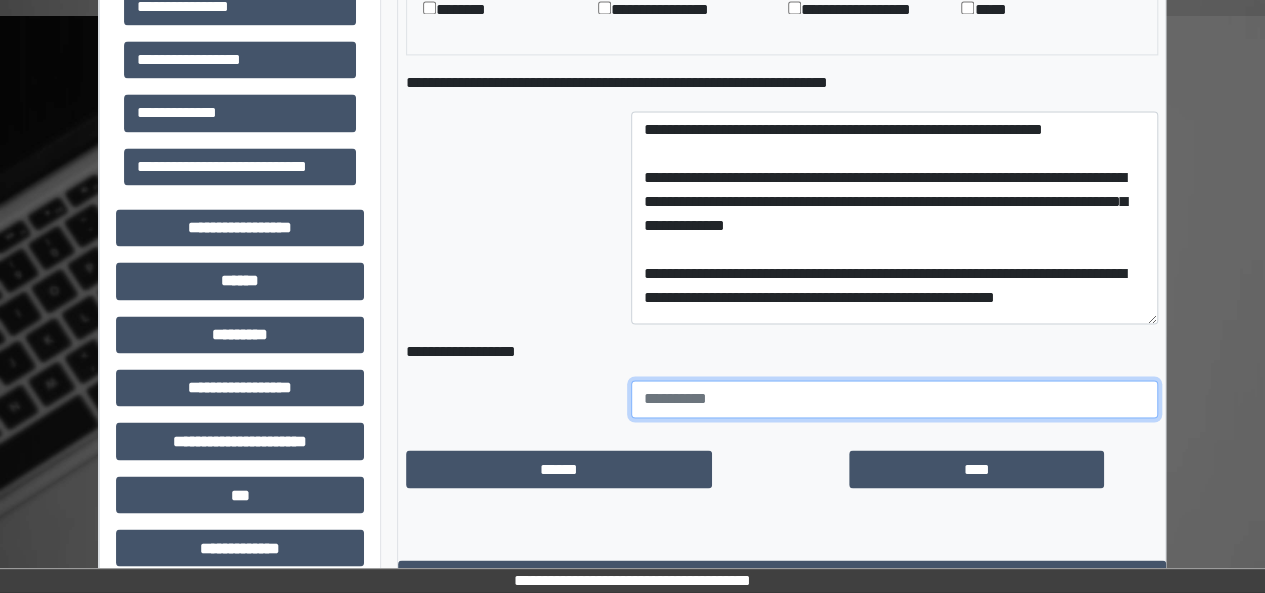scroll, scrollTop: 1486, scrollLeft: 0, axis: vertical 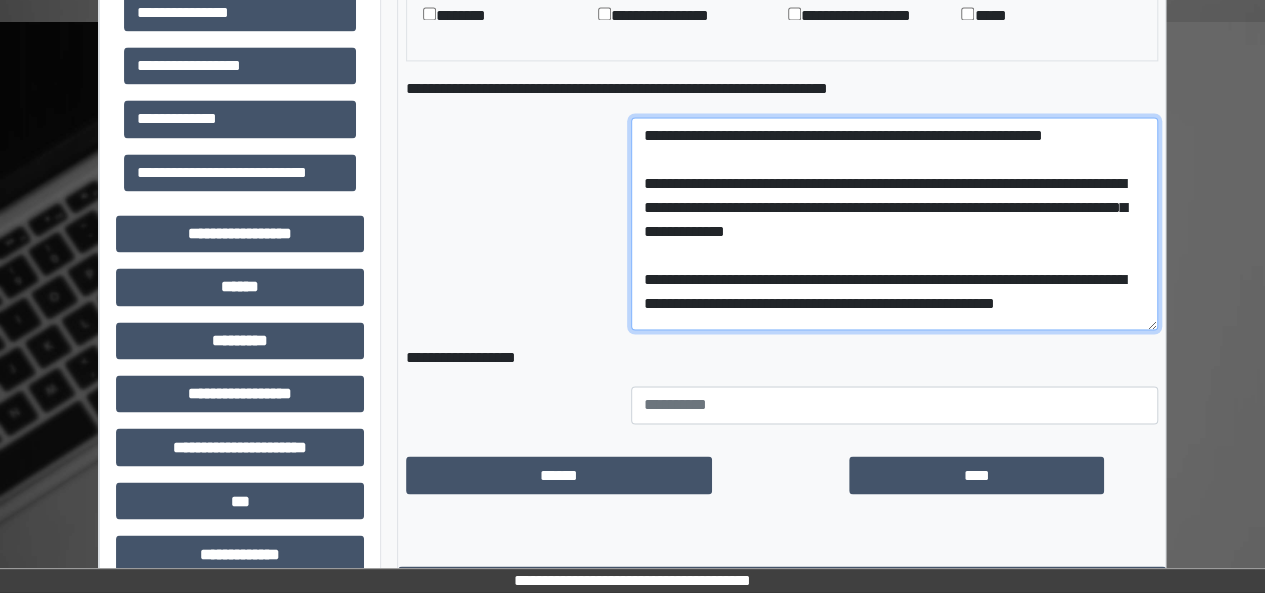 drag, startPoint x: 718, startPoint y: 263, endPoint x: 1120, endPoint y: -87, distance: 533.0141 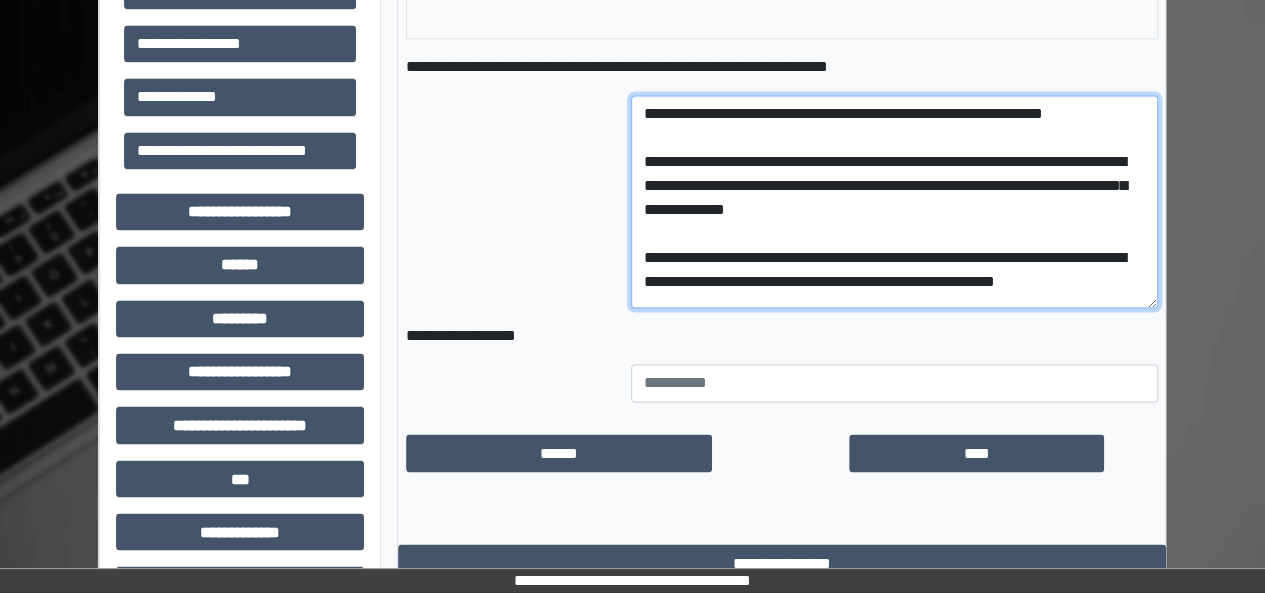 scroll, scrollTop: 1512, scrollLeft: 0, axis: vertical 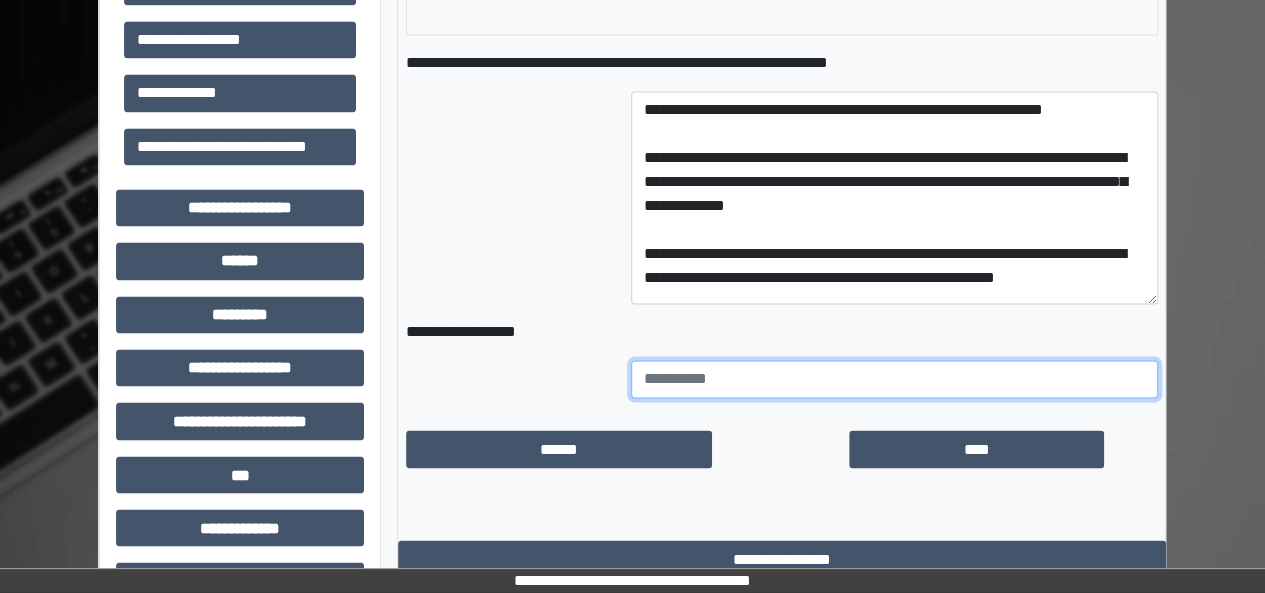click at bounding box center [894, 379] 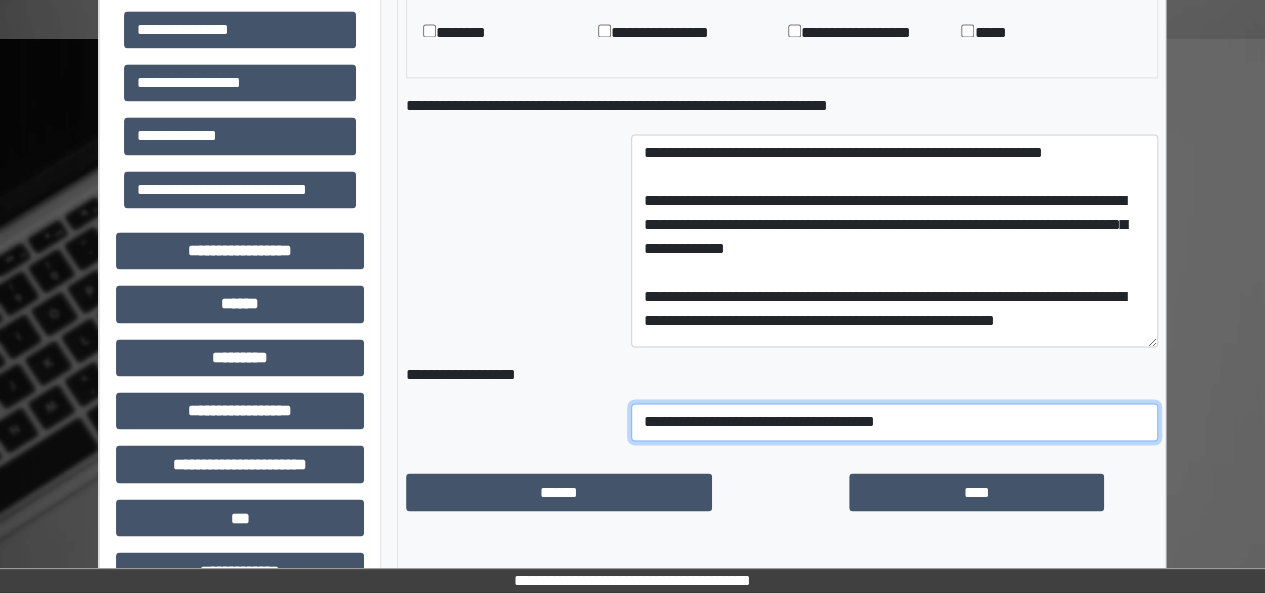 scroll, scrollTop: 1481, scrollLeft: 0, axis: vertical 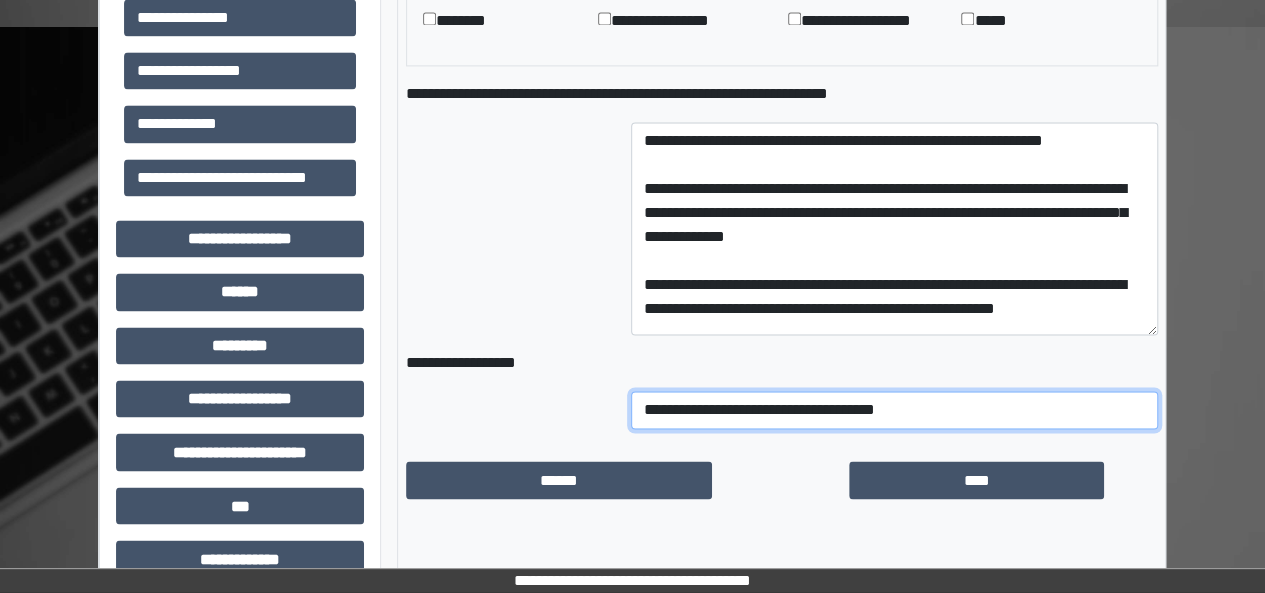 type on "**********" 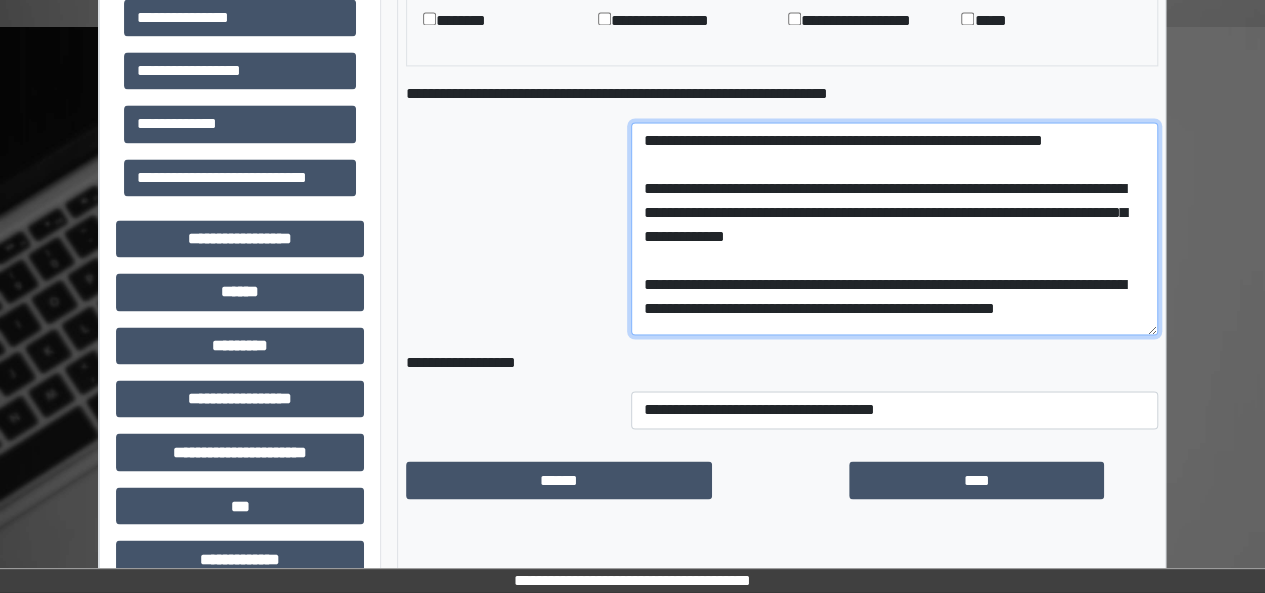 click on "**********" at bounding box center (894, 228) 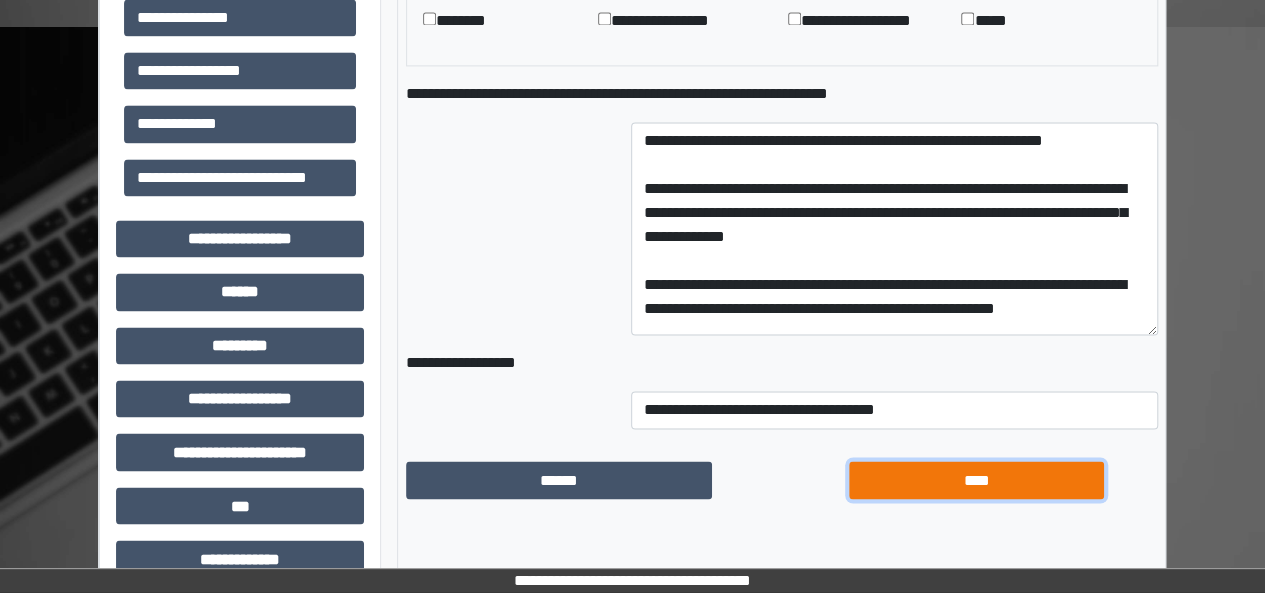 click on "****" at bounding box center (976, 479) 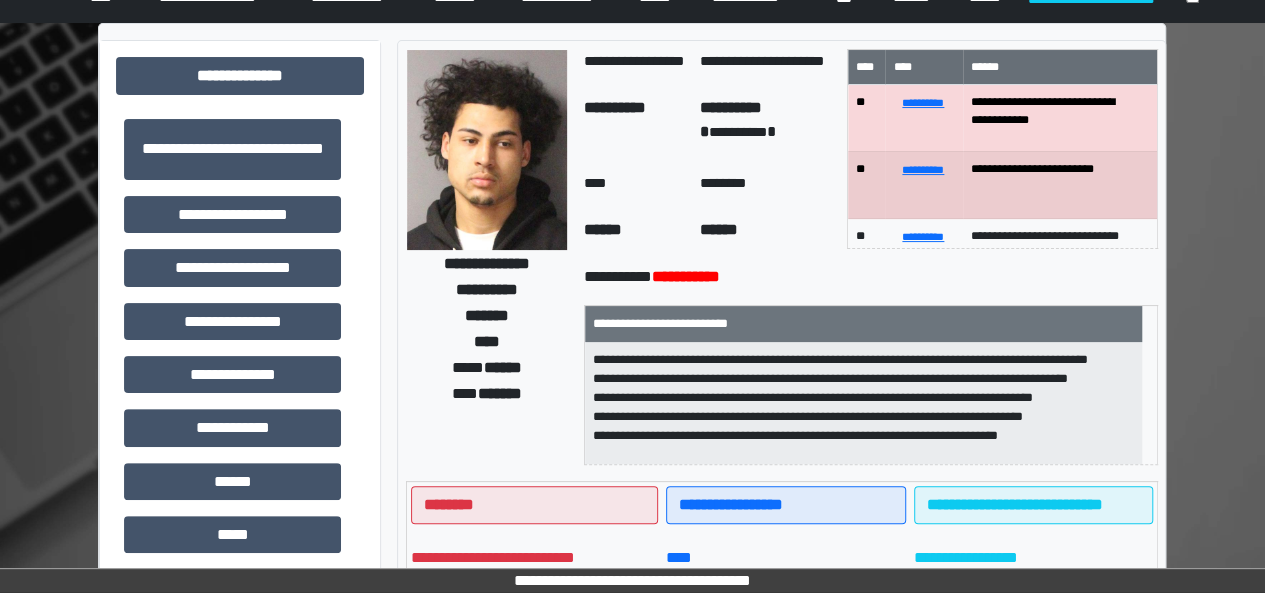 scroll, scrollTop: 0, scrollLeft: 0, axis: both 